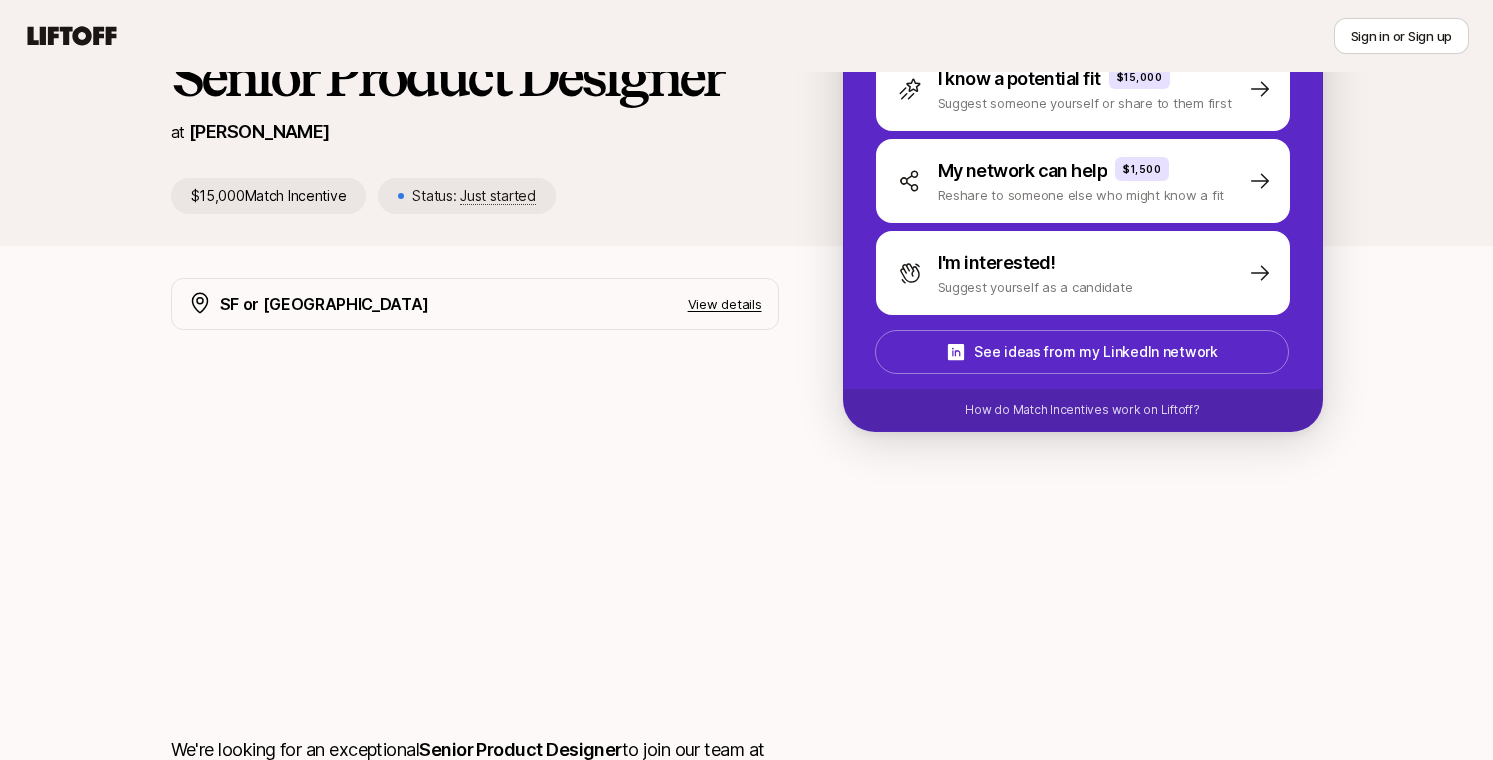 scroll, scrollTop: 0, scrollLeft: 0, axis: both 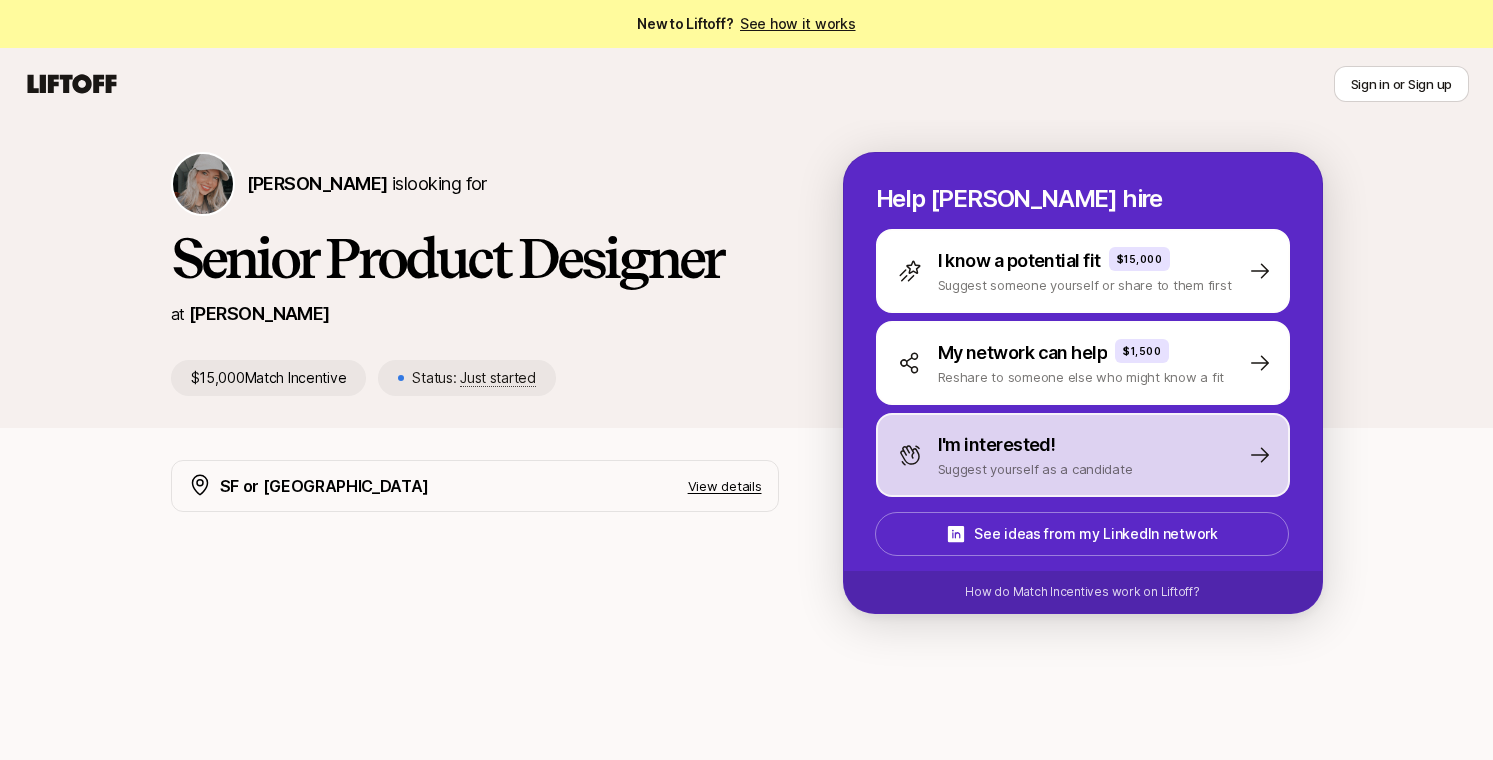 click on "I'm interested!" at bounding box center [1035, 445] 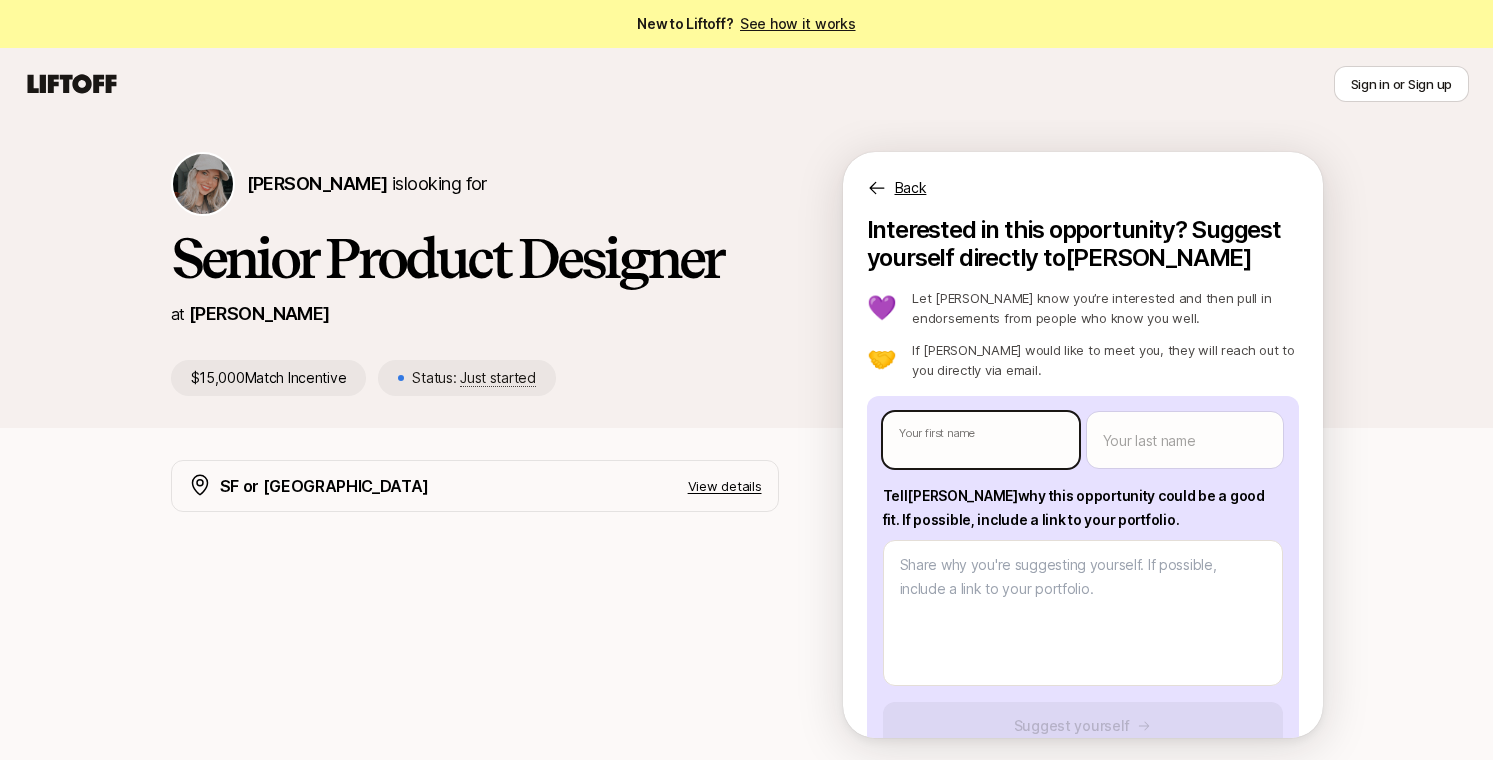 type on "x" 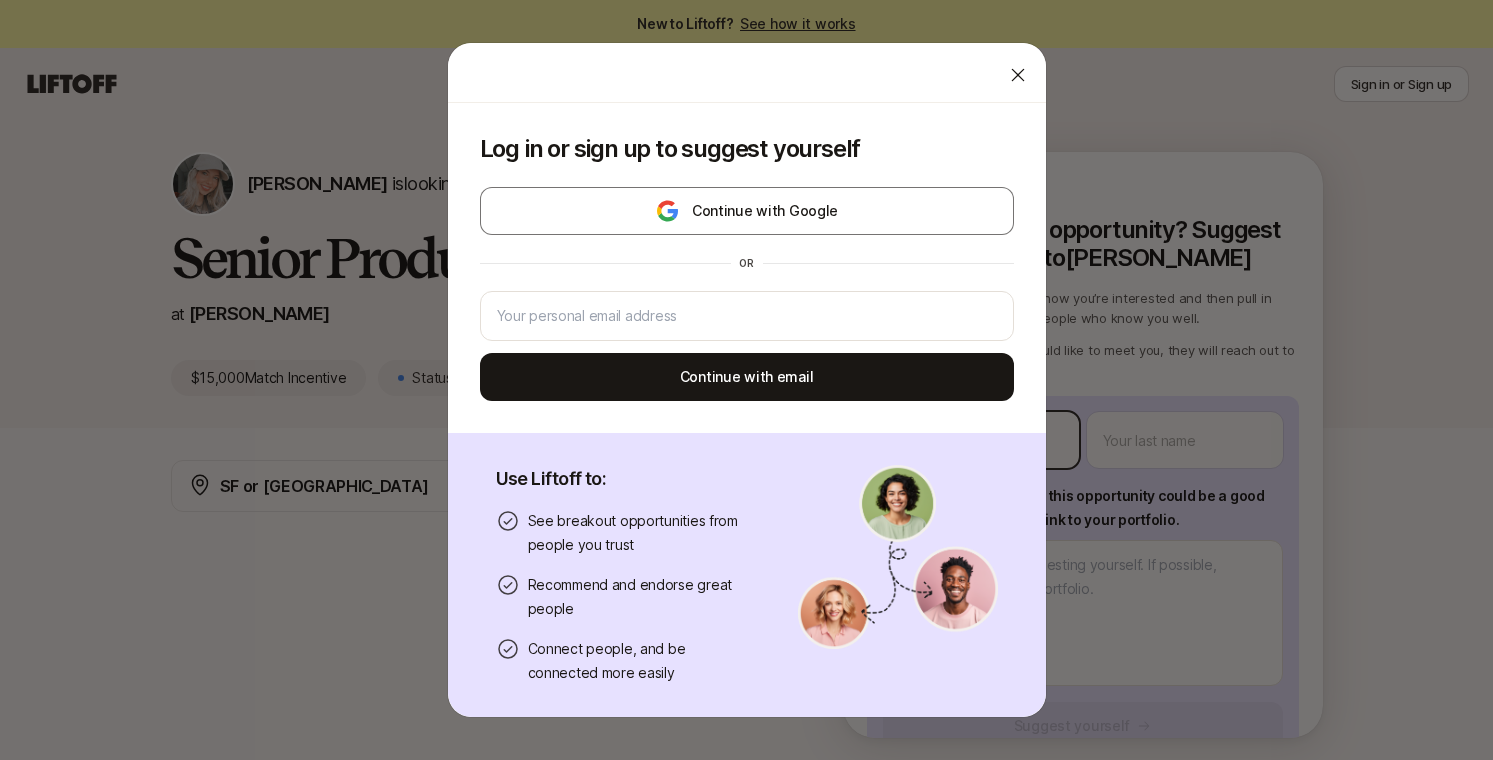 click on "New to Liftoff?   See how it works Sign in or Sign up Sign in or Sign up [PERSON_NAME]   is  looking for Senior Product Designer at [PERSON_NAME] $15,000  Match Incentive   Status:   Just started Back Interested in this opportunity? Suggest yourself directly to  [PERSON_NAME] 💜 Let [PERSON_NAME] know you’re interested and then pull in endorsements from people who know you well. 🤝 If [PERSON_NAME] would like to meet you, they will reach out to you directly via email. Your first name   Your last name   Tell  [PERSON_NAME]  why this opportunity could be a good fit . If possible, include a link to your portfolio. Suggest yourself We’ll ask you to log in or sign up to suggest yourself SF or NY View details We're looking for an exceptional  Senior Product Designer  to join our team at [PERSON_NAME], a fast-growing startup on a mission to help people eat better and live better. We’re entering an exciting new chapter after a $50m Series B, and growing our design team.
The ideal candidate
Power-ups we admire Help [PERSON_NAME] hire x or" at bounding box center (746, 380) 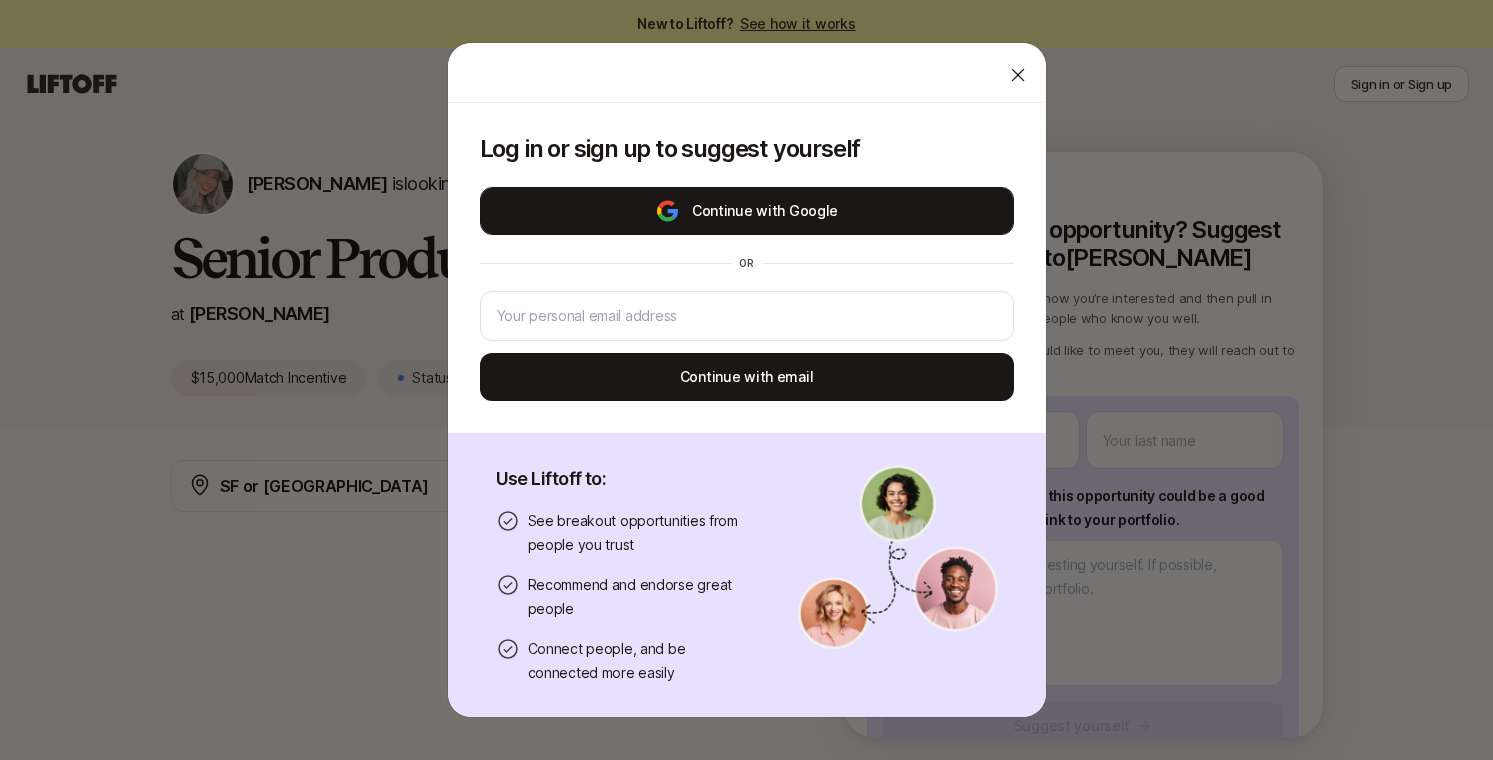 click on "Continue with Google" at bounding box center [747, 211] 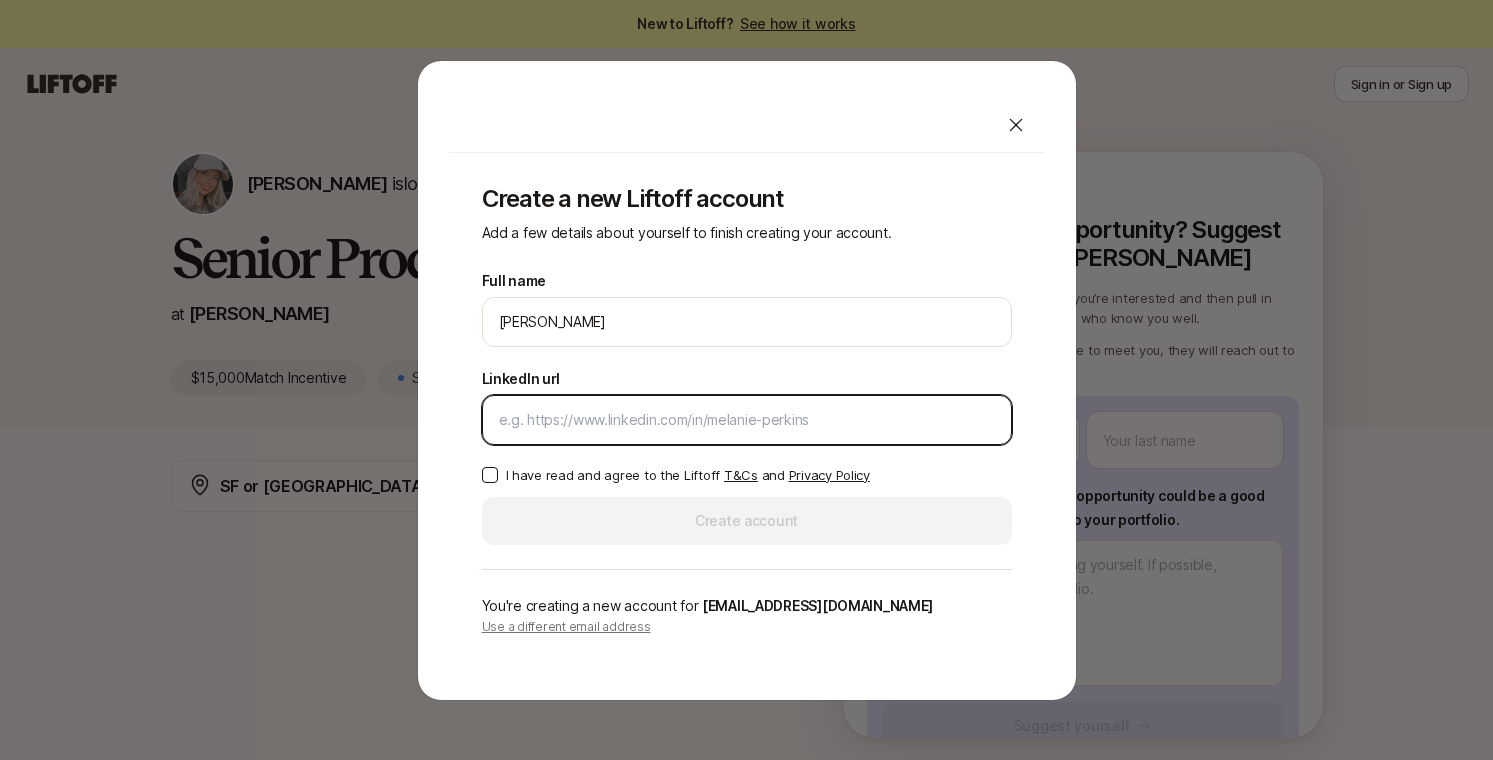 paste on "[URL][DOMAIN_NAME]" 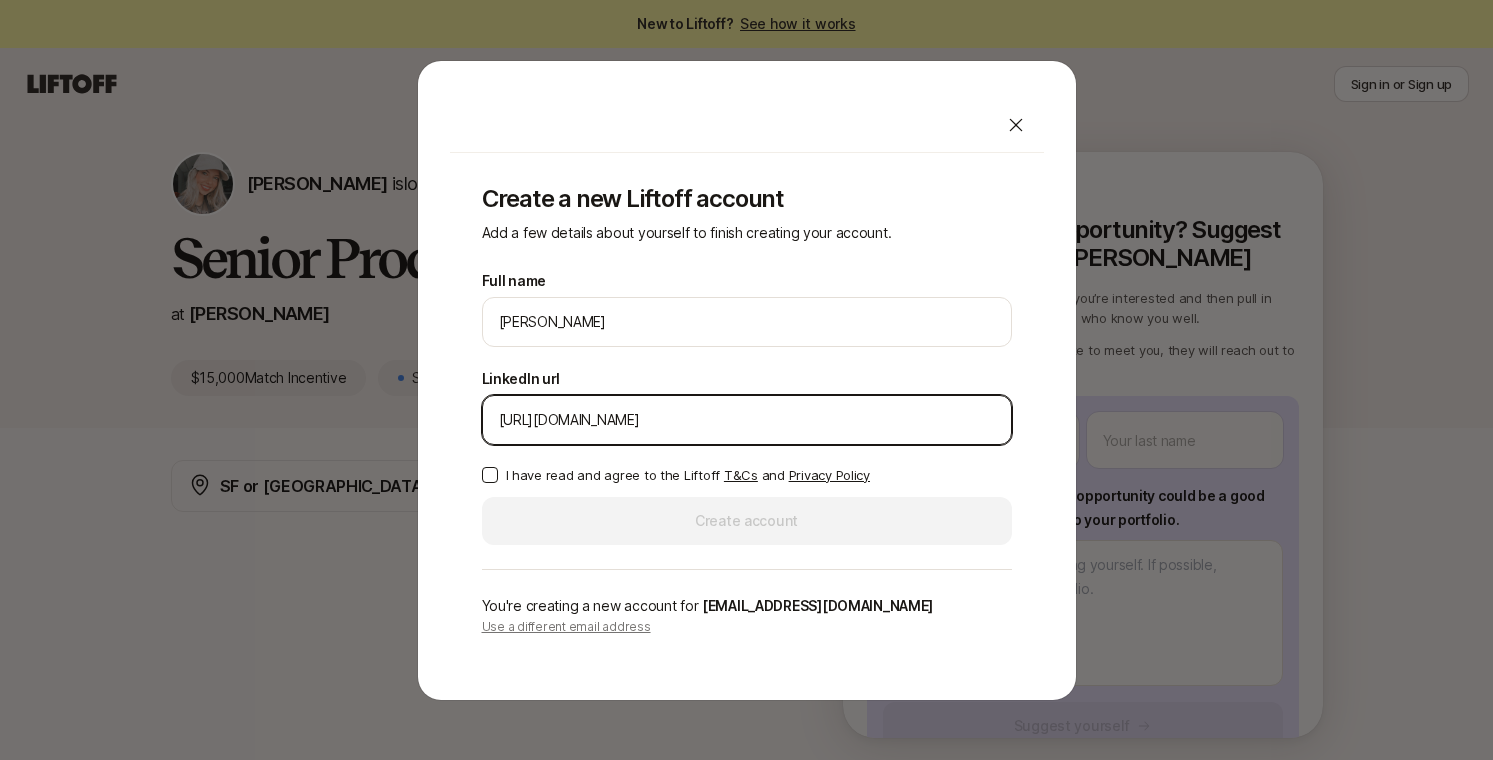 type on "[URL][DOMAIN_NAME]" 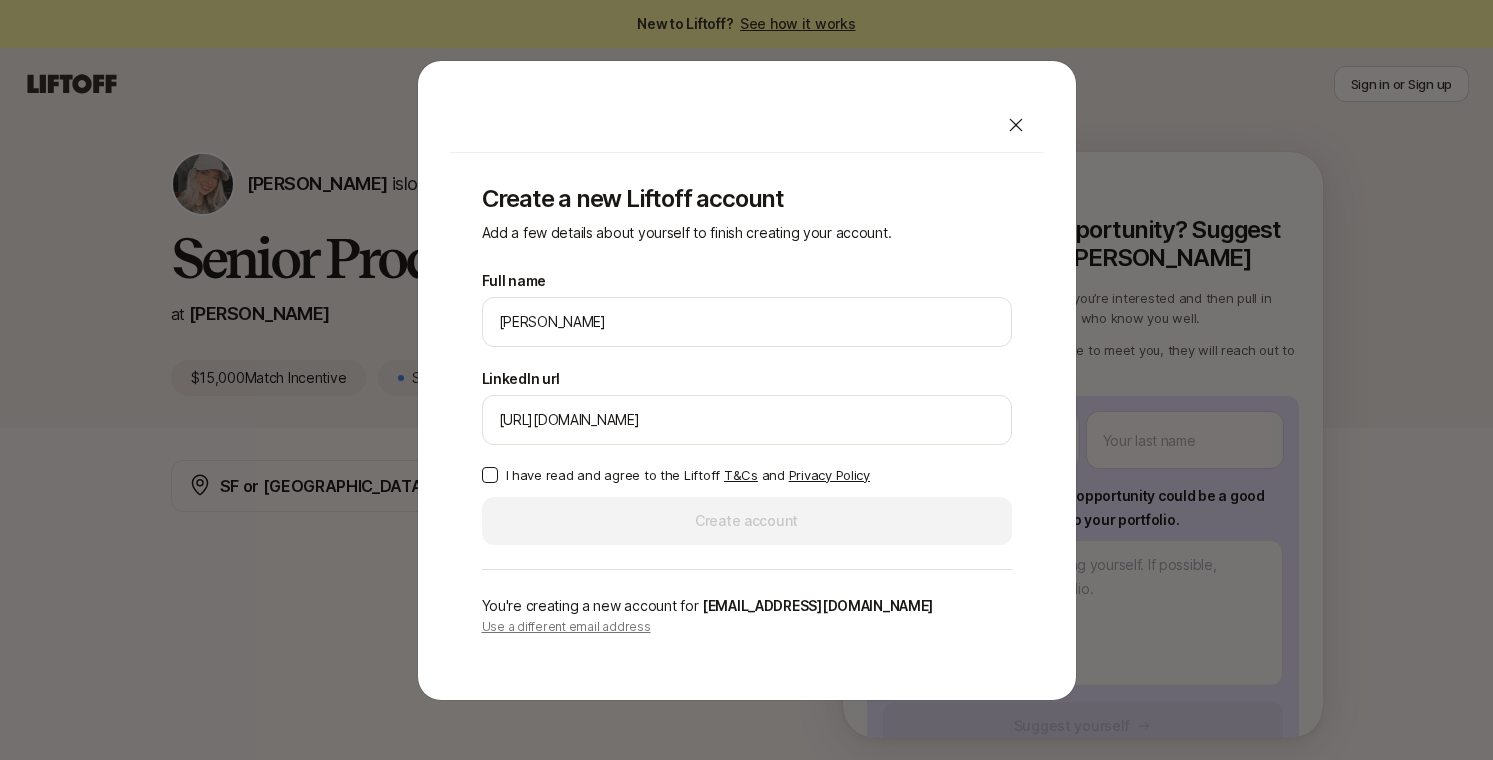 click on "I have read and agree to the Liftoff   T&Cs   and   Privacy Policy" at bounding box center [490, 475] 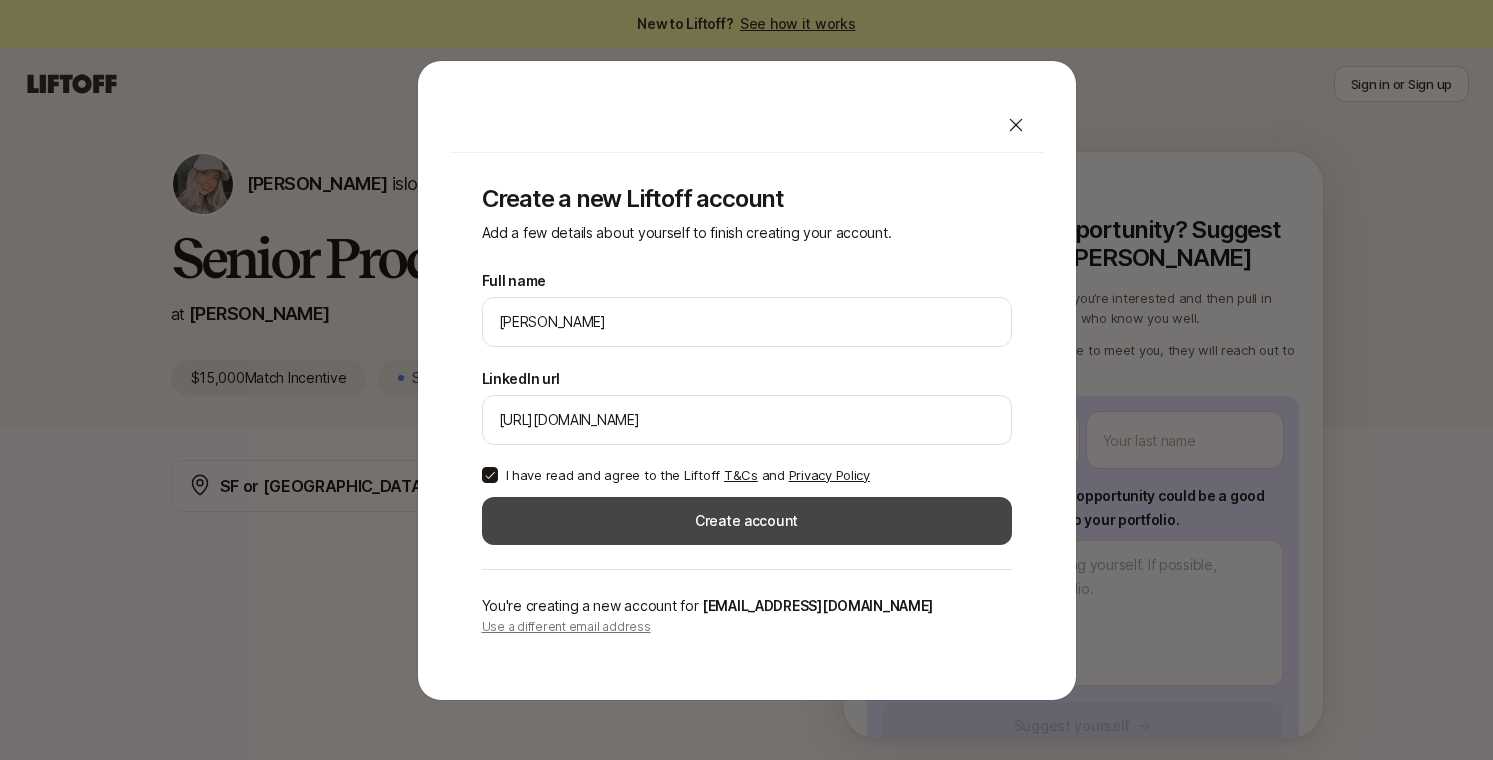click on "Create account" at bounding box center (747, 521) 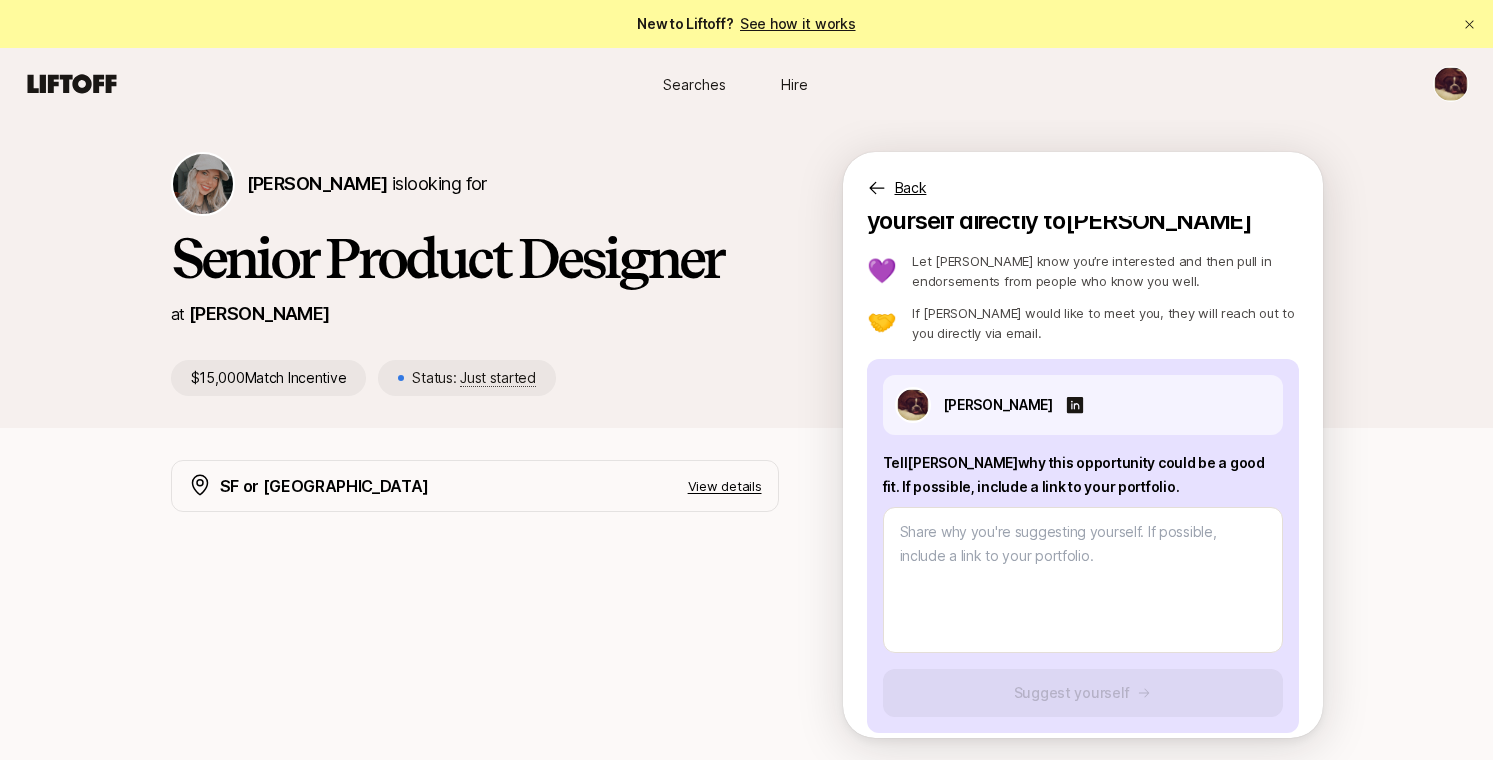 scroll, scrollTop: 39, scrollLeft: 0, axis: vertical 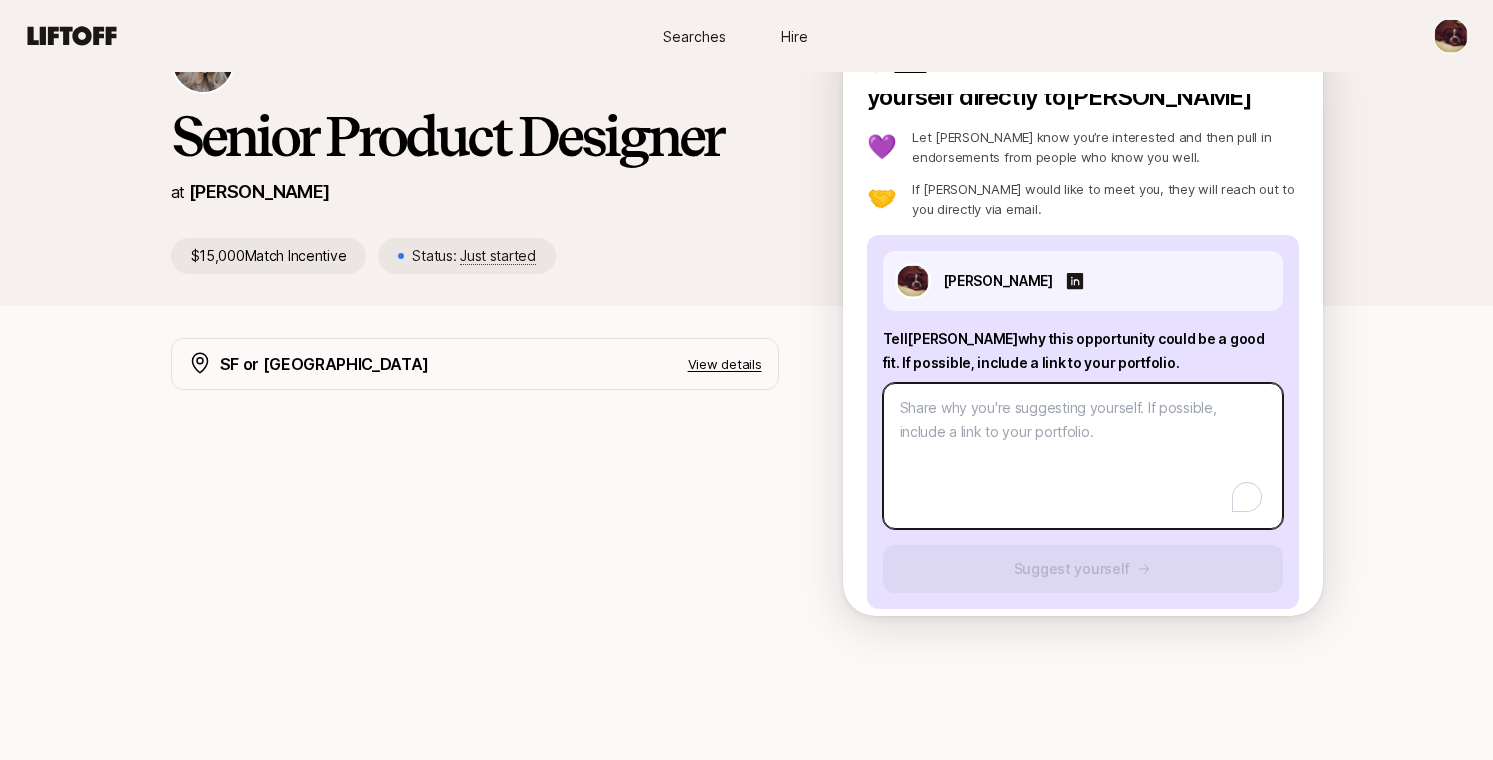 click at bounding box center (1083, 456) 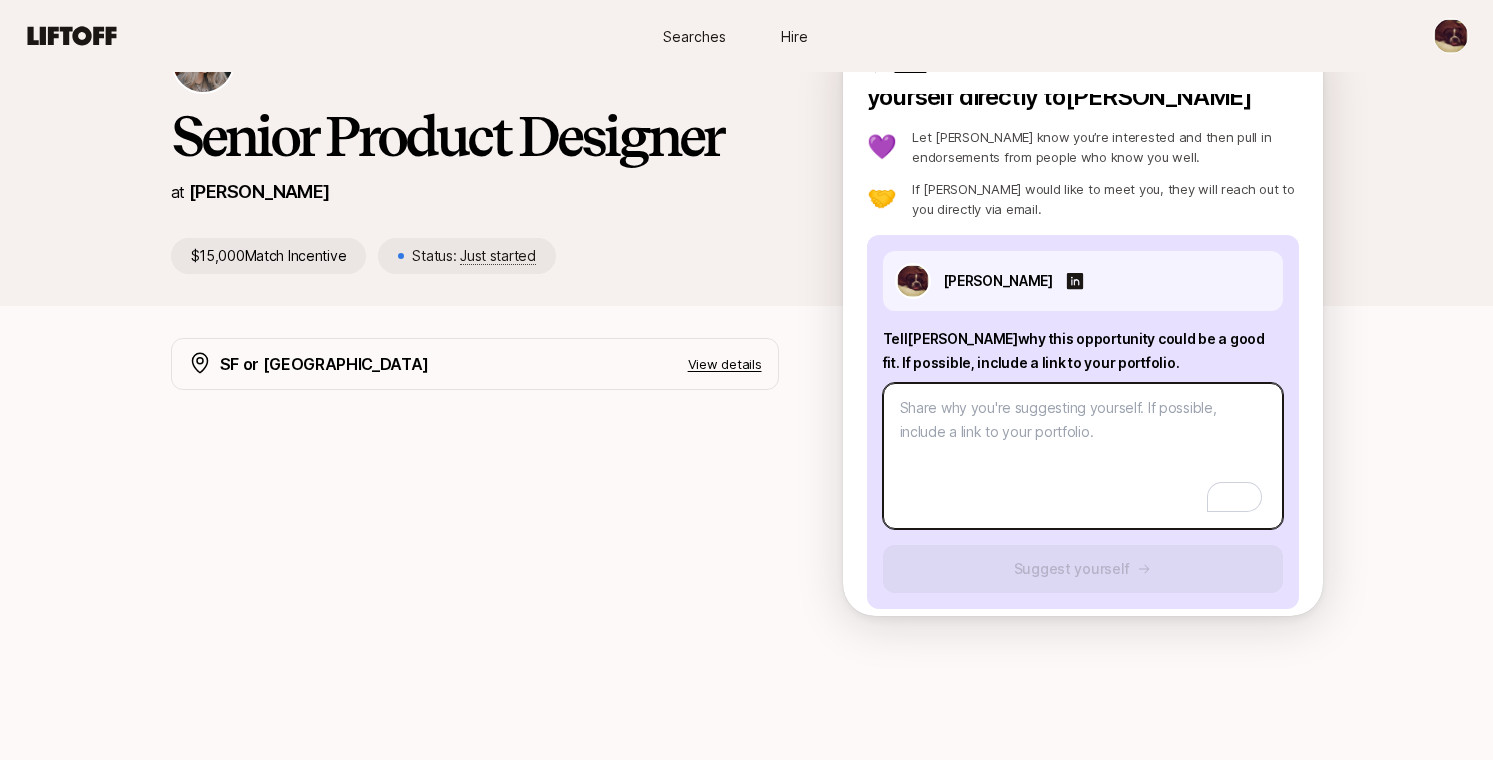 type on "x" 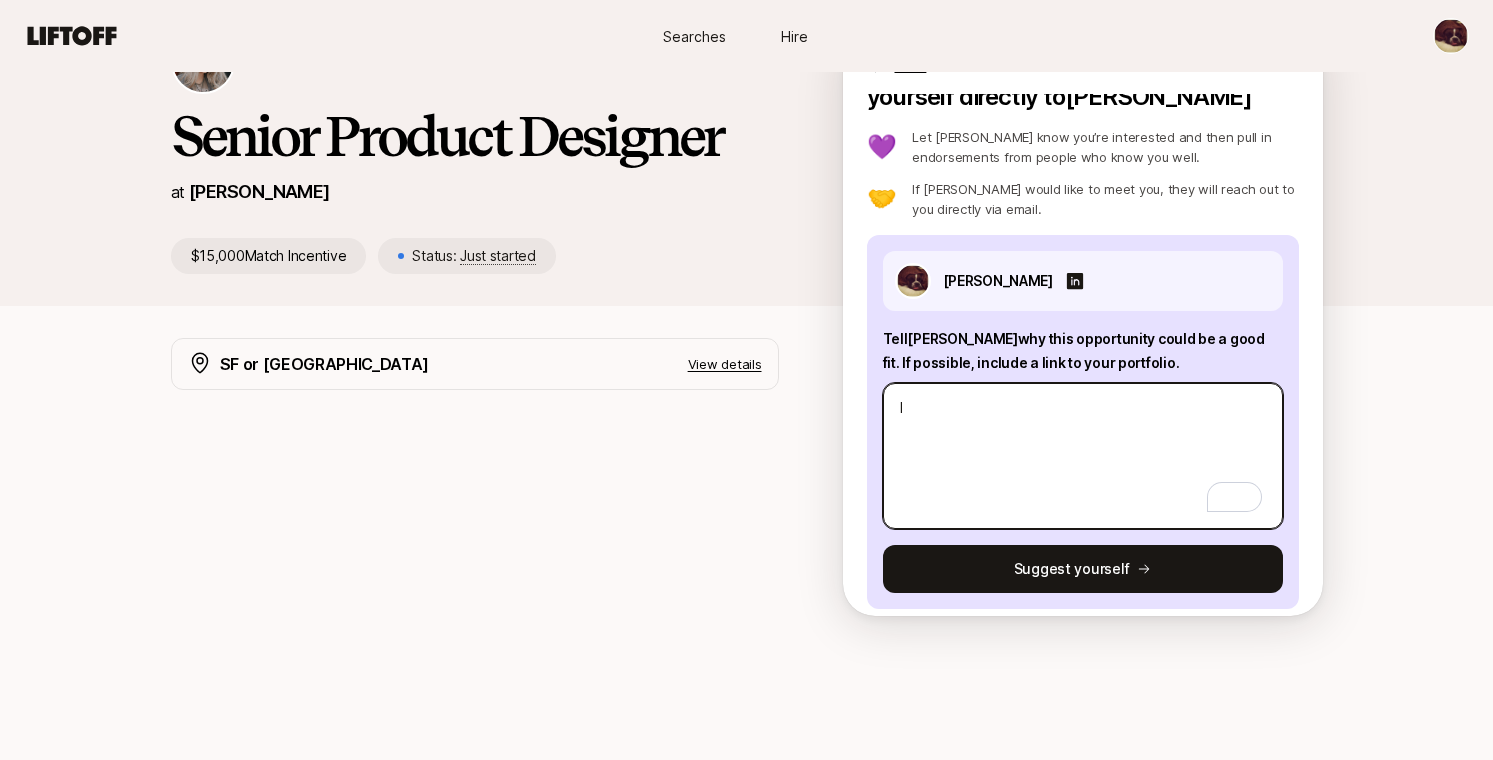 type on "x" 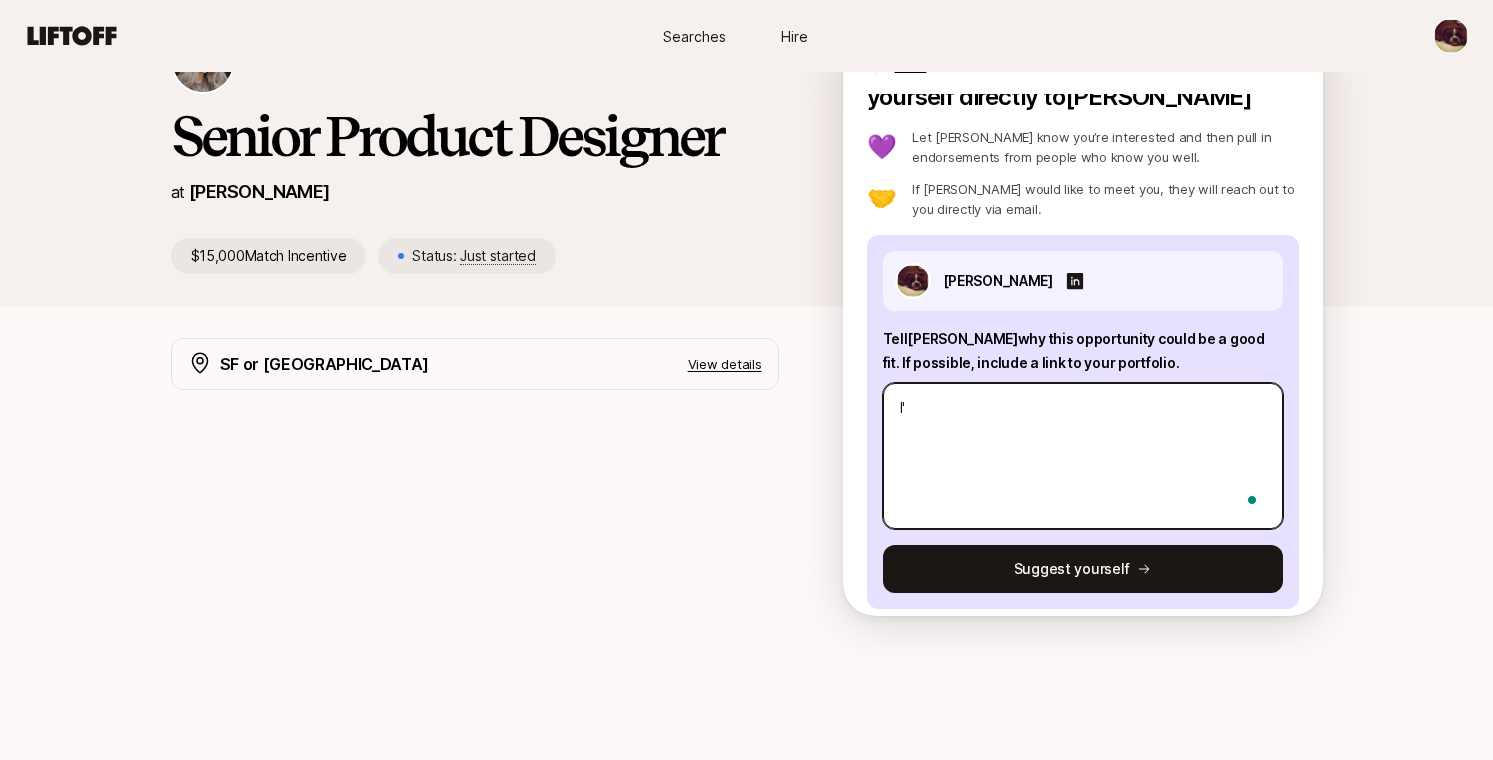 type on "x" 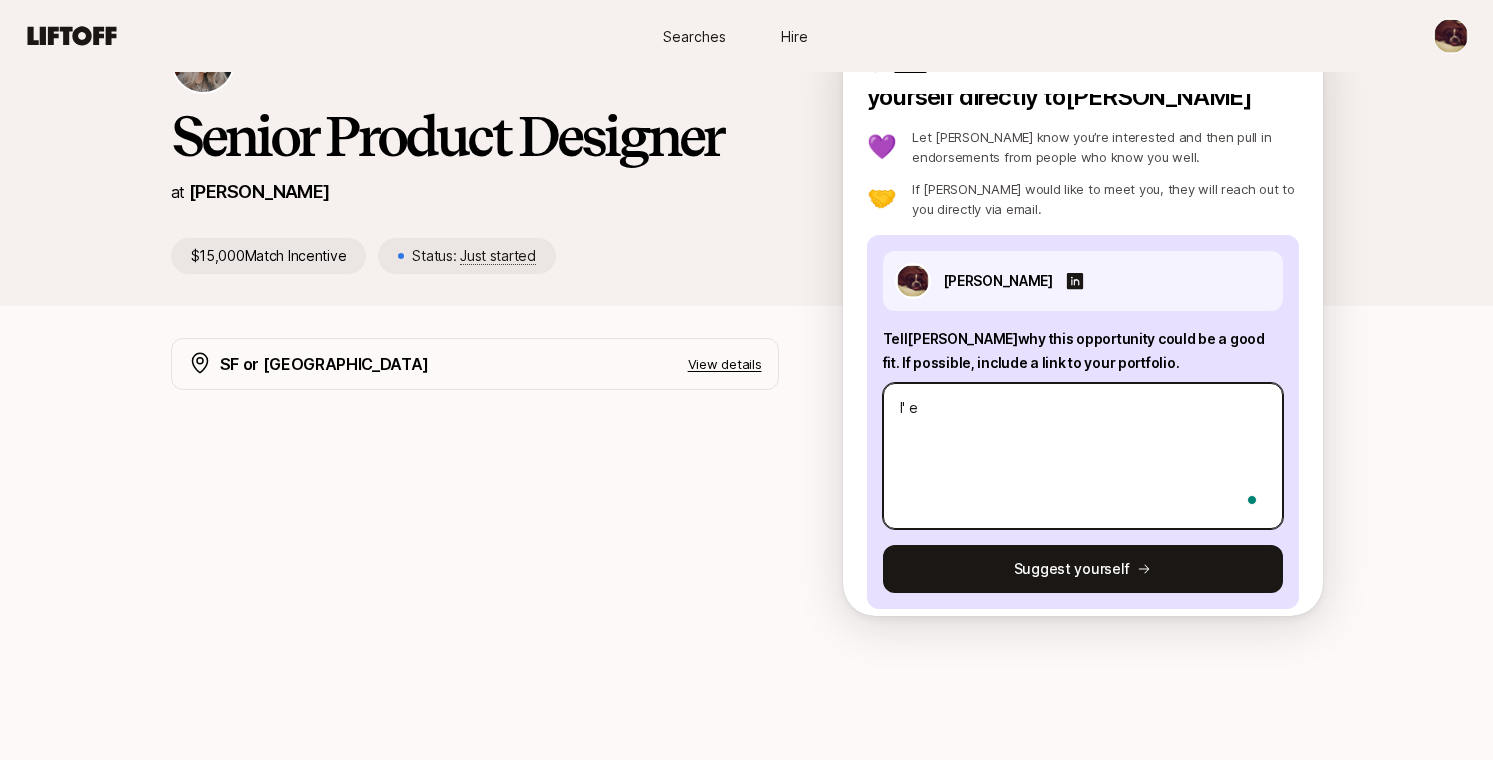 type on "x" 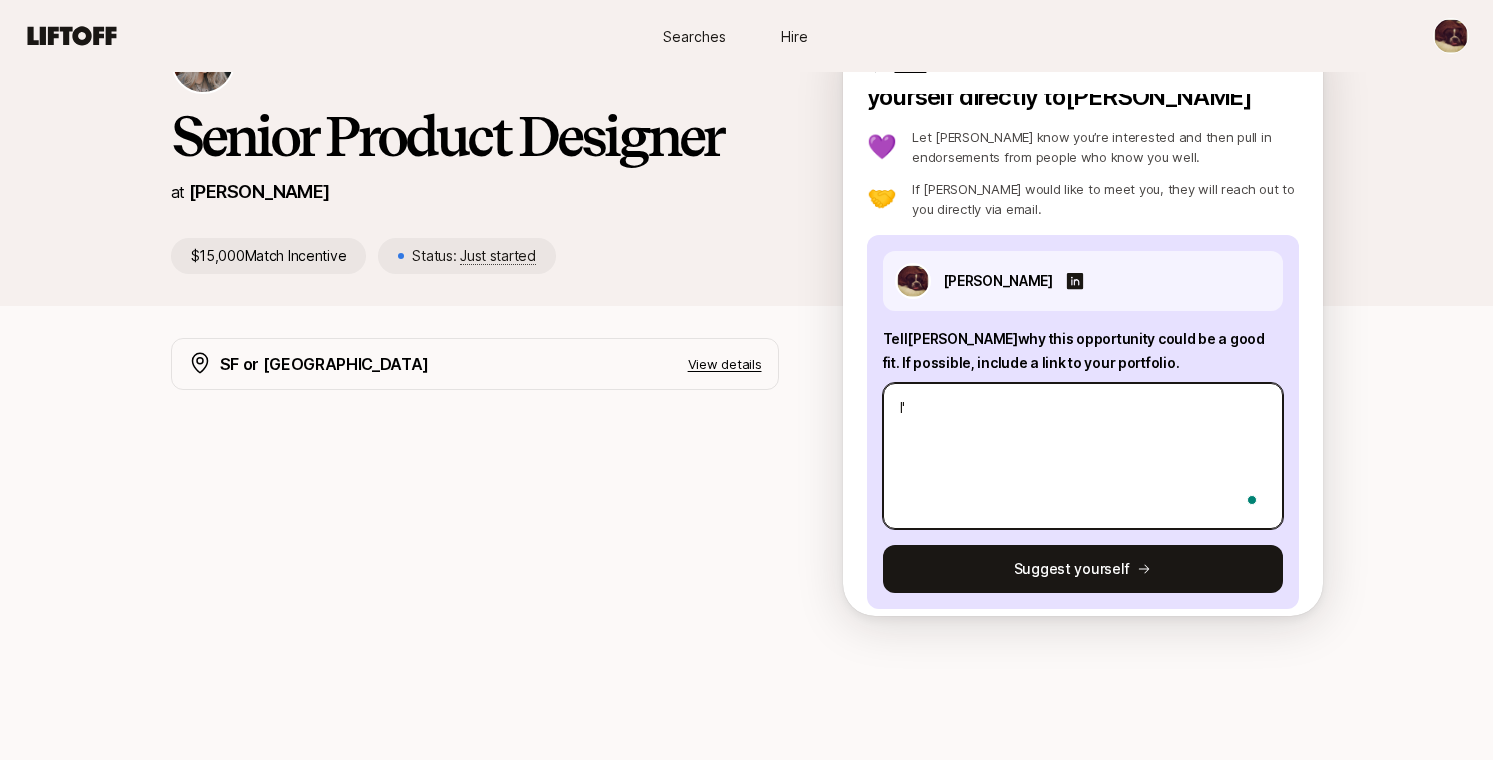 type on "x" 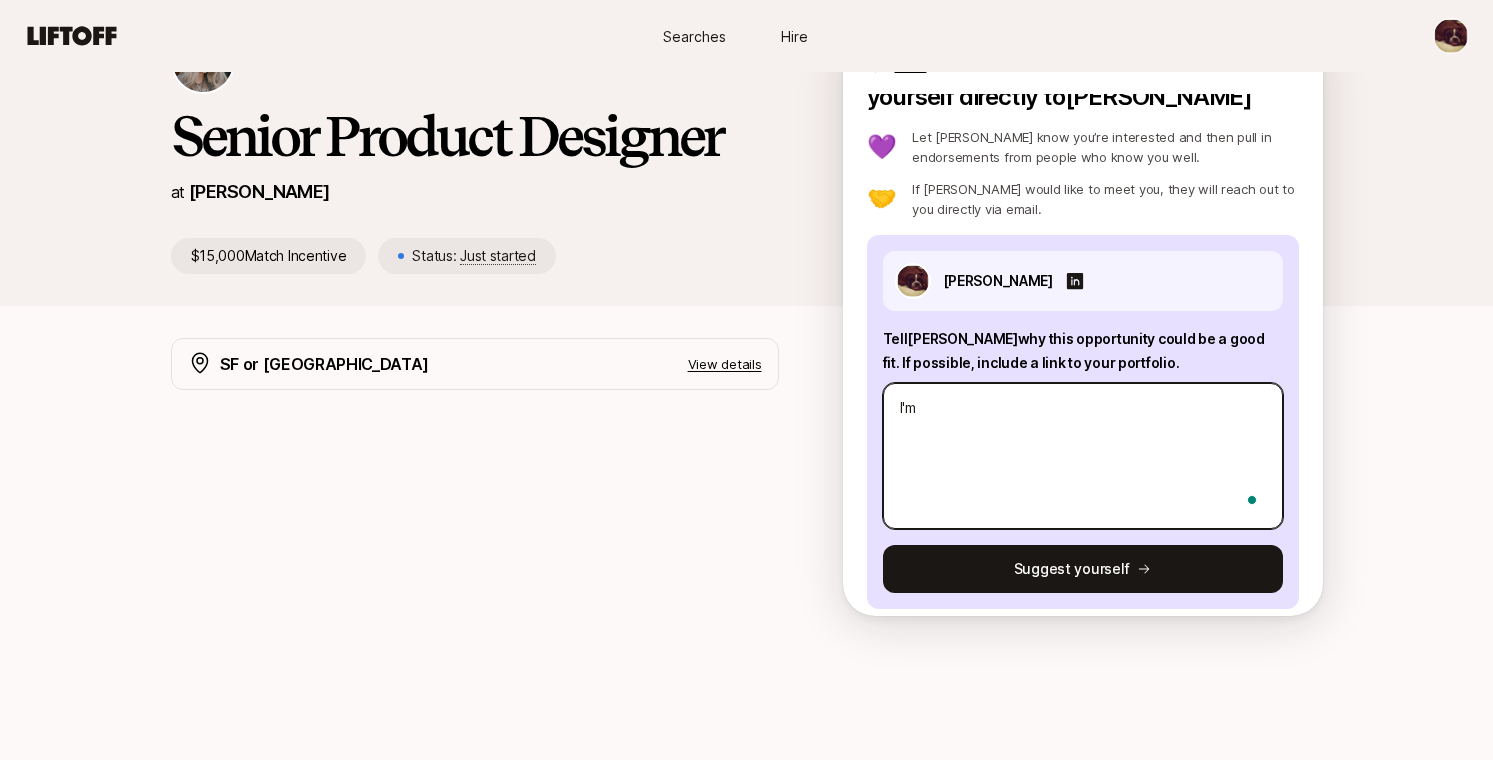 type on "x" 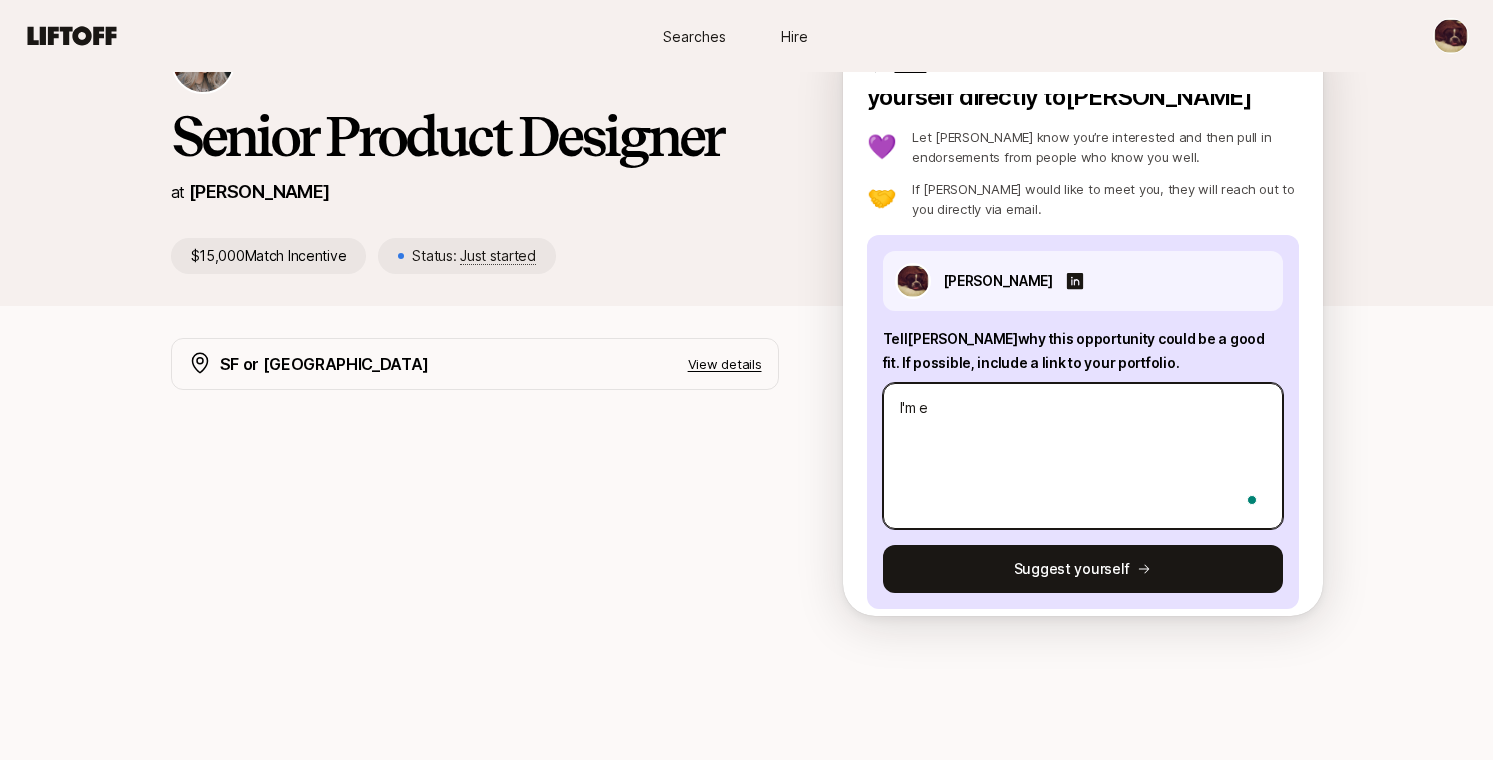 type on "x" 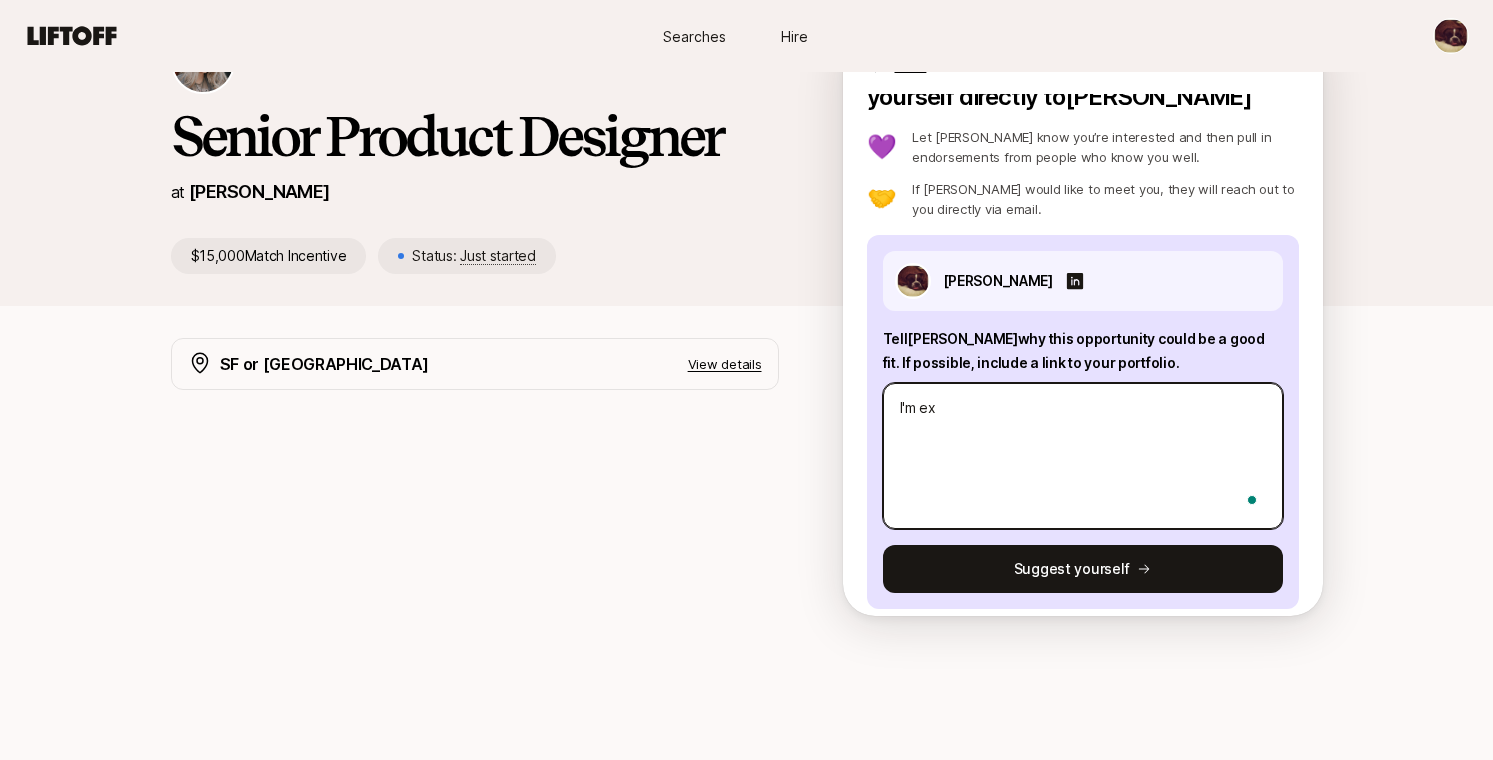 type on "x" 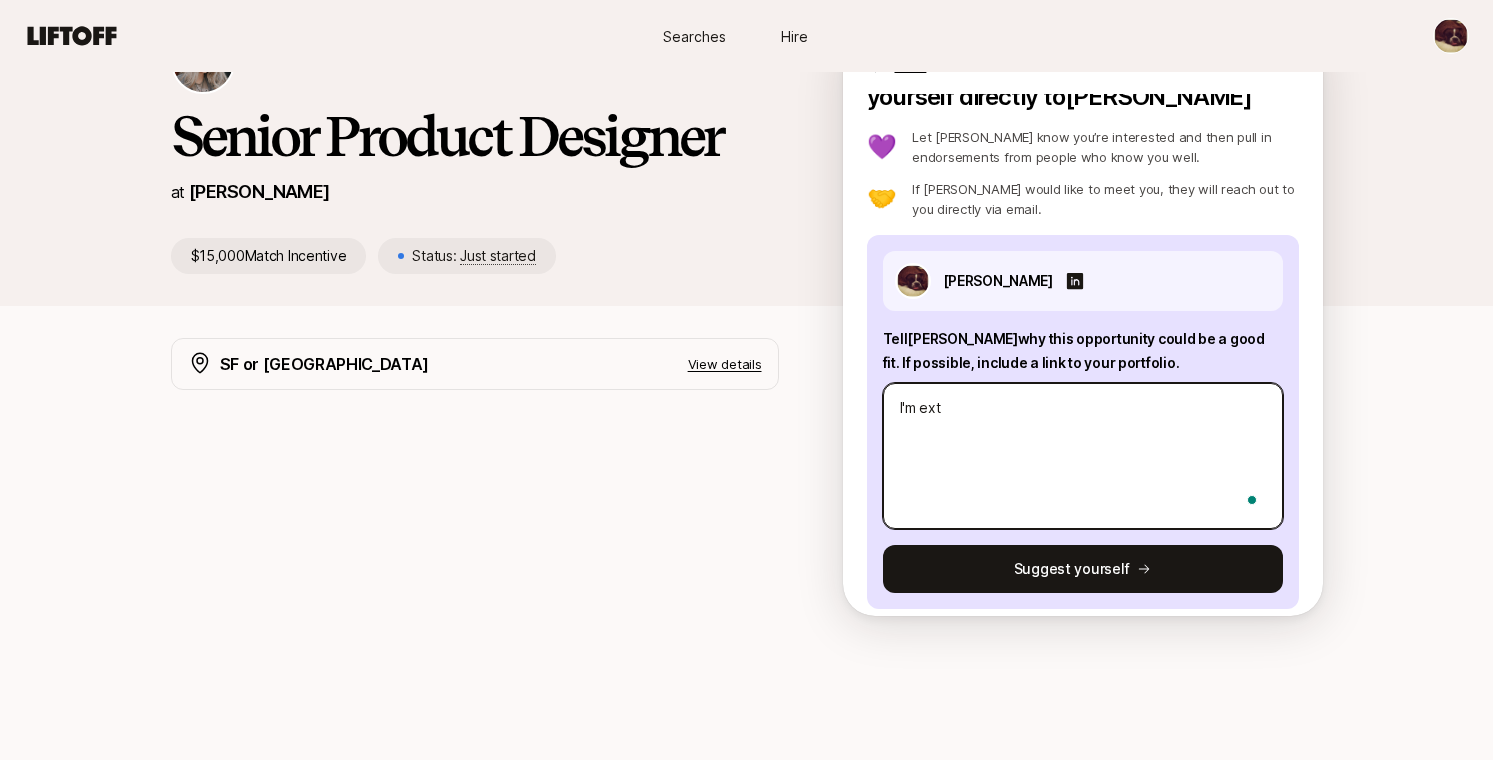 type on "x" 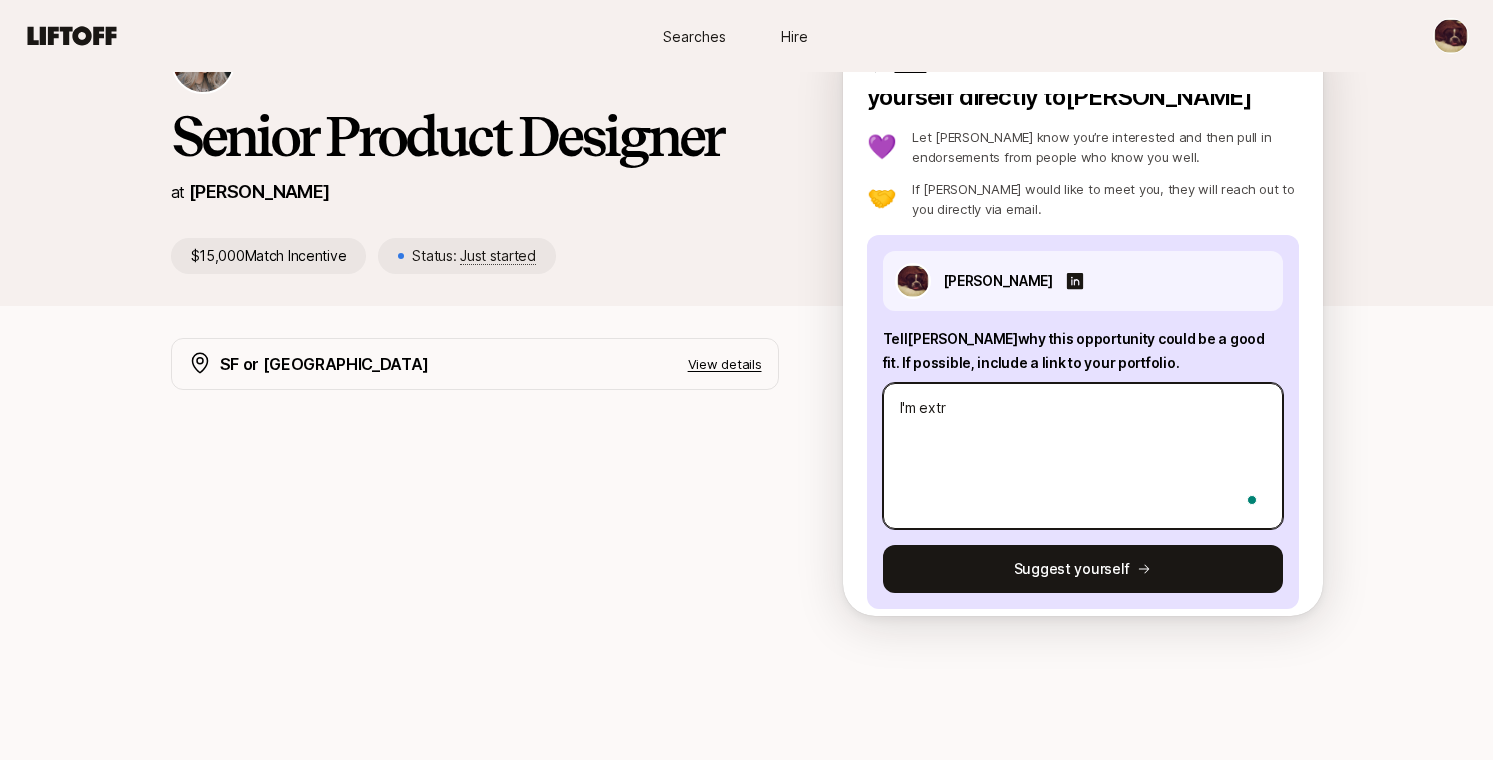type on "x" 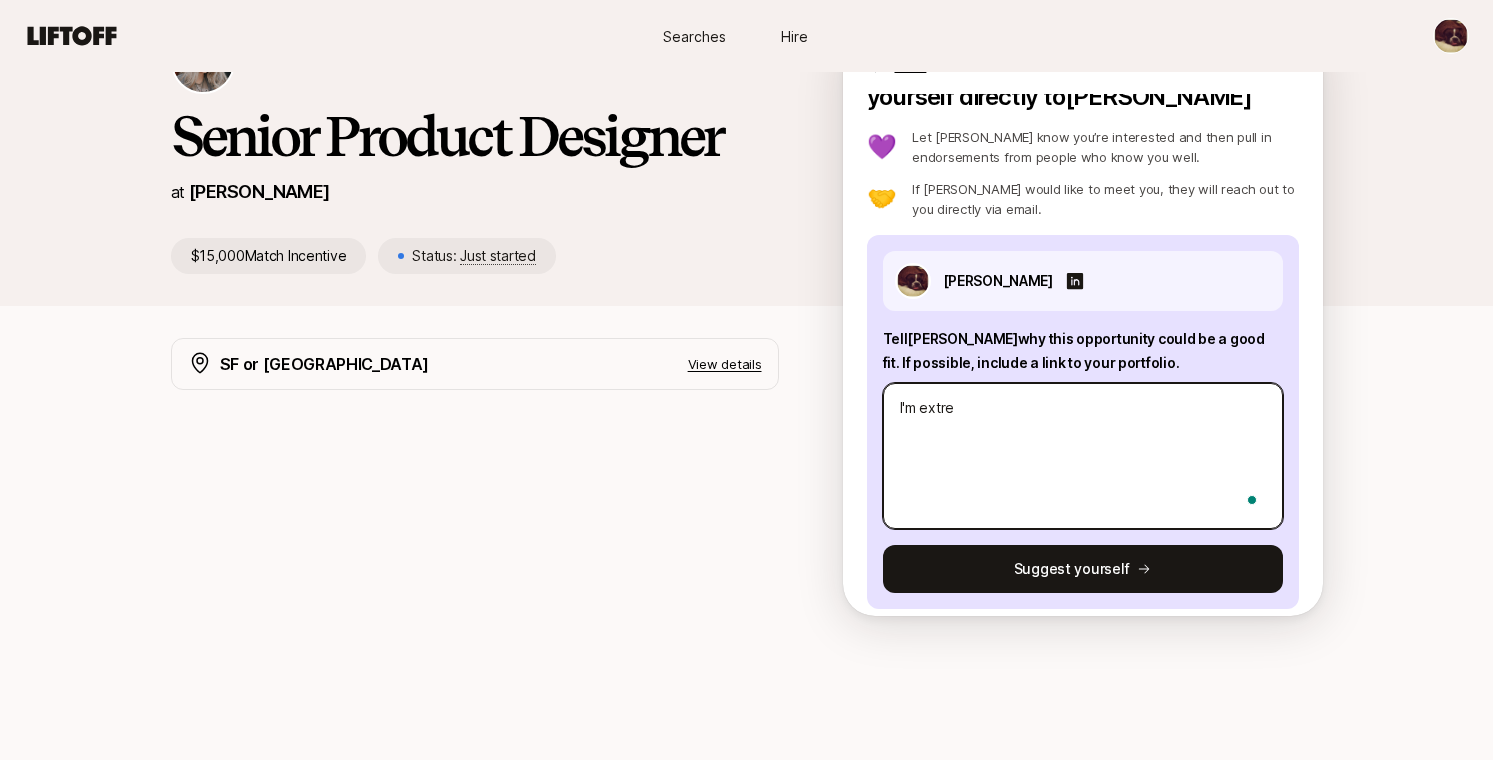 type on "x" 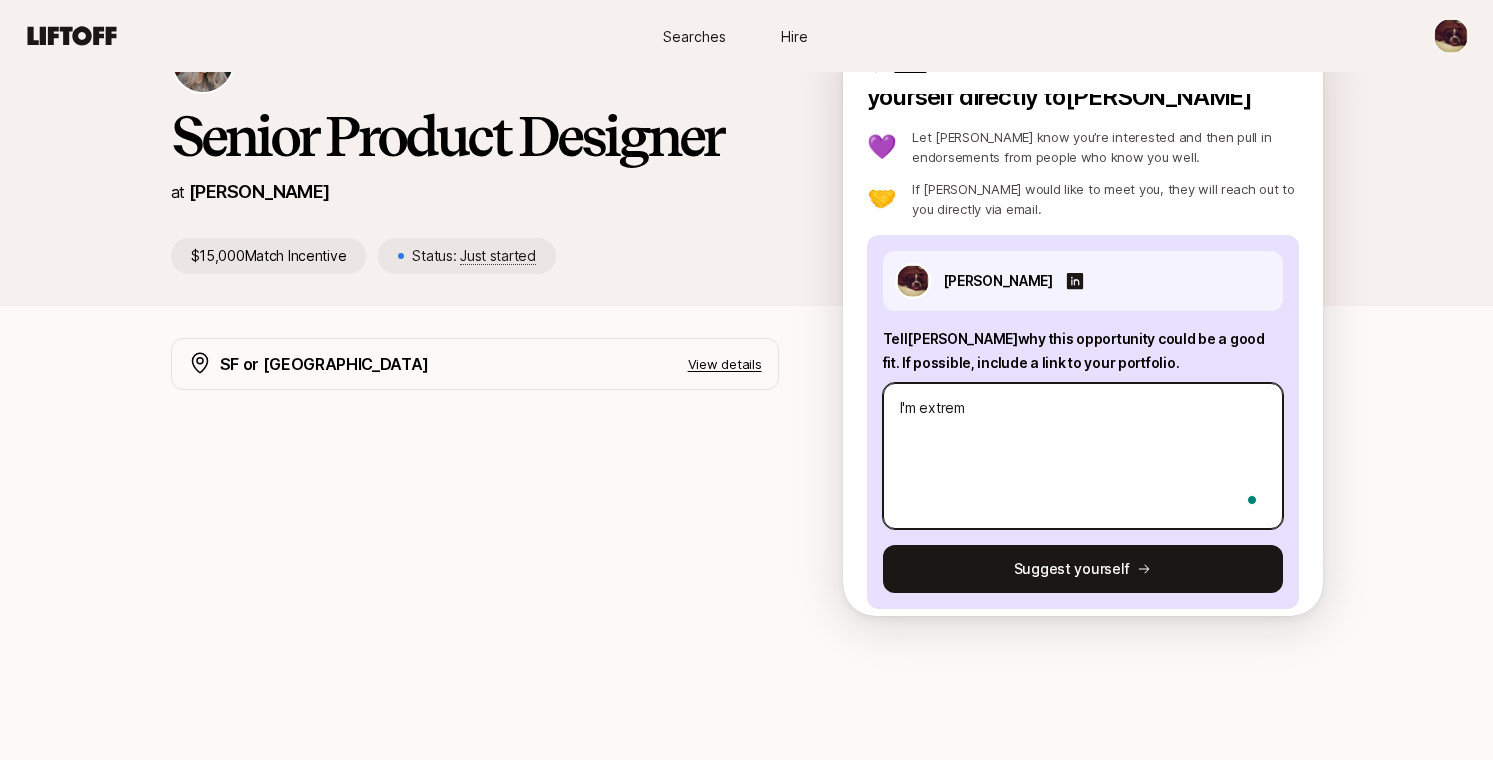 type on "x" 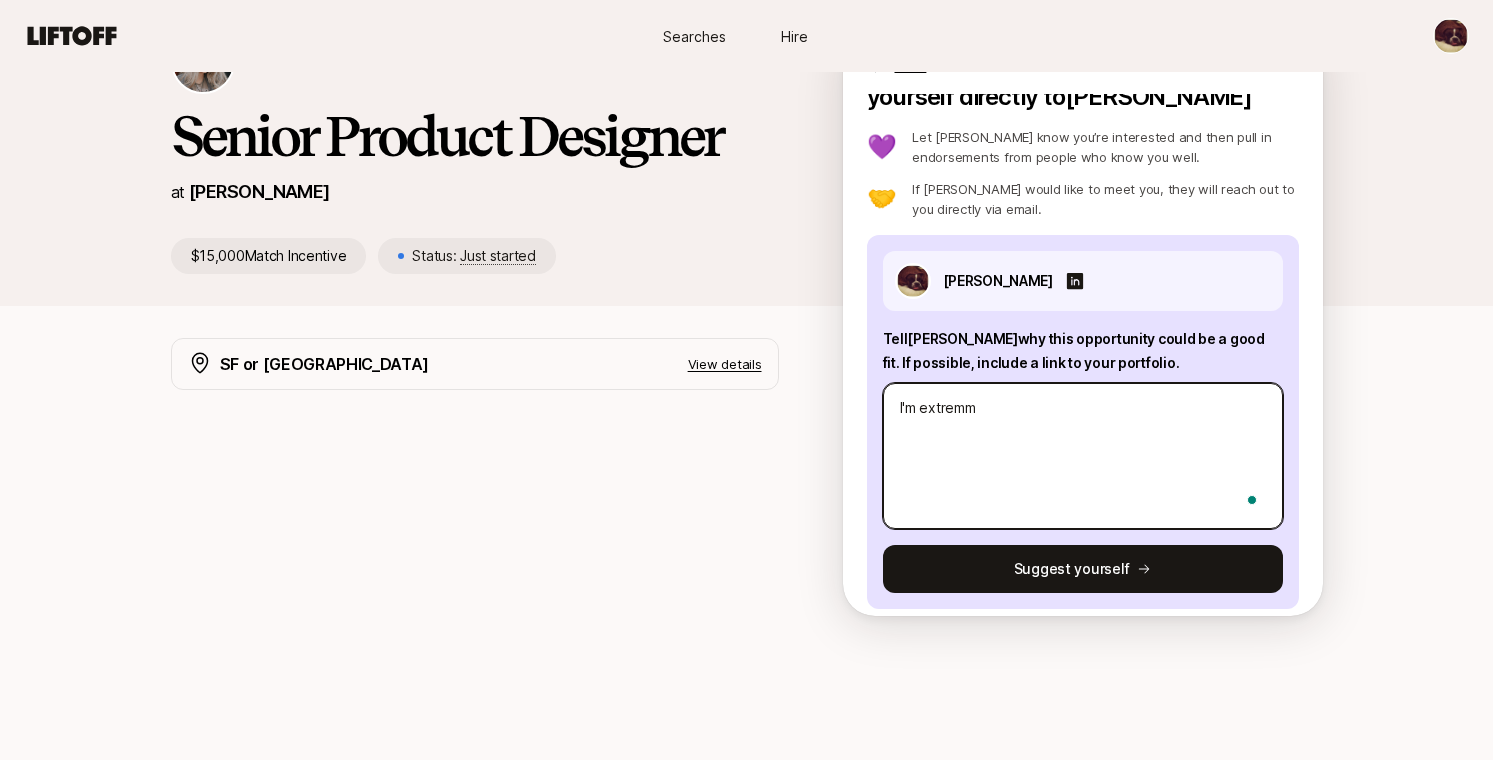 type on "x" 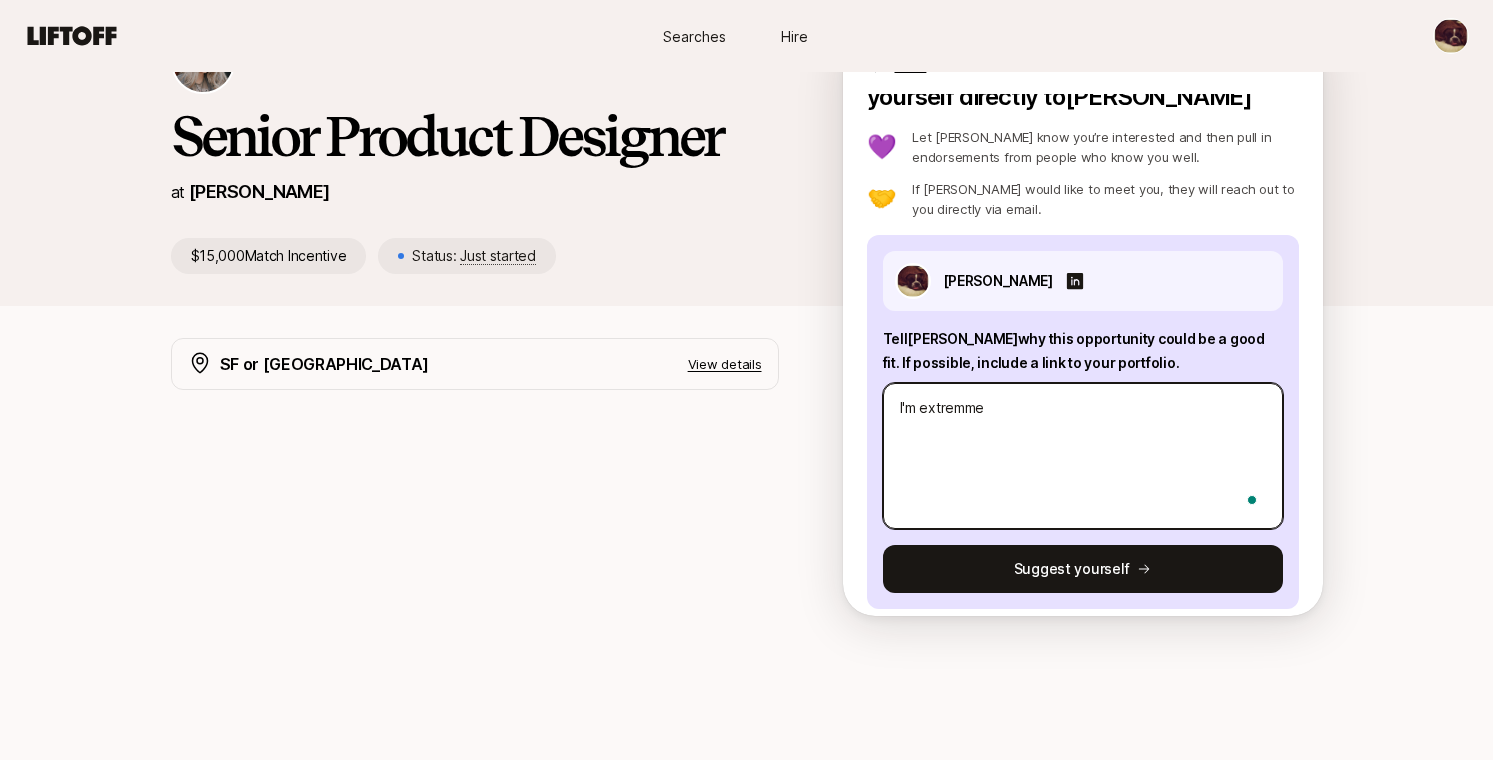type on "x" 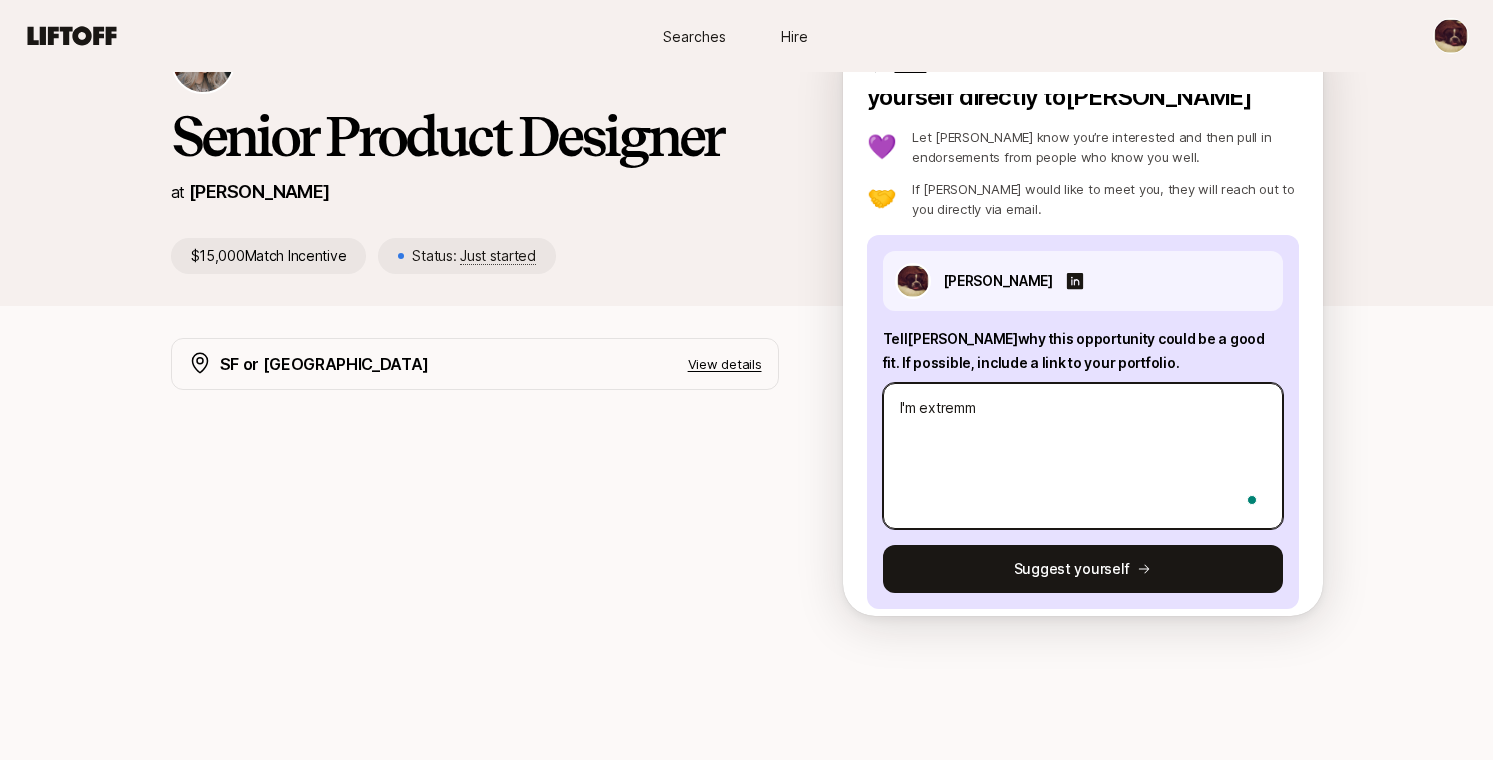 type on "x" 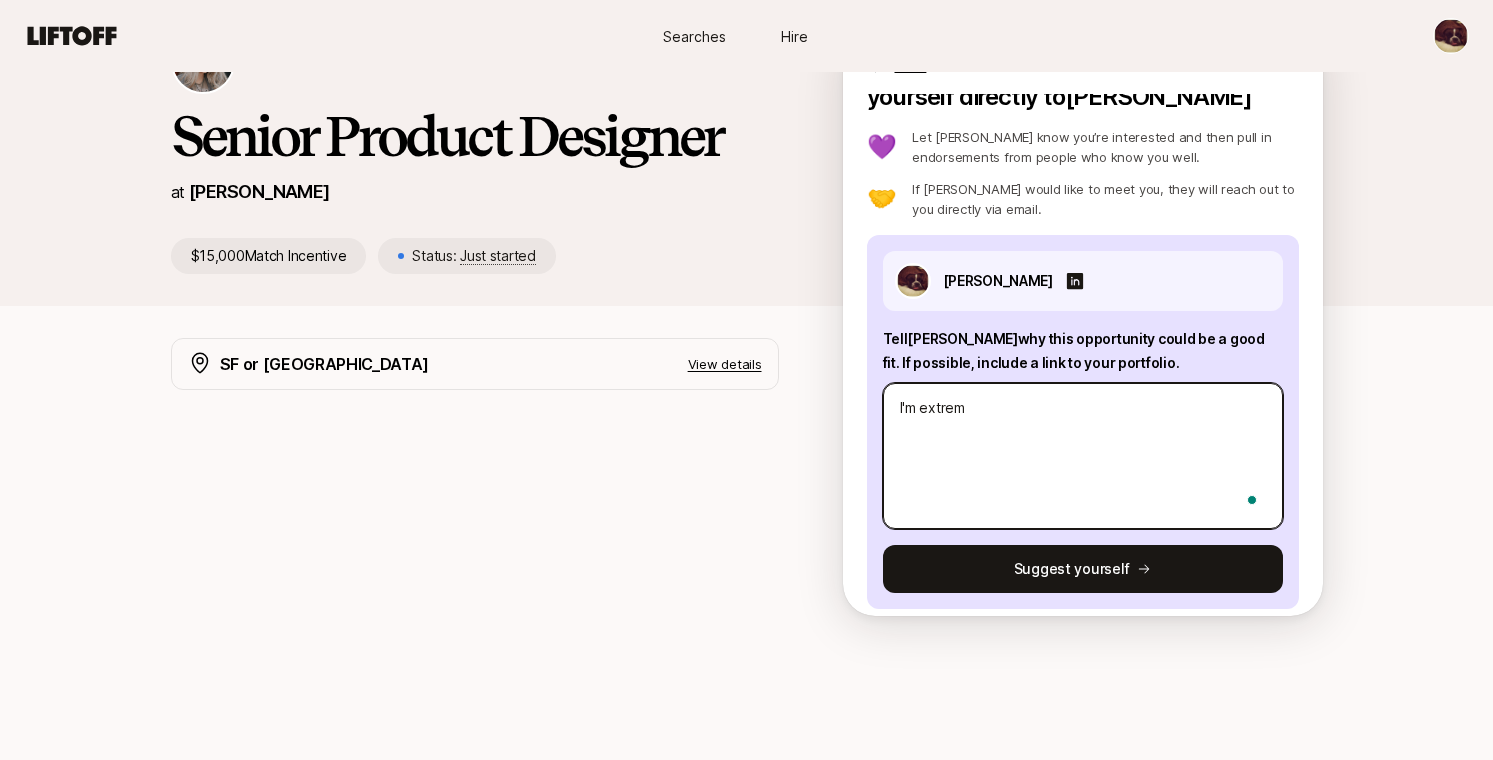 type on "x" 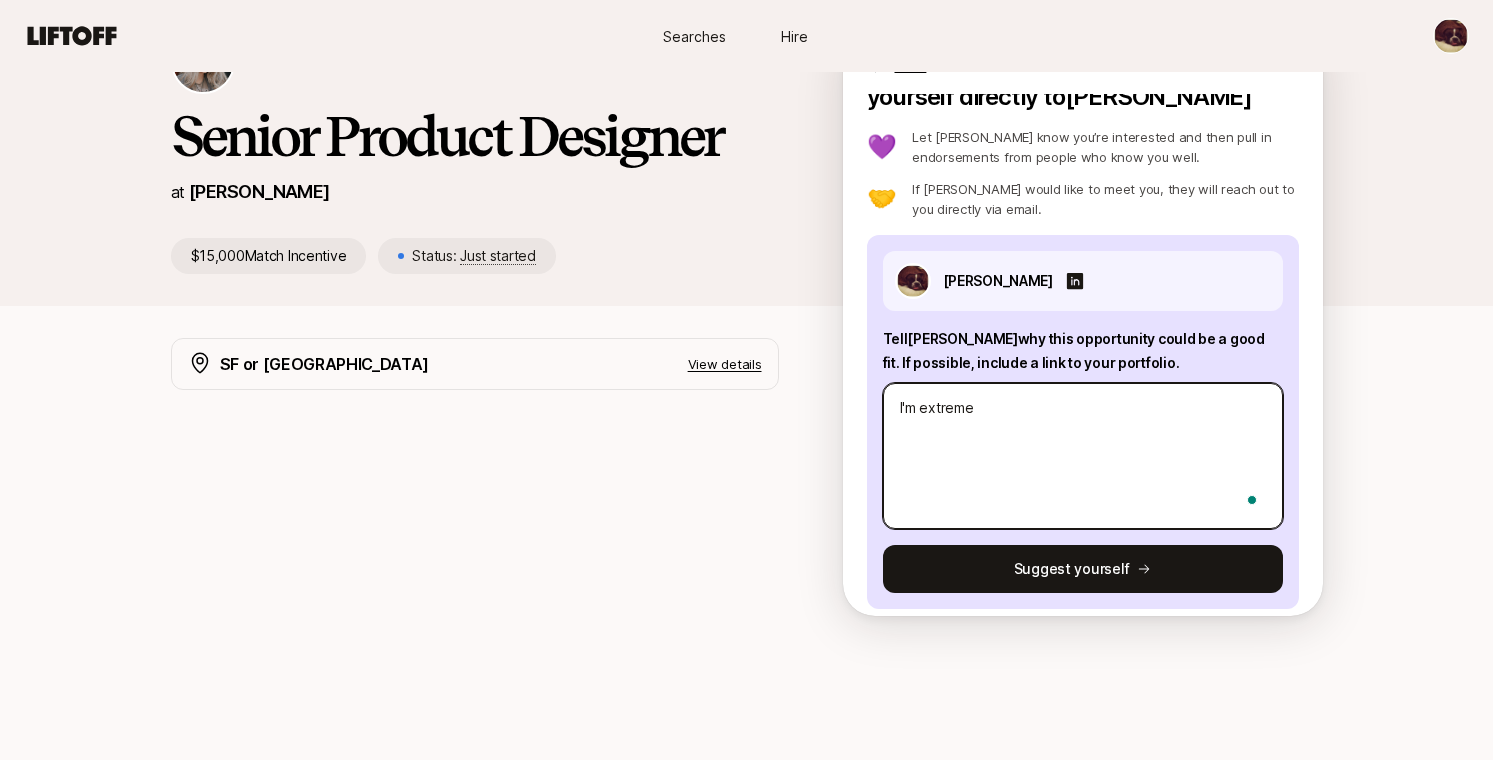 type on "x" 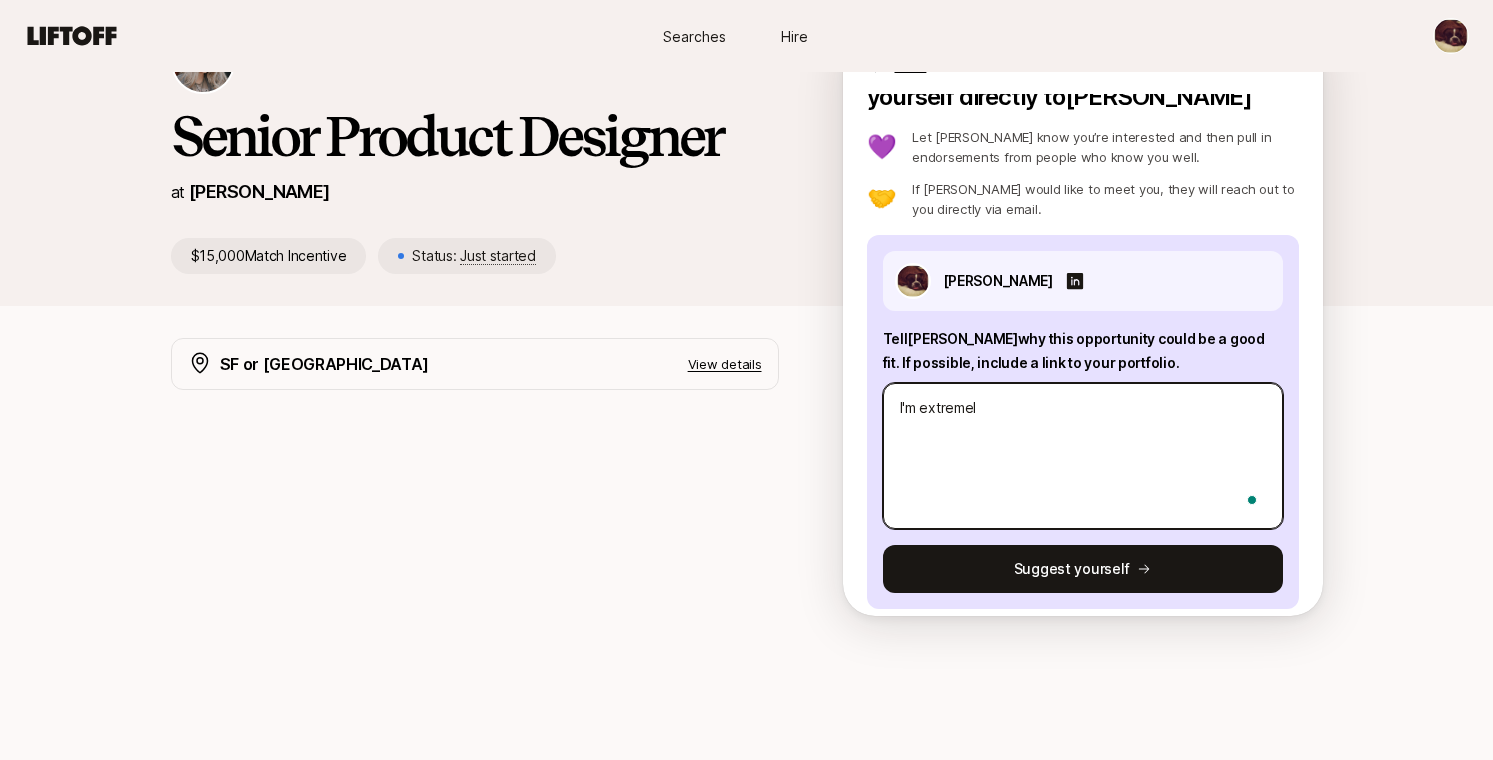 type on "x" 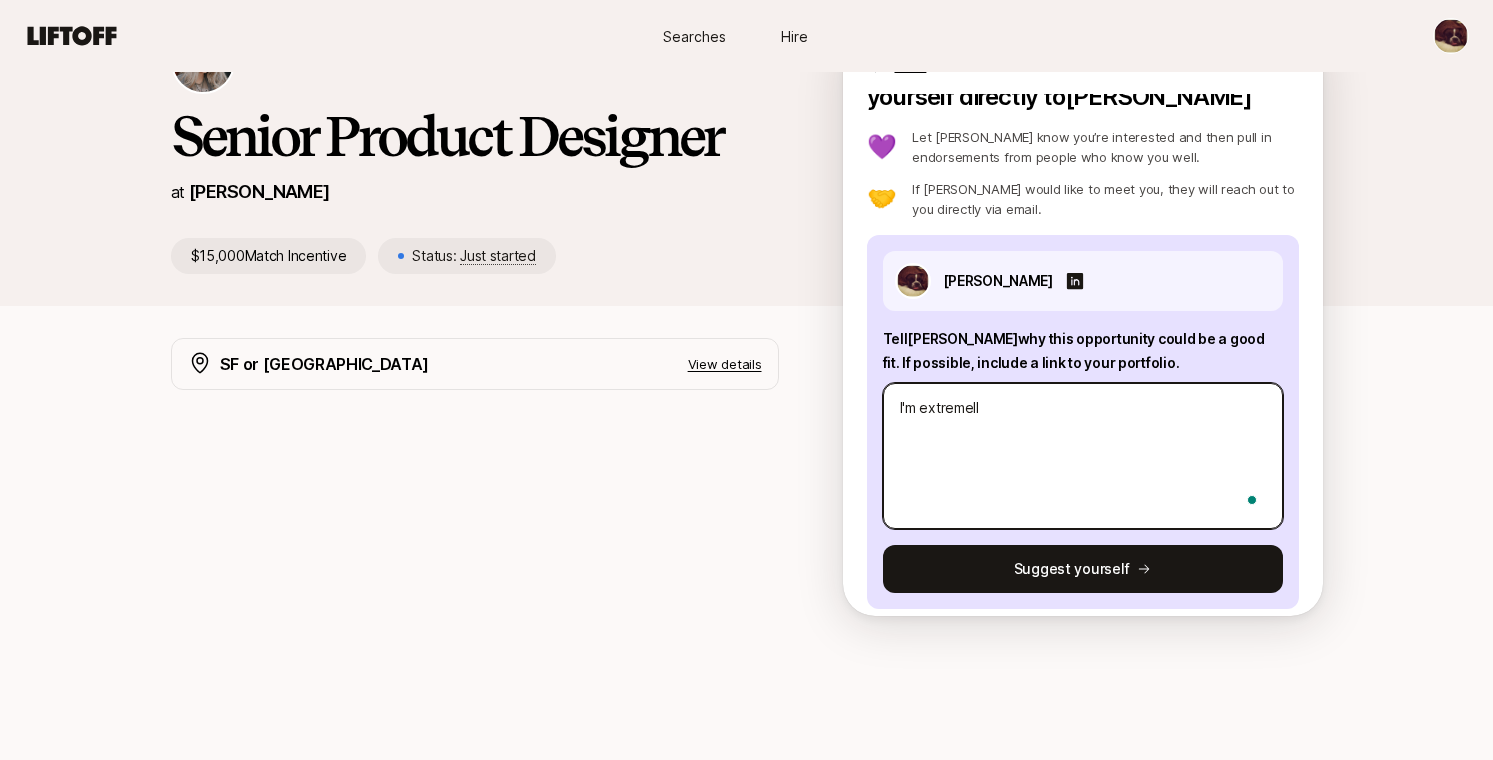 type on "x" 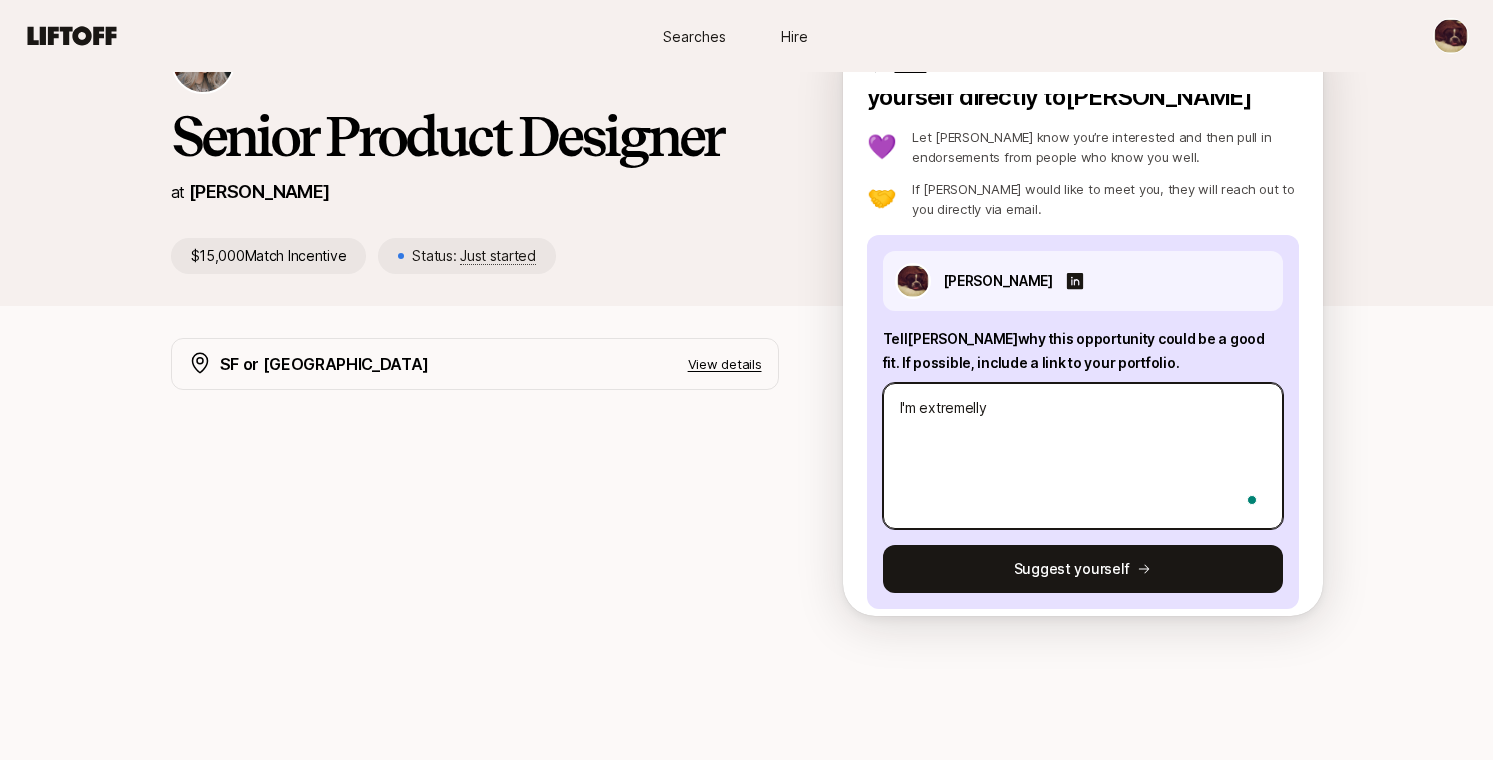 type on "x" 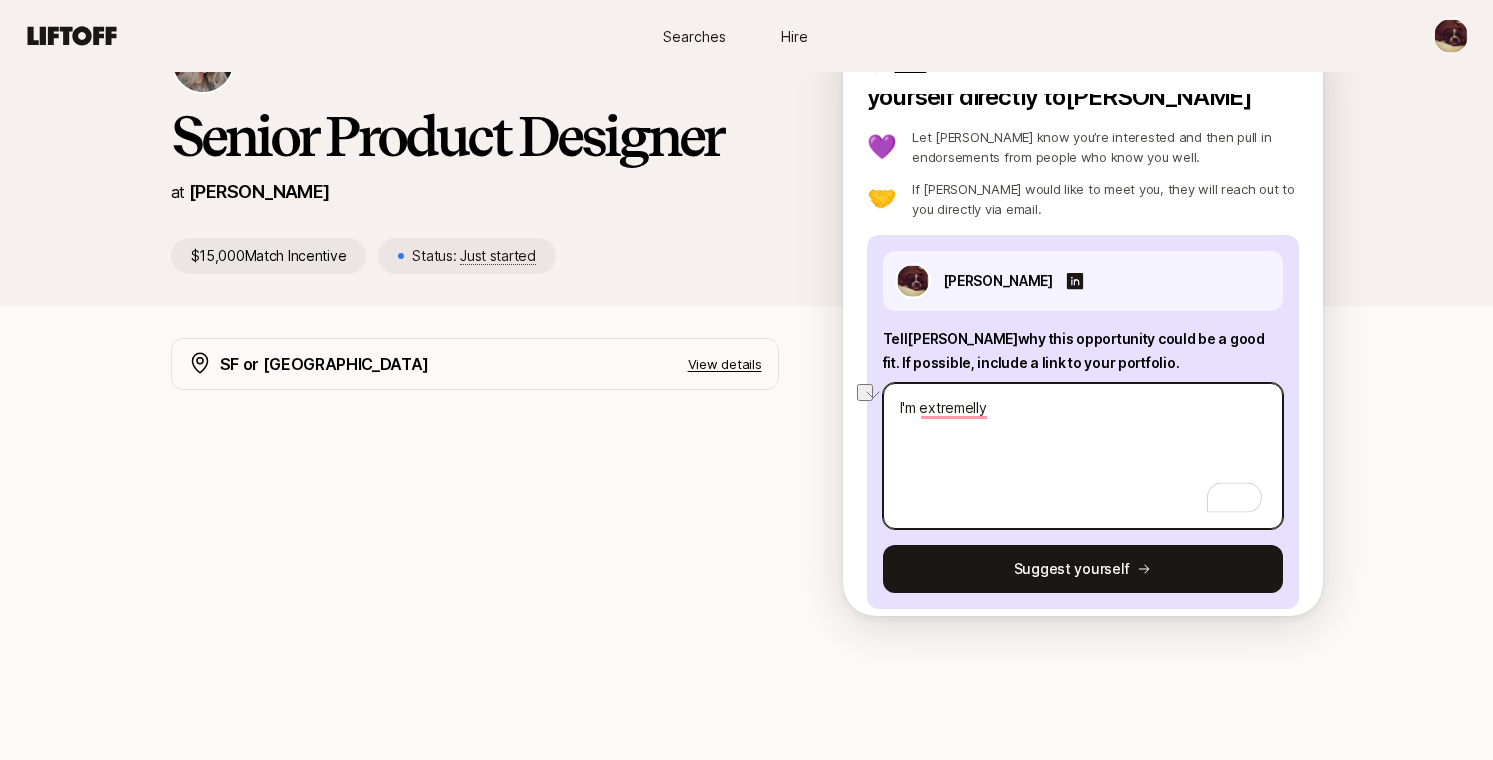 drag, startPoint x: 1008, startPoint y: 407, endPoint x: 898, endPoint y: 407, distance: 110 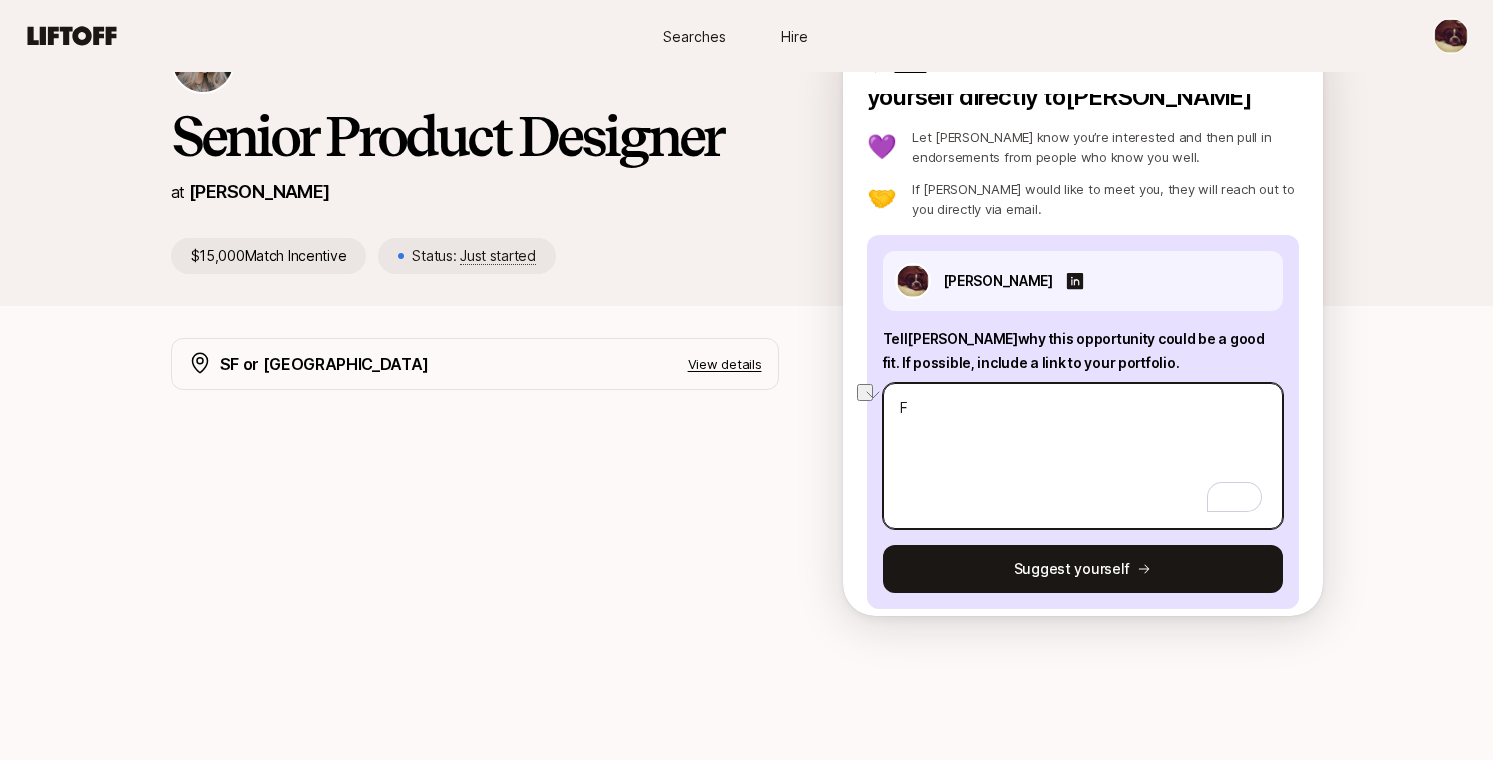type on "x" 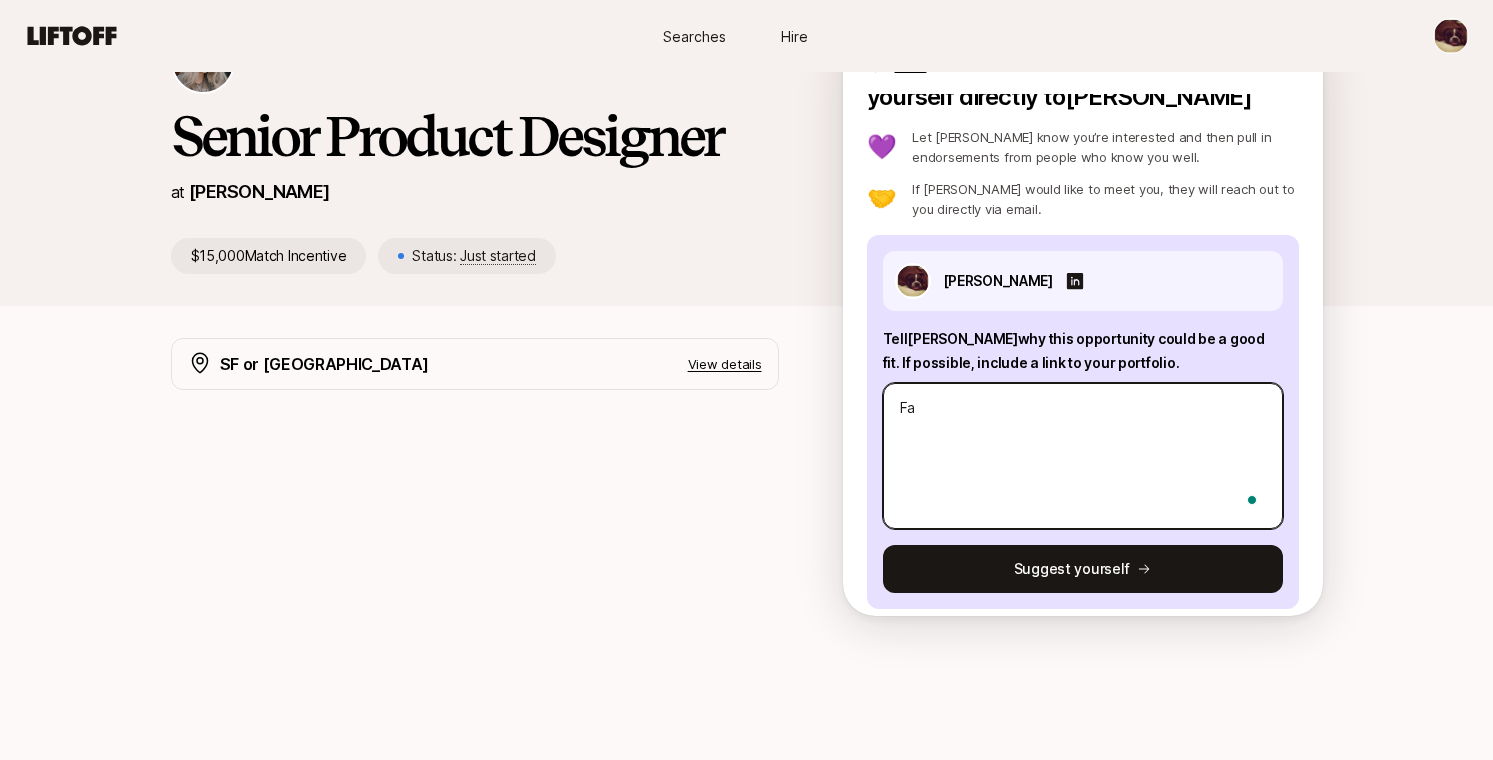type on "x" 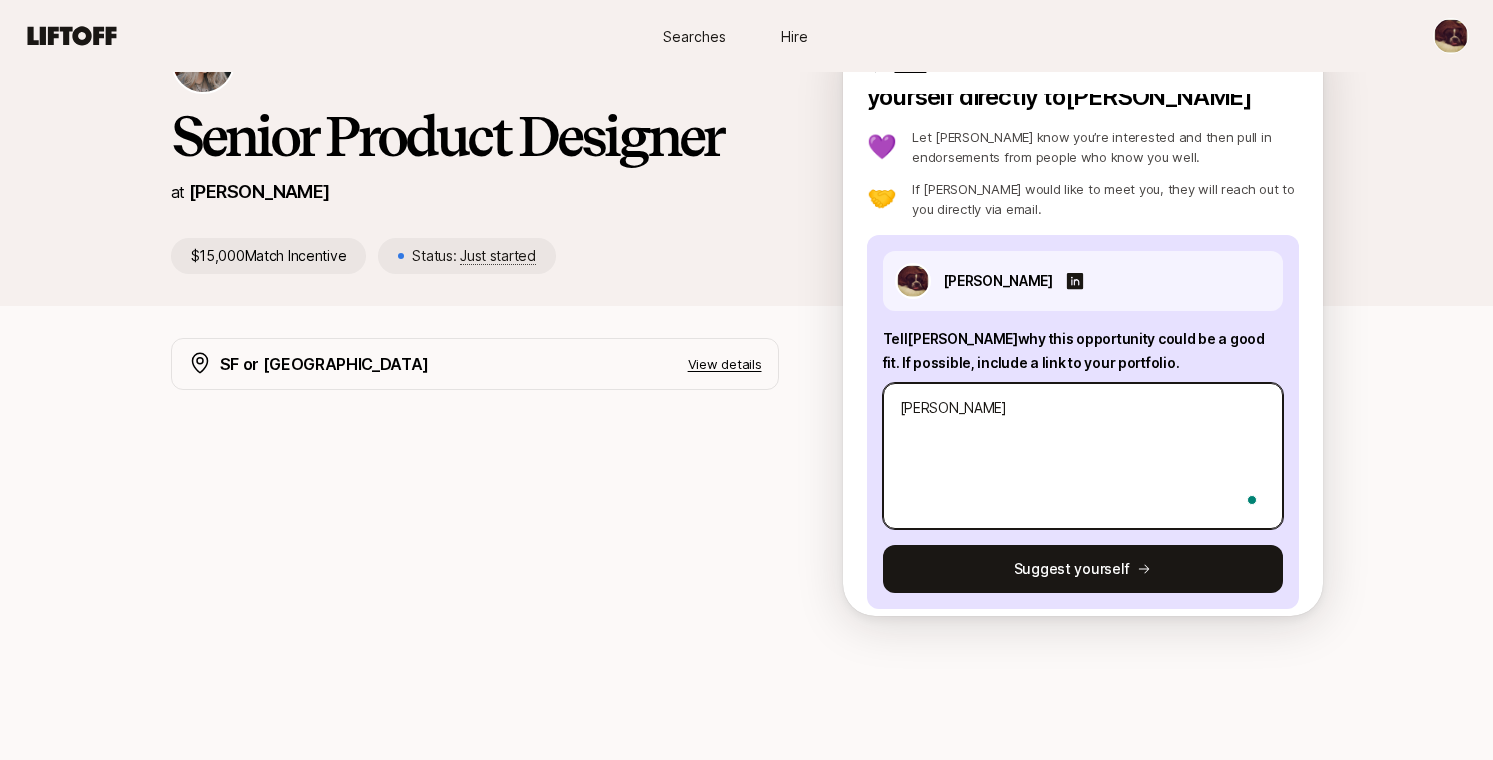 type on "x" 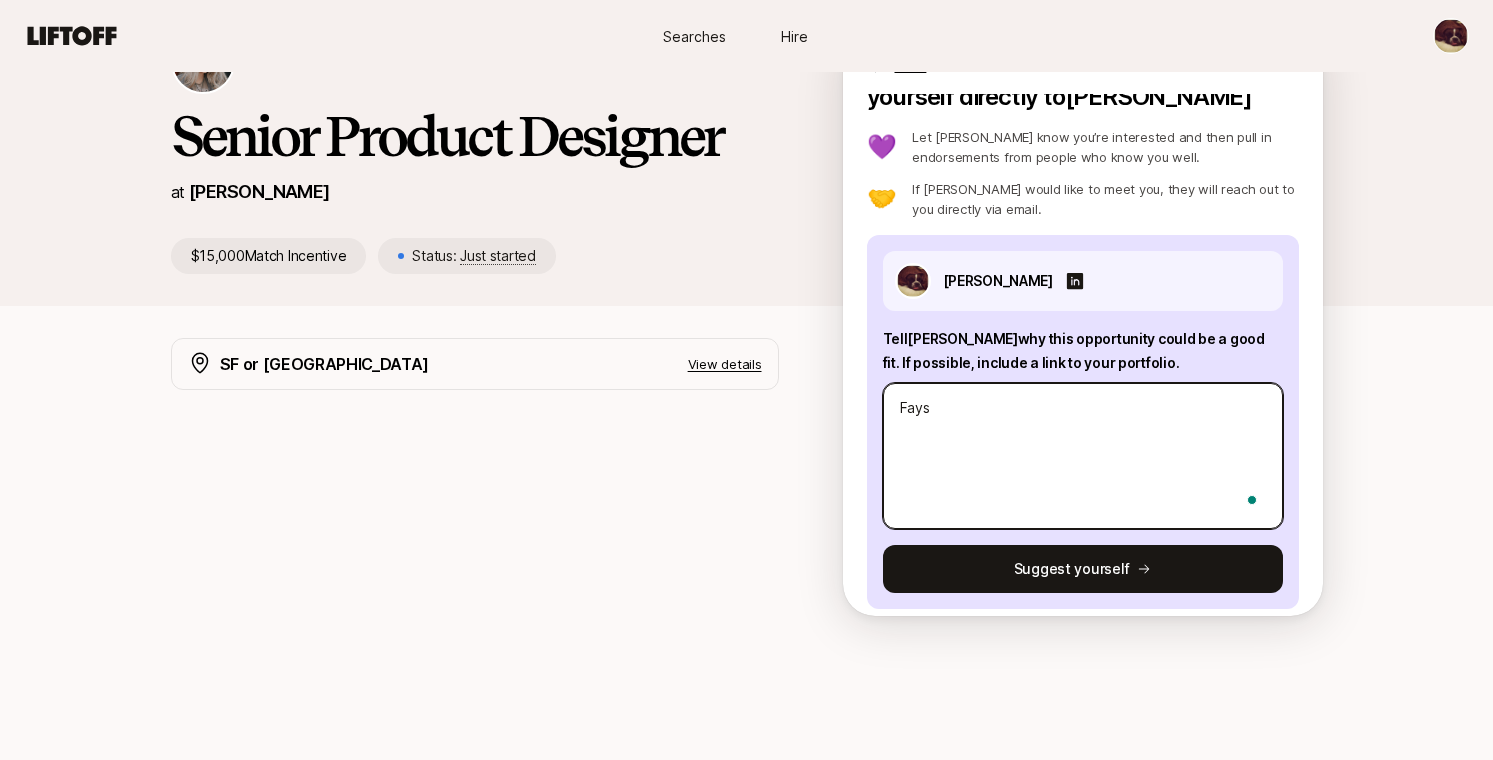 type on "x" 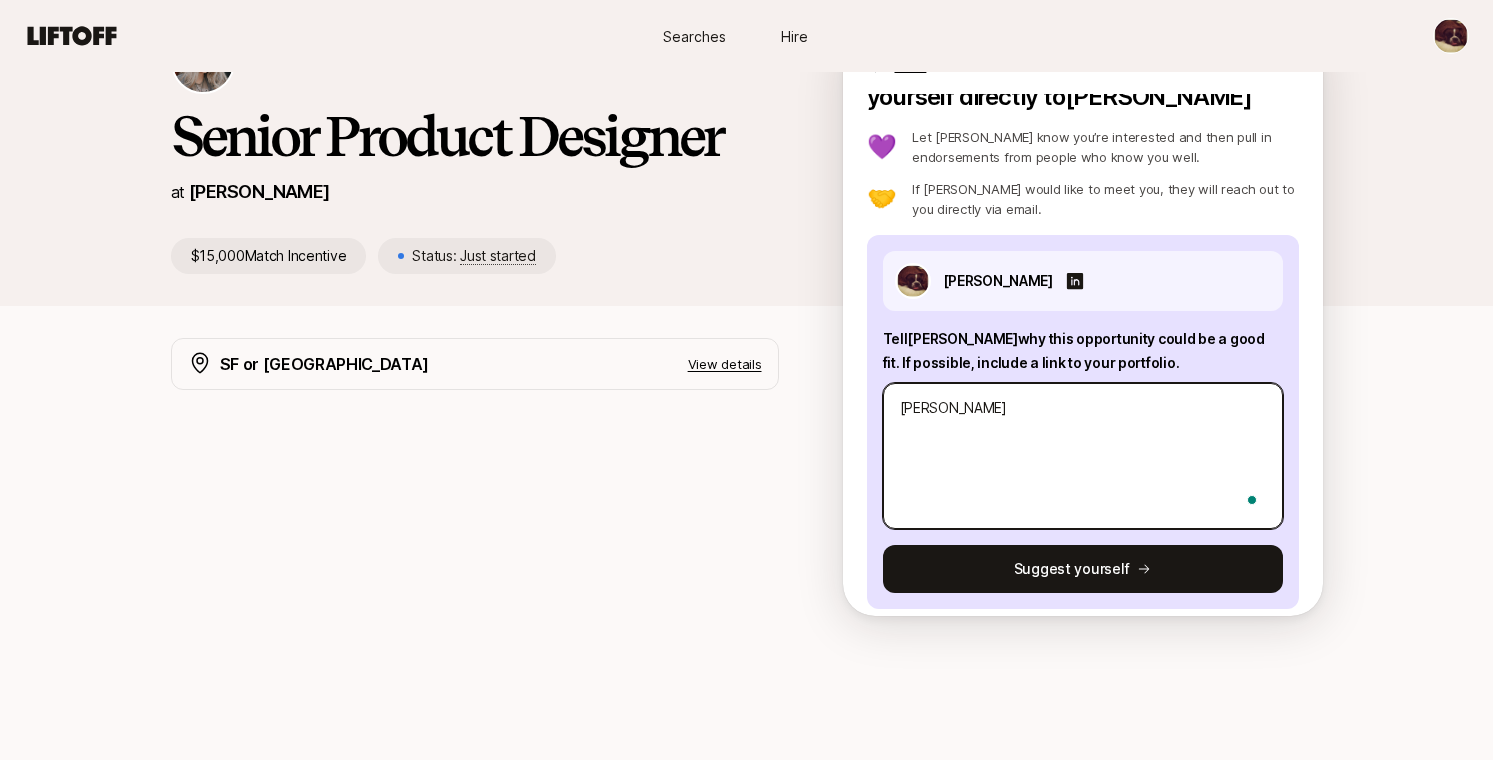 type on "x" 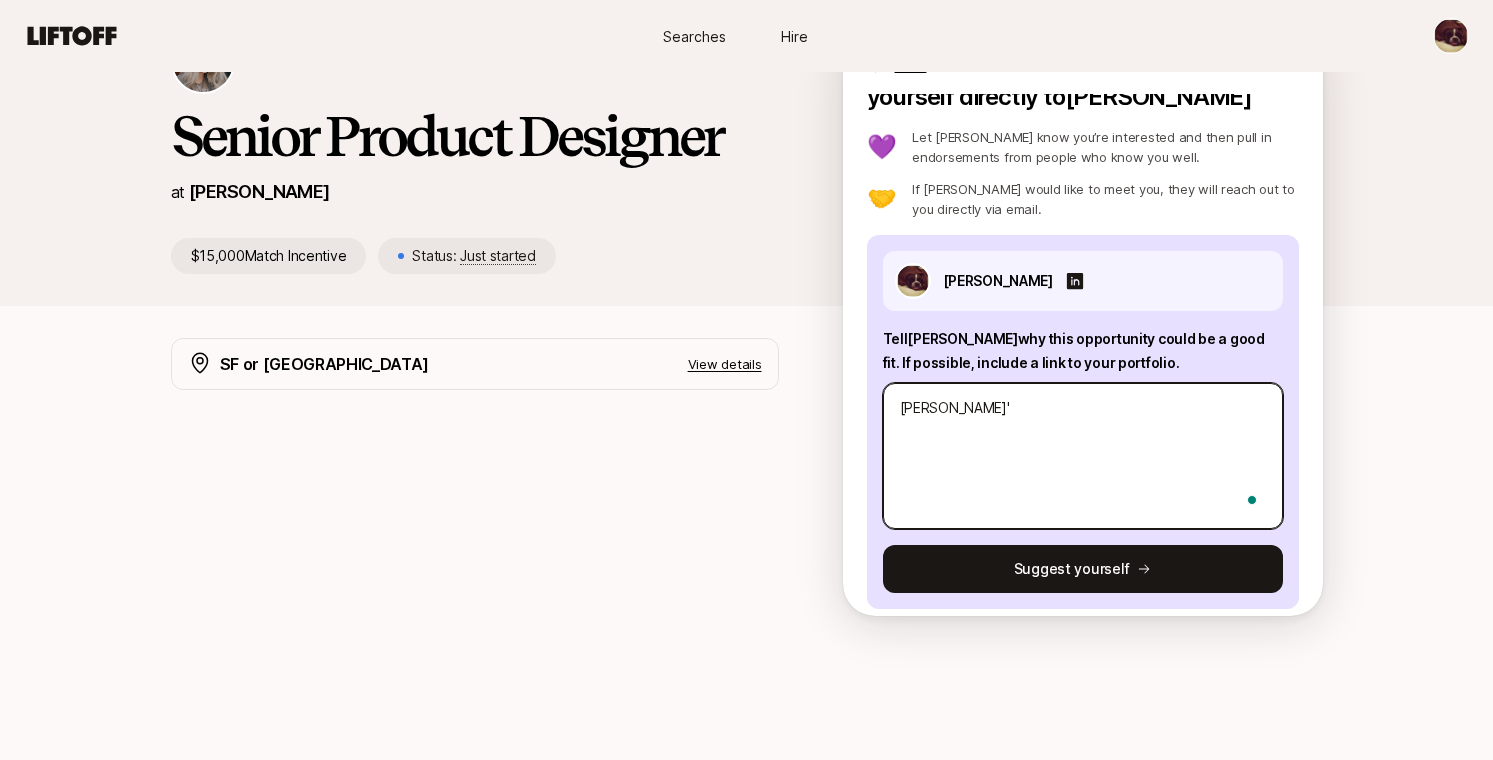 type on "x" 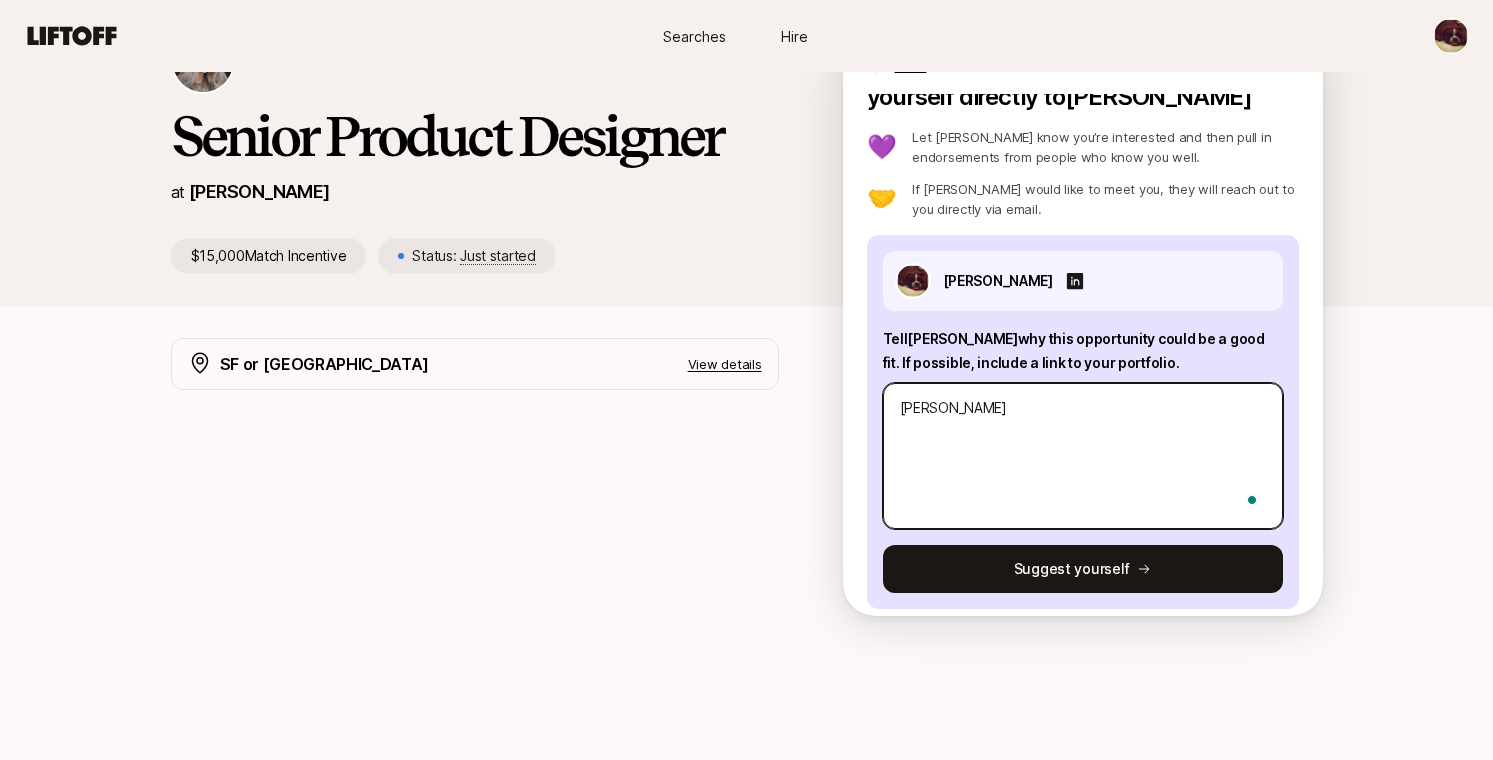 type on "x" 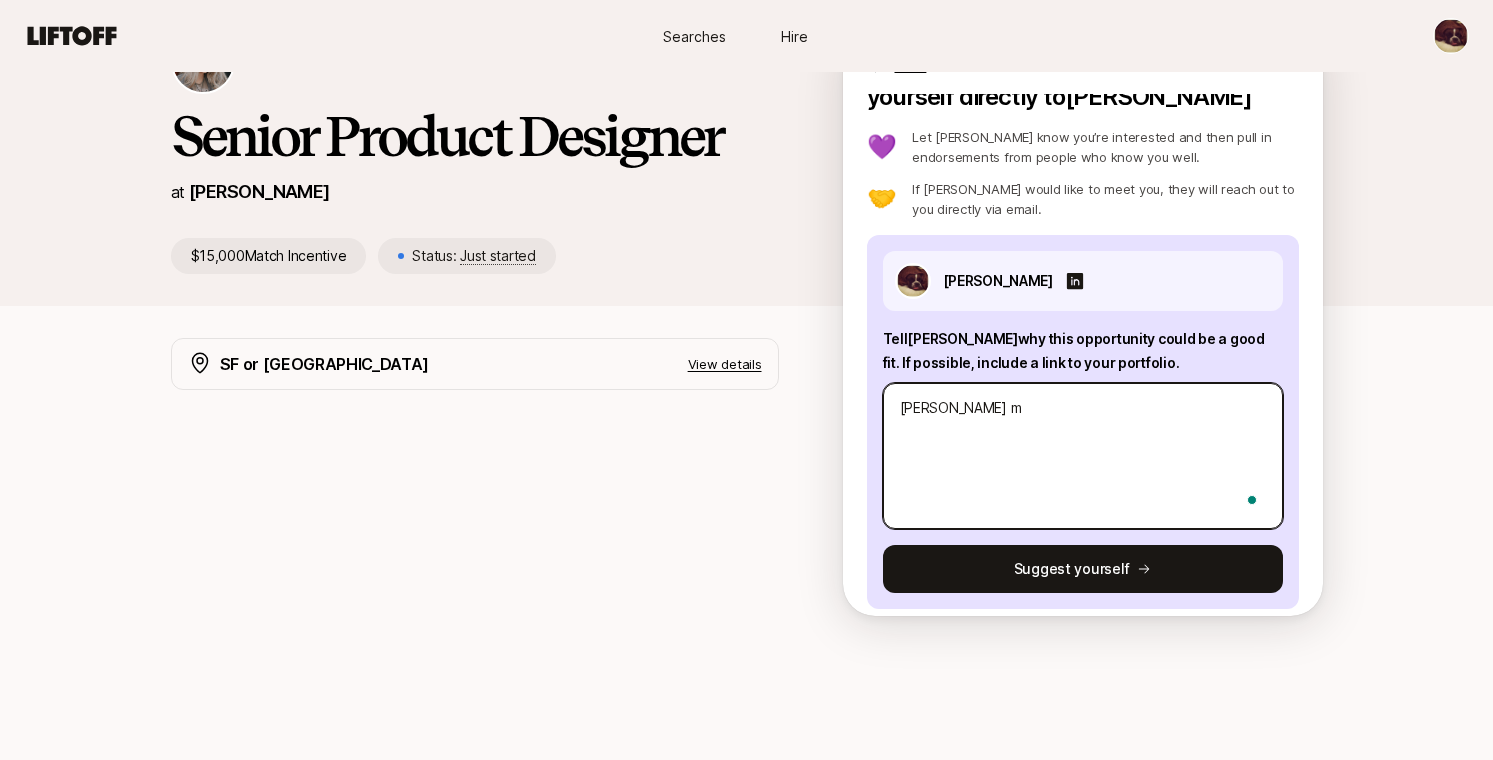 type on "x" 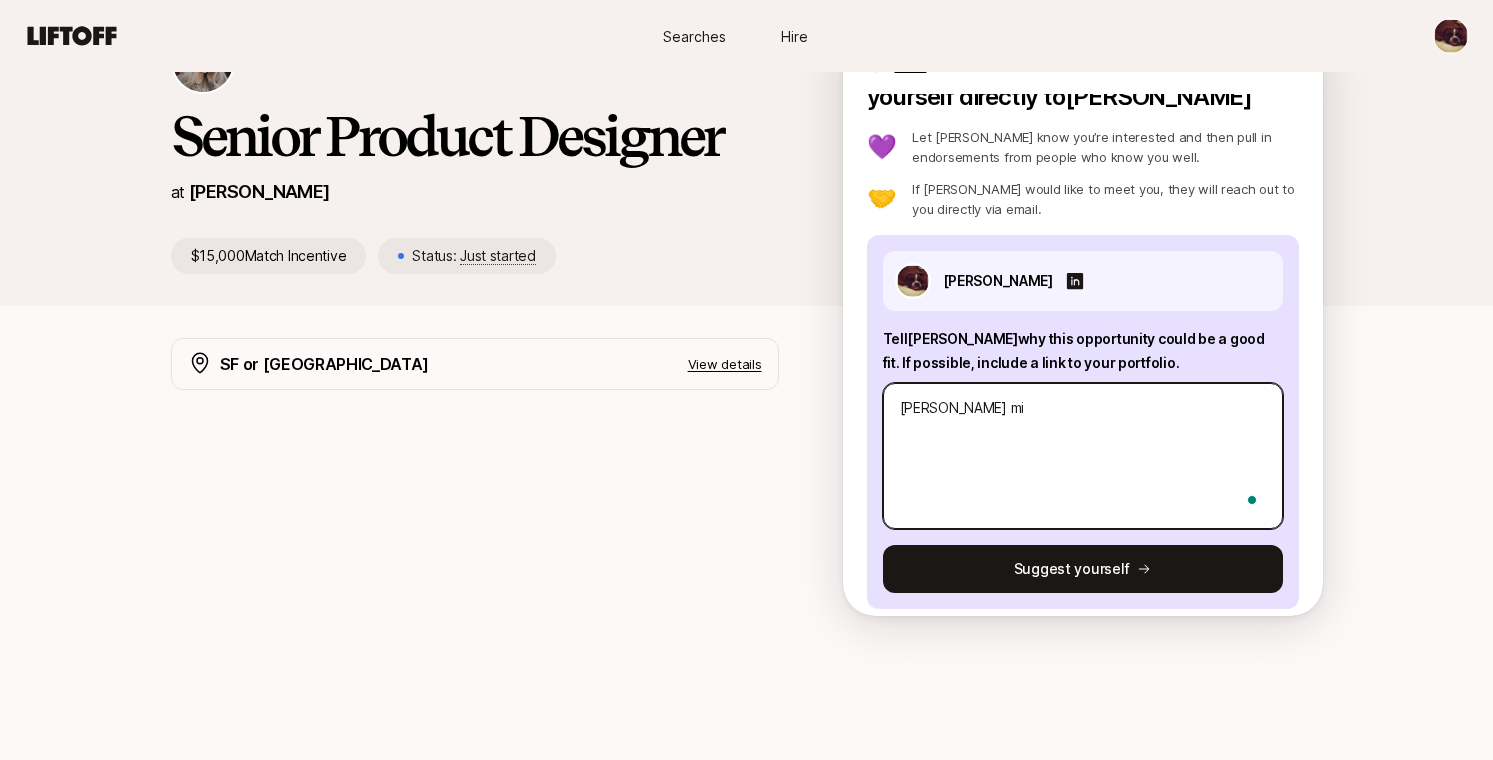 type on "x" 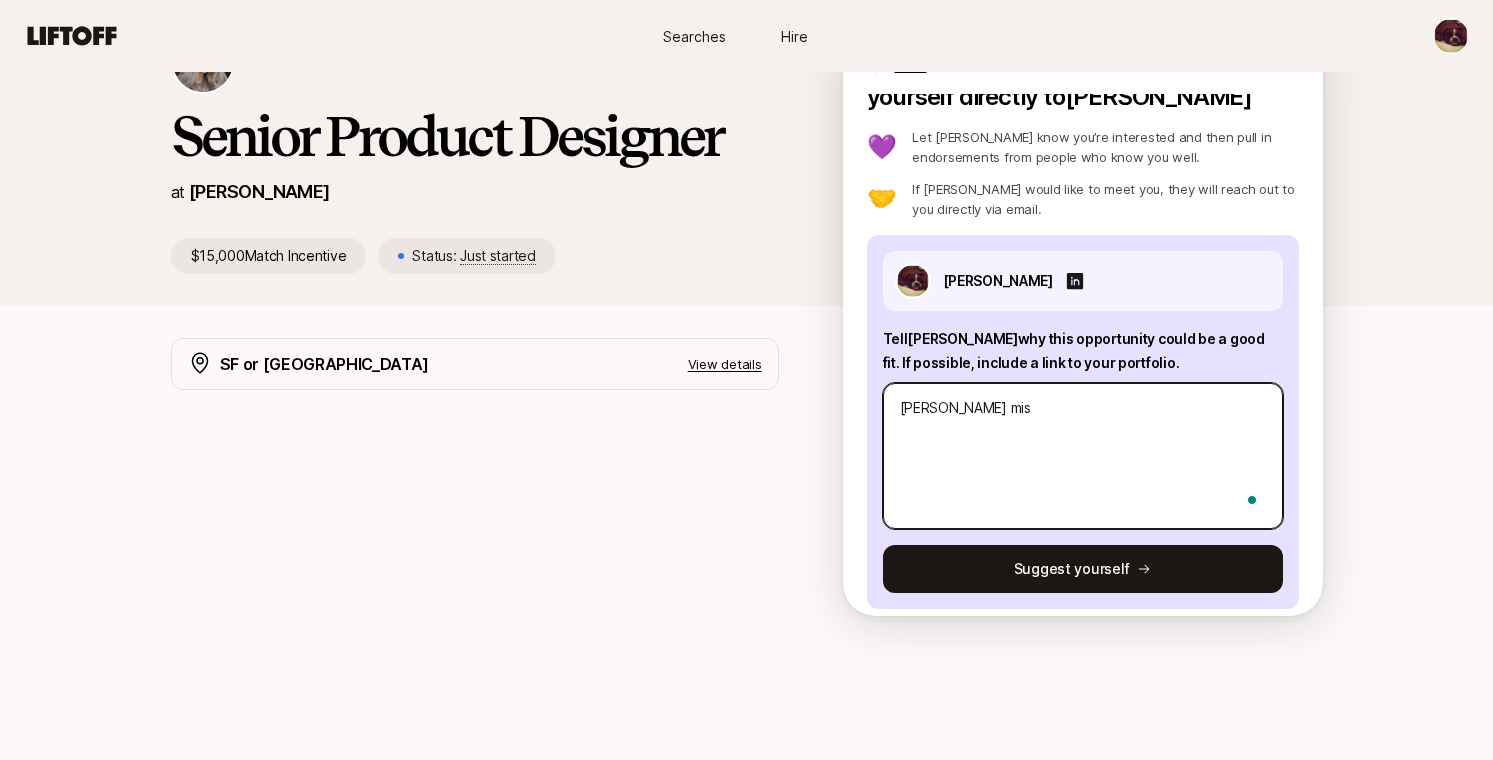 type on "x" 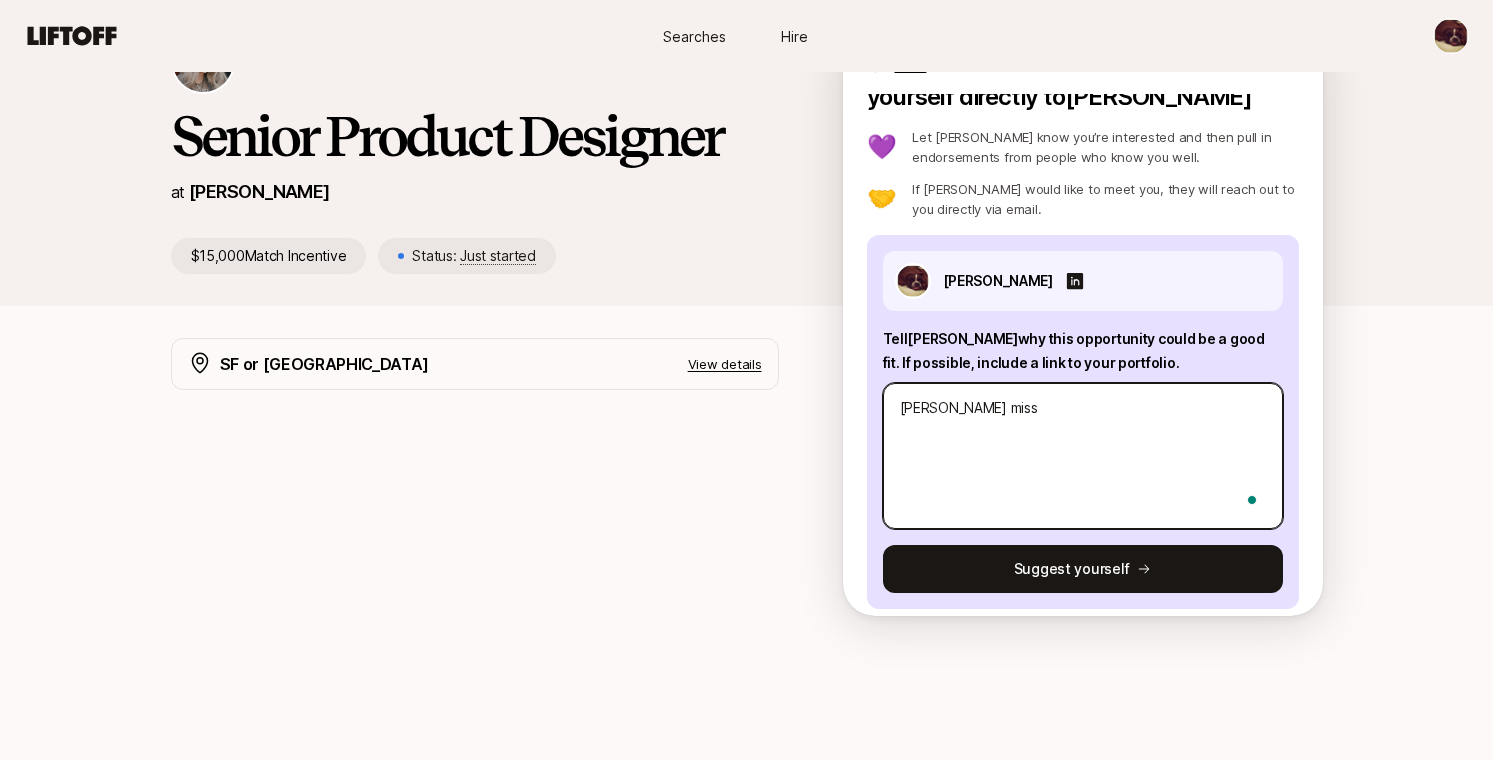 type on "[PERSON_NAME]" 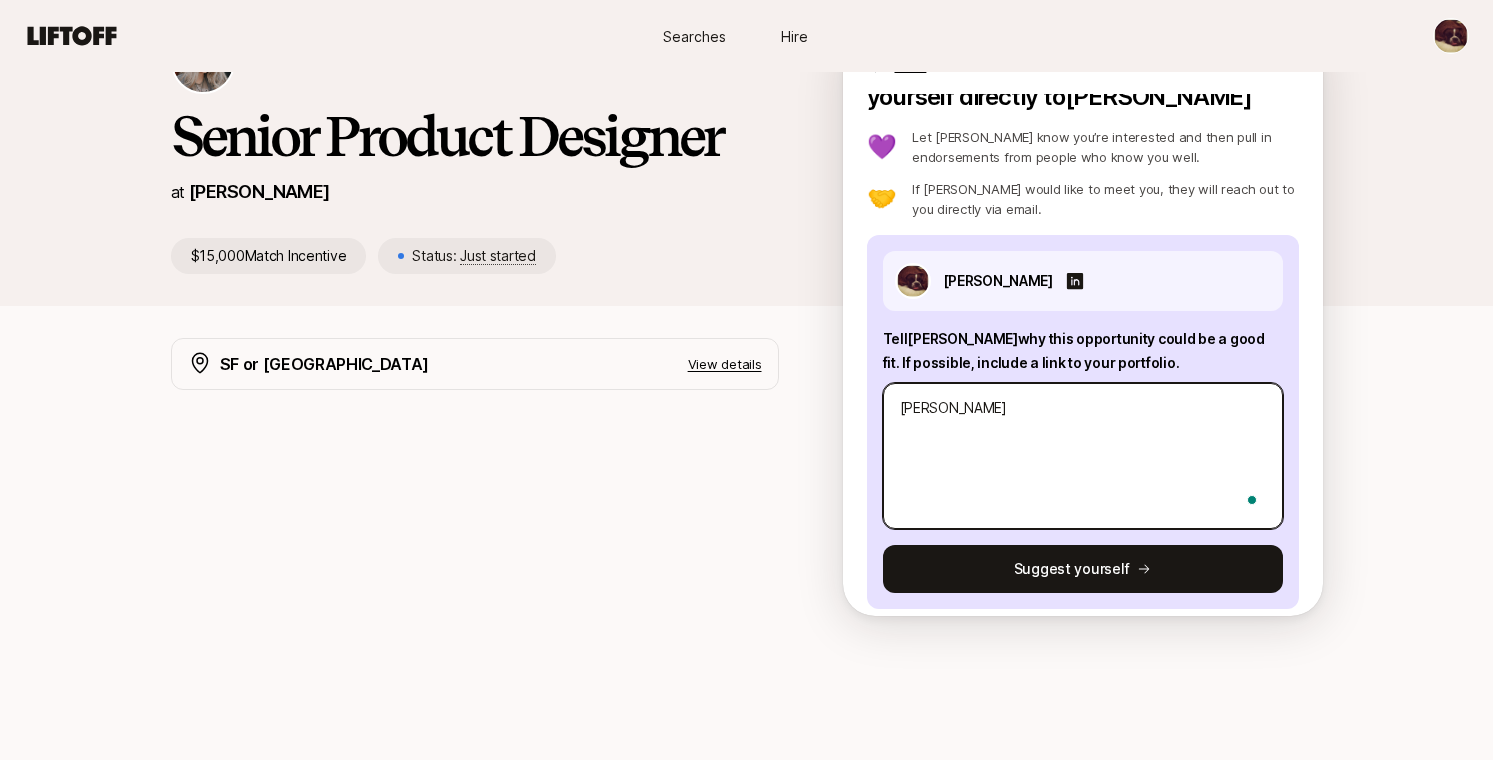 type on "x" 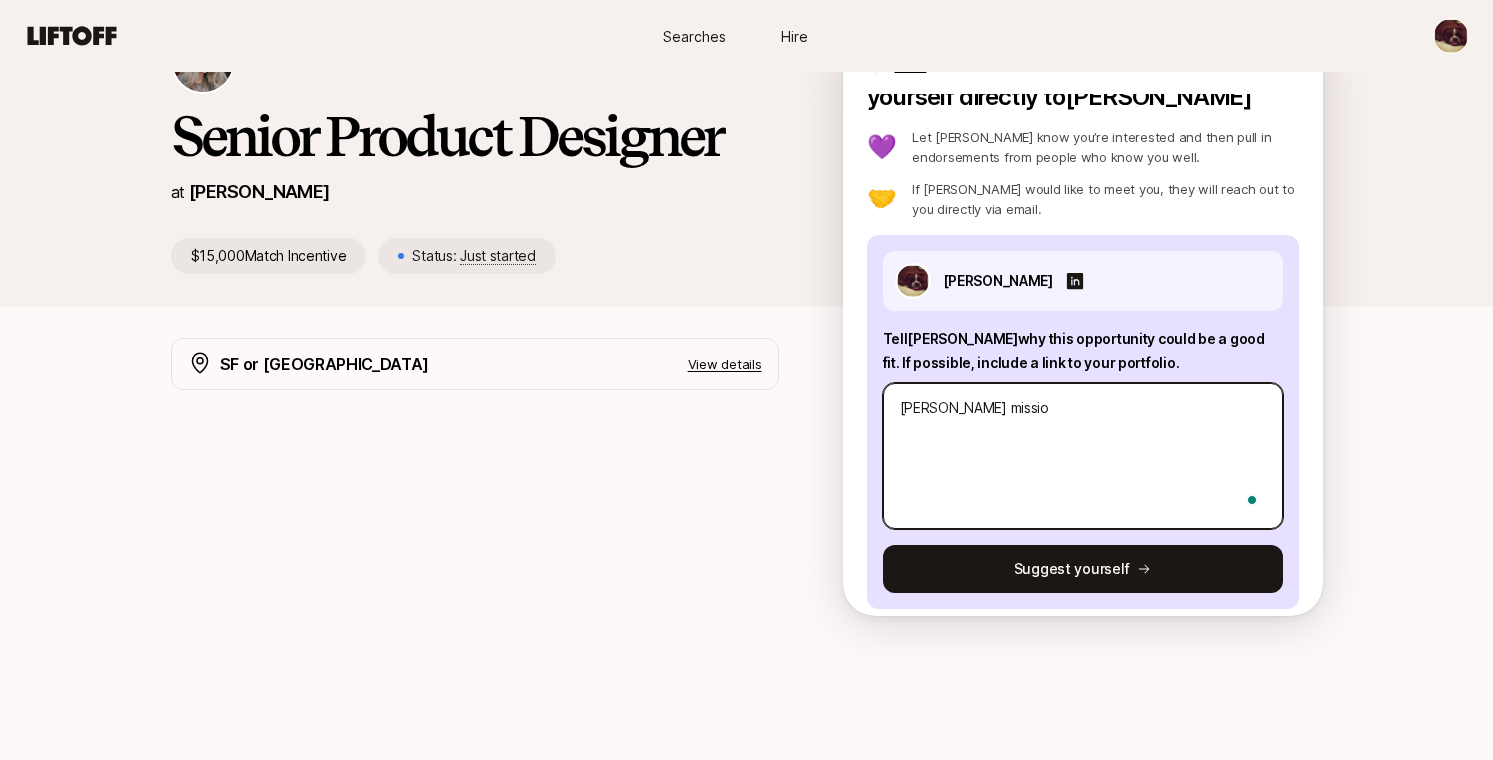 type on "x" 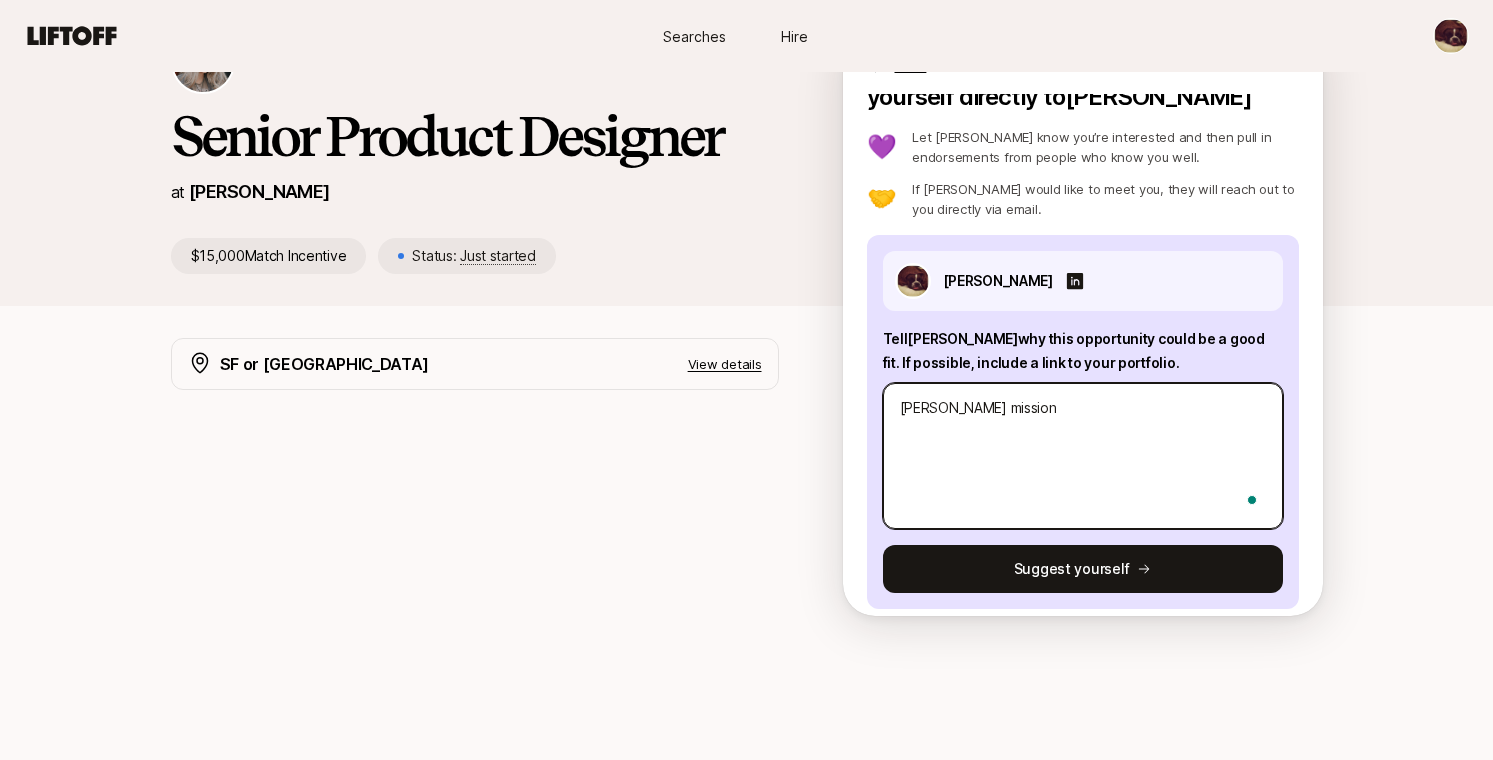 type on "x" 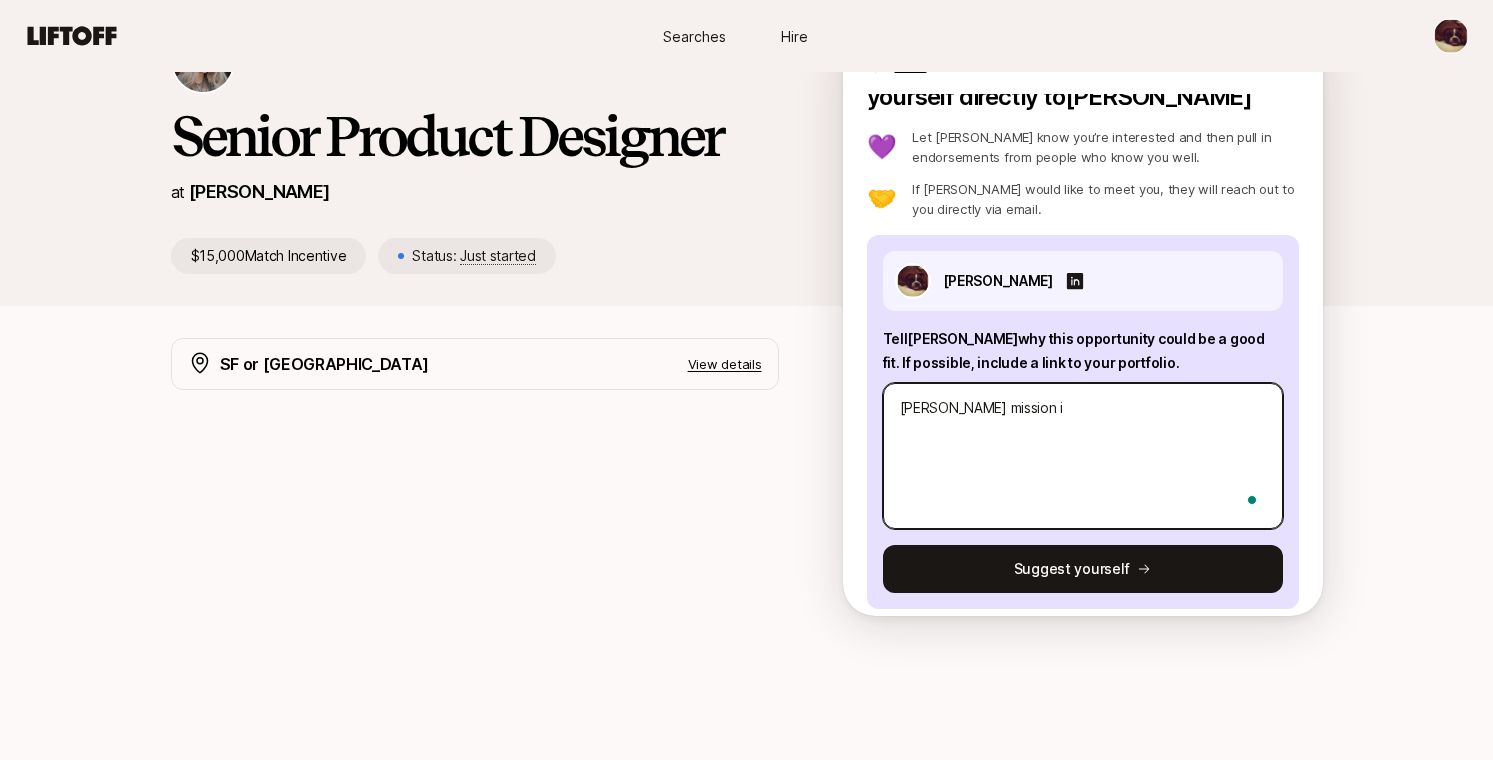 type on "x" 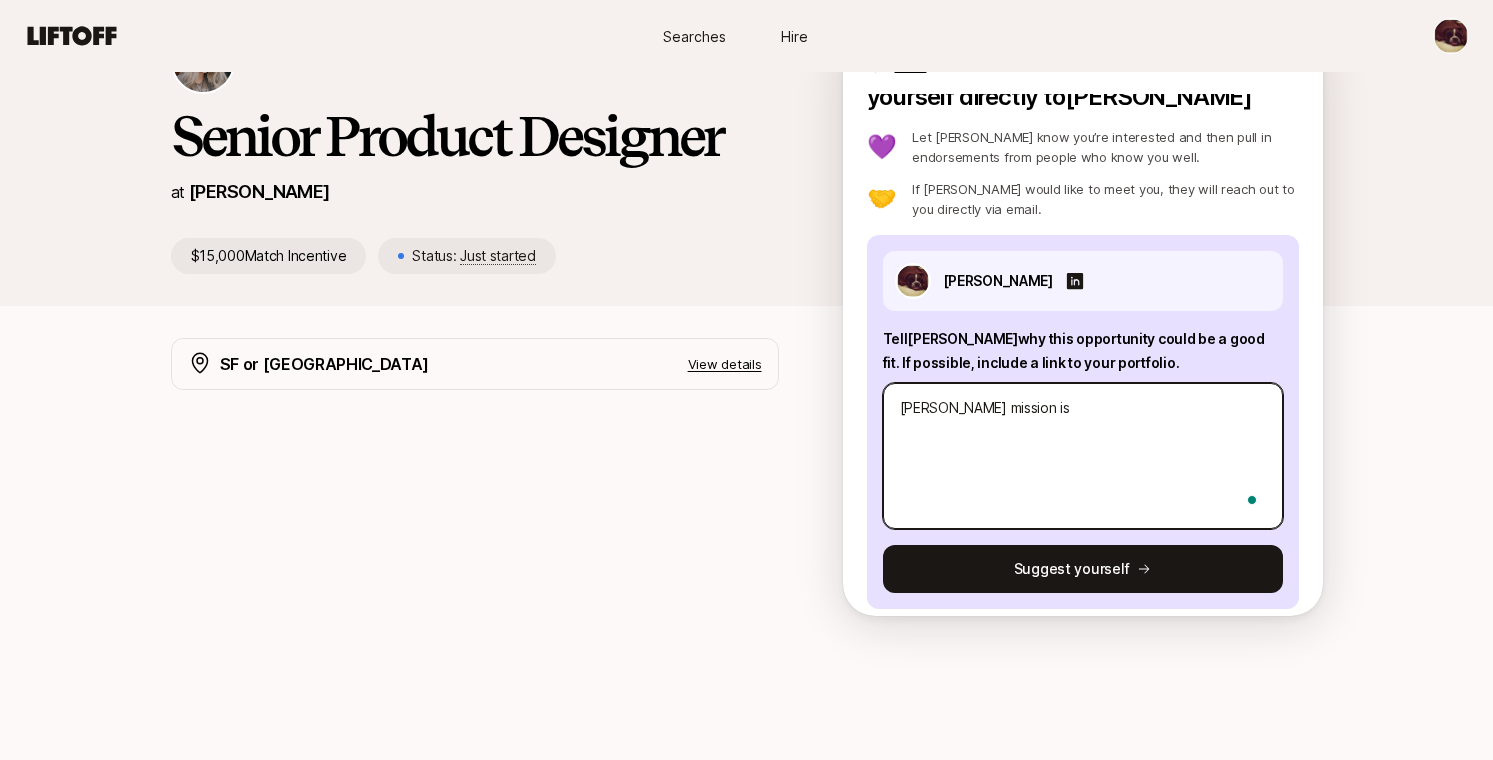 type on "[PERSON_NAME] mission is" 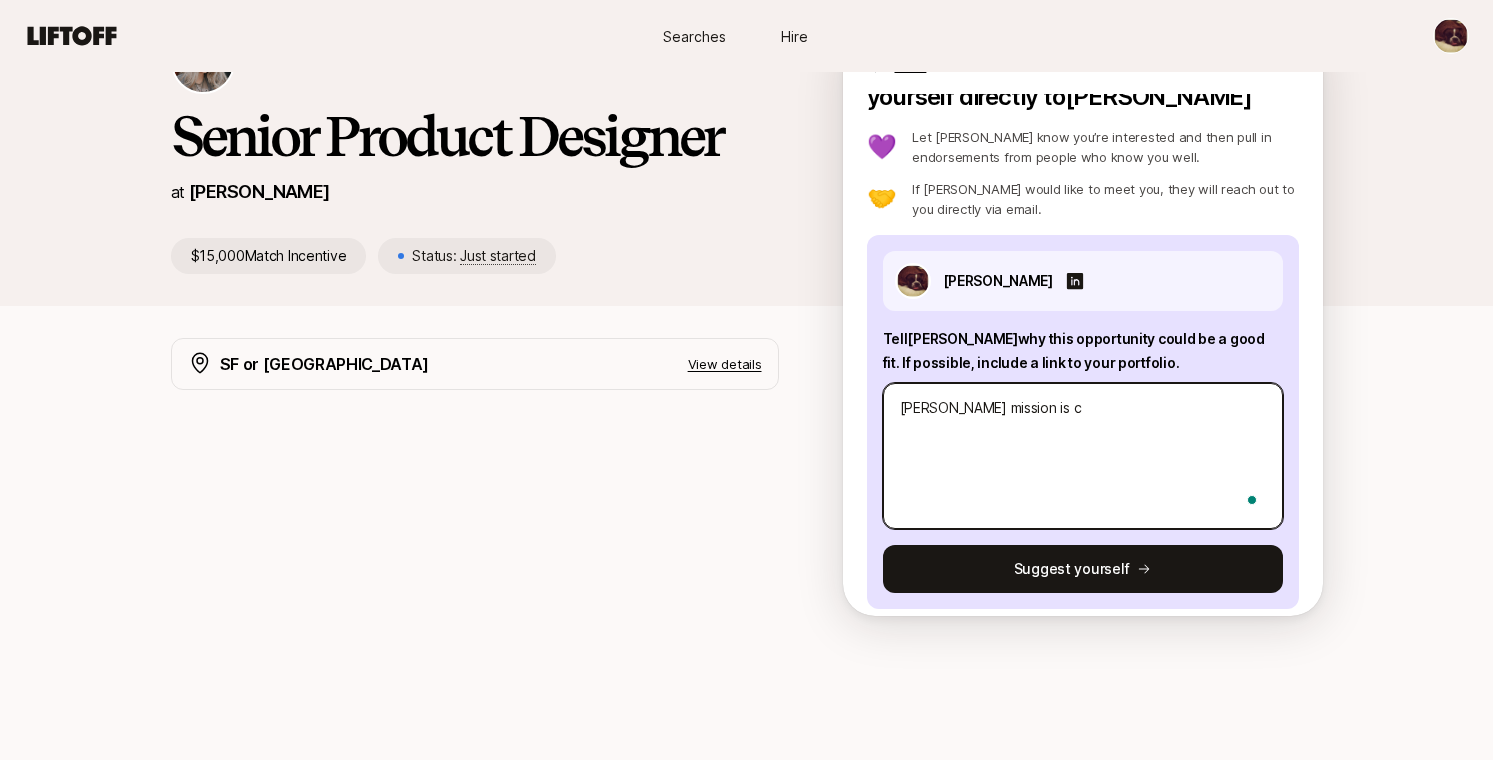 type on "x" 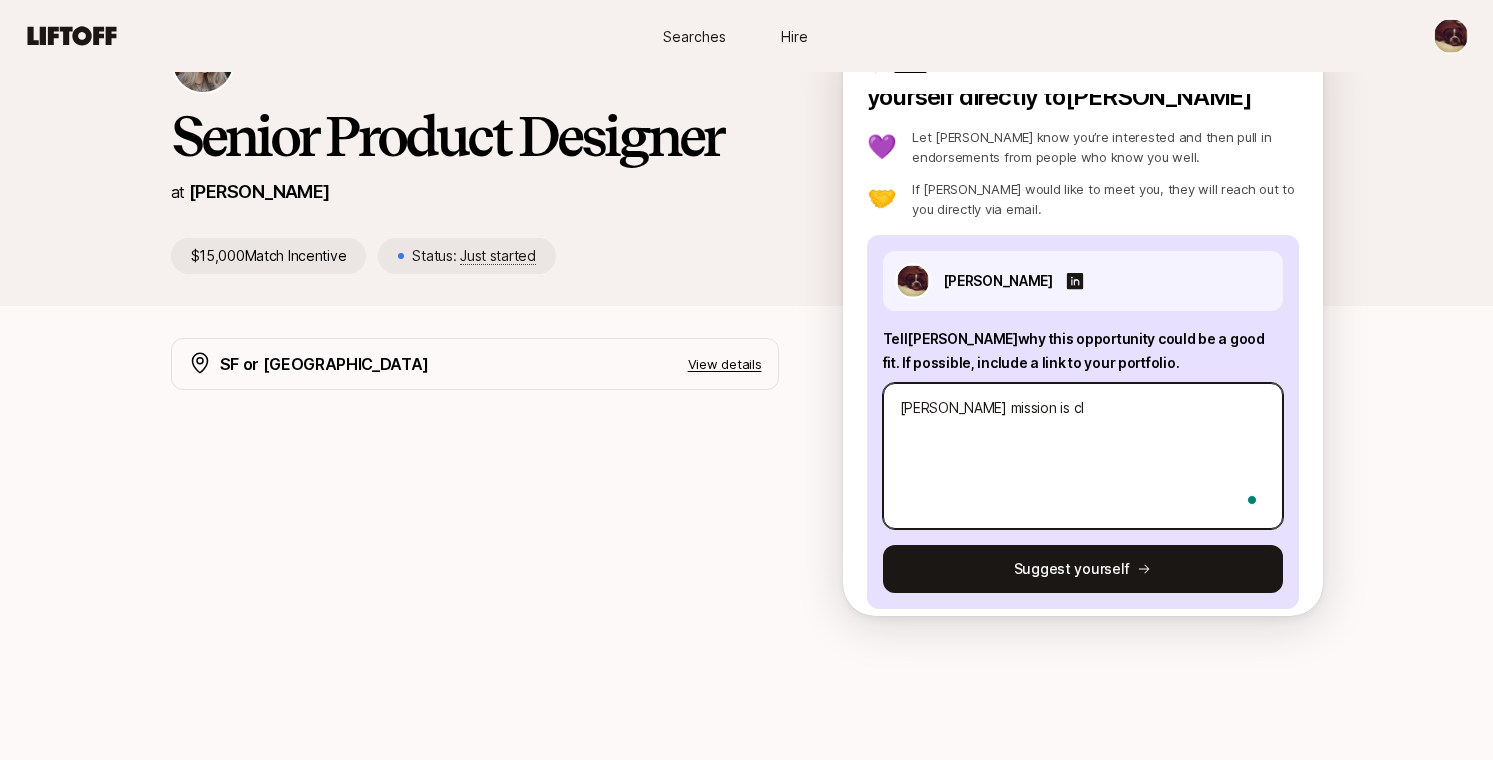 type on "x" 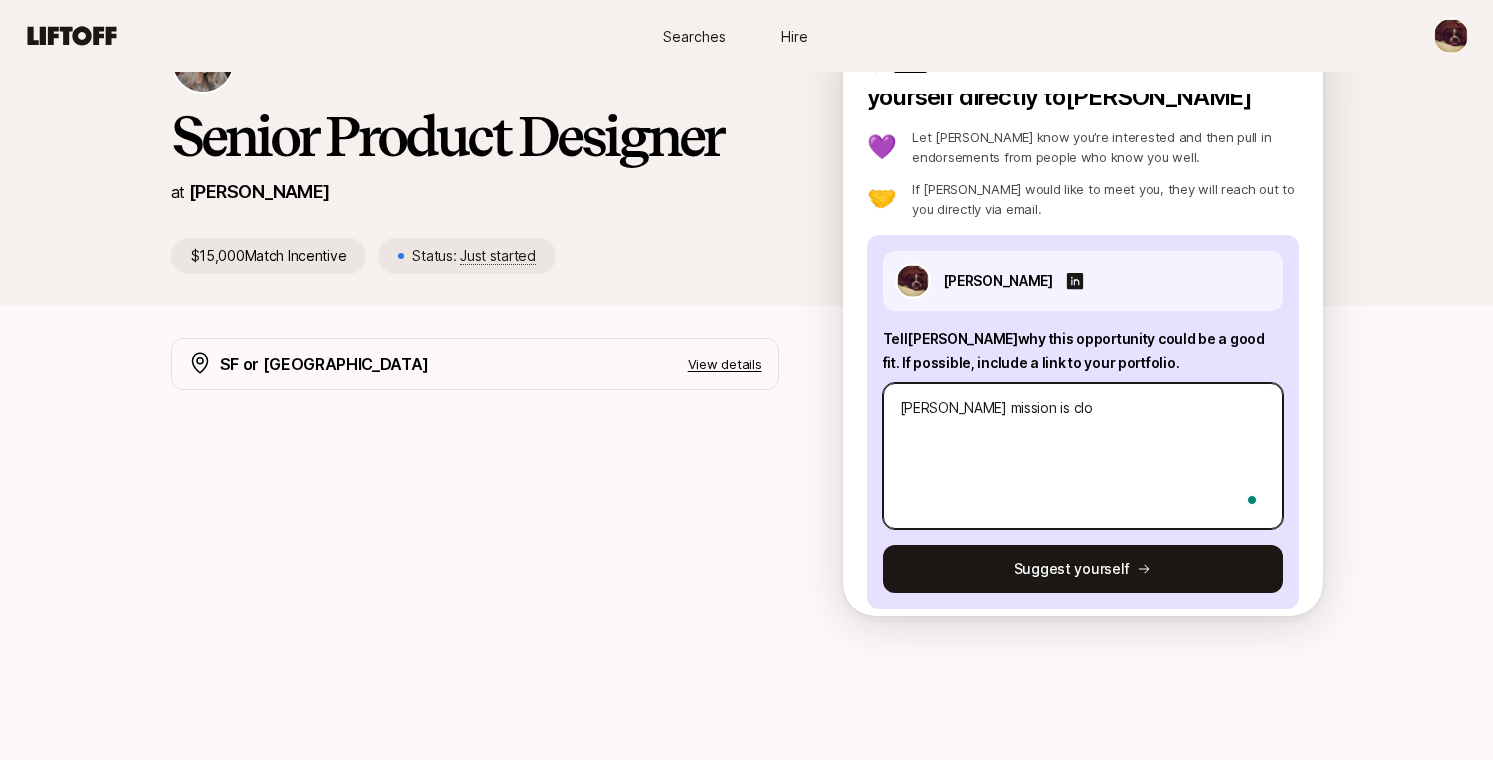 type on "x" 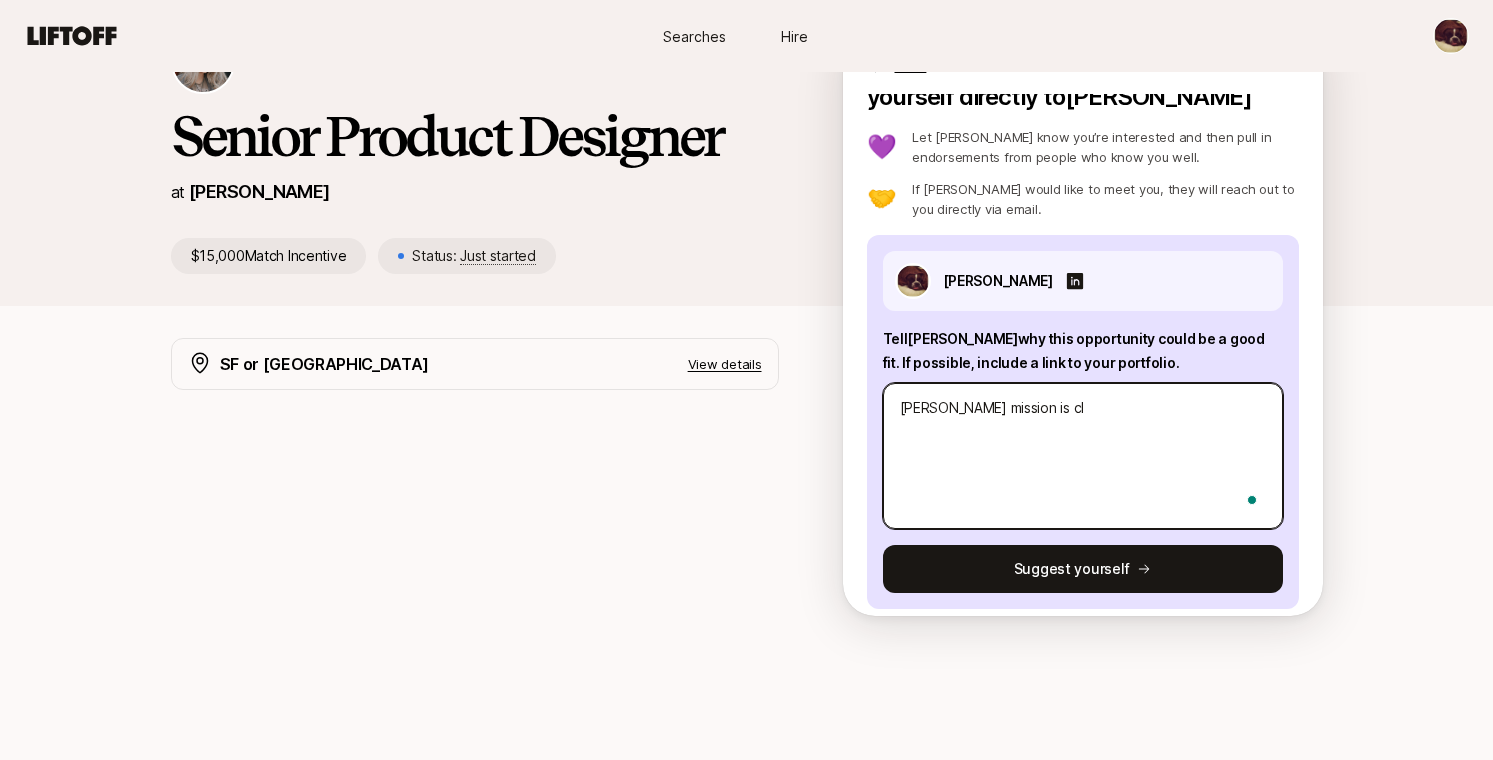 type on "x" 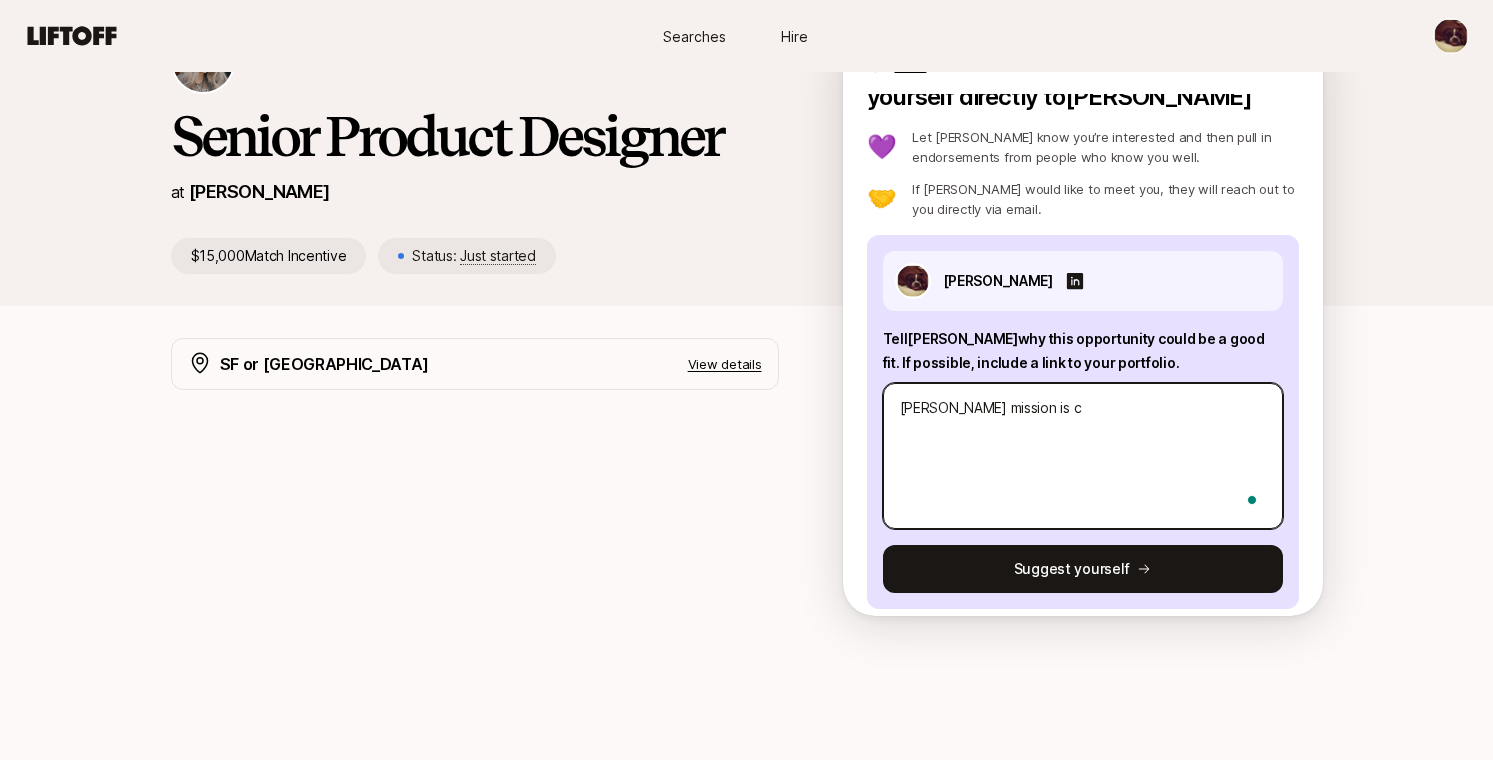 type on "x" 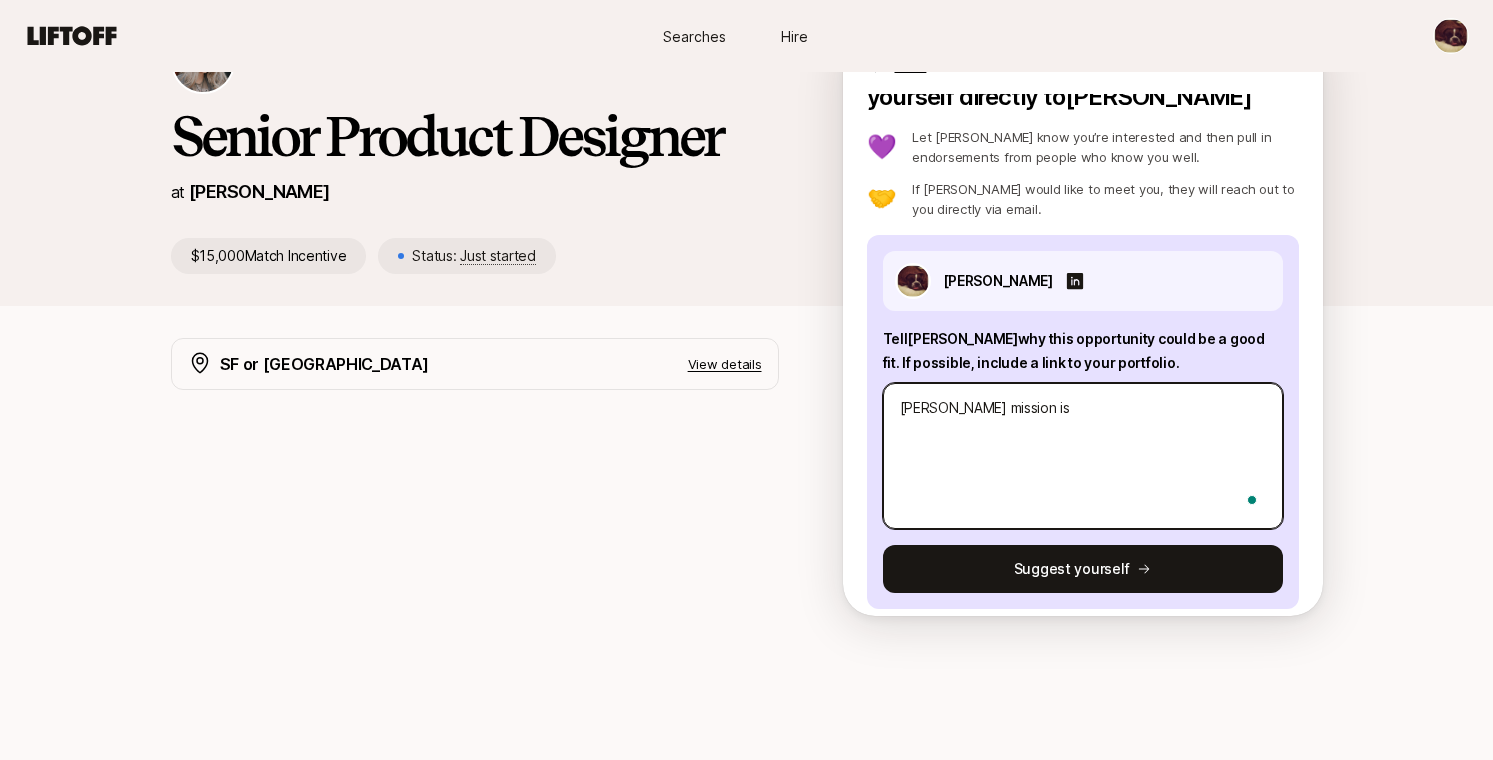 type on "x" 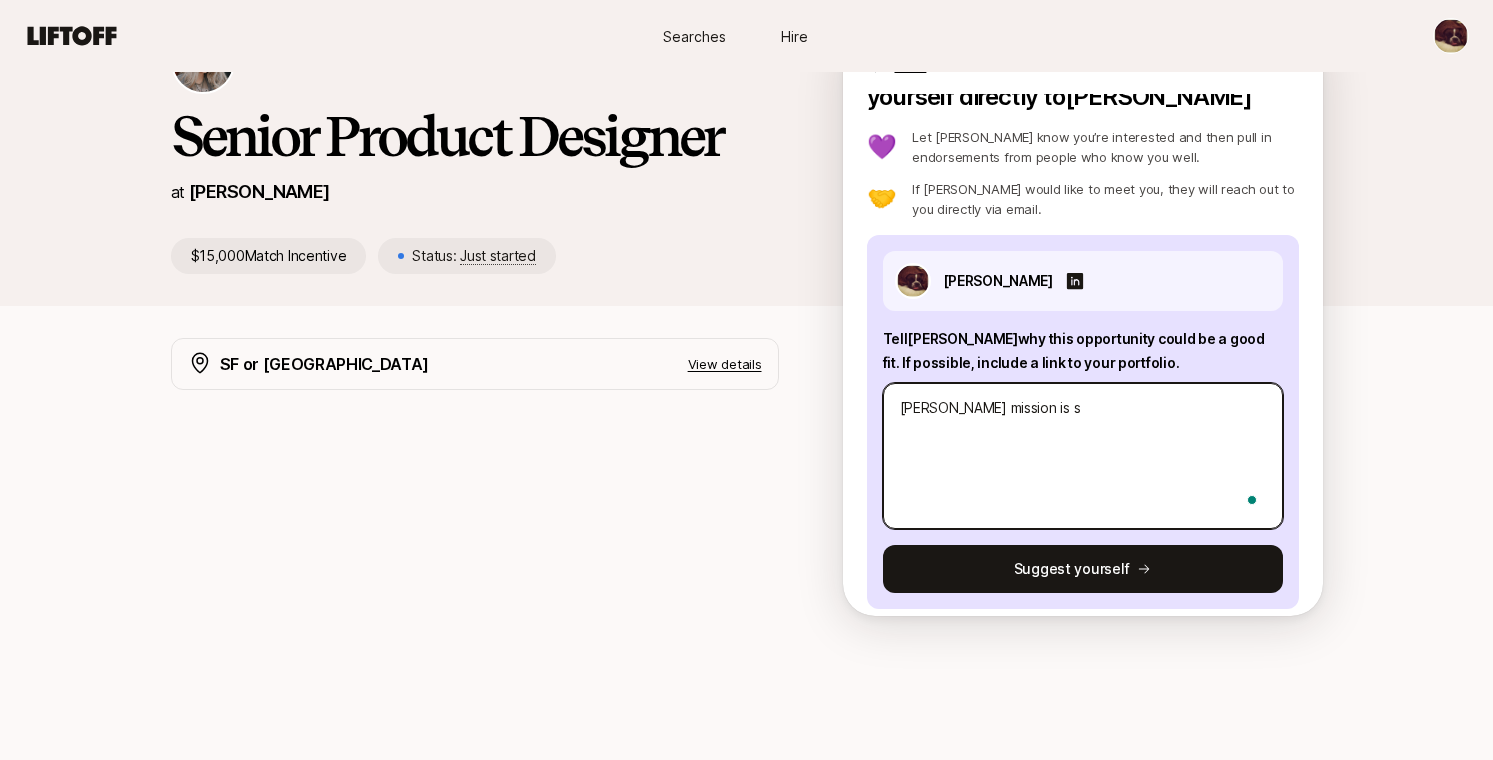 type on "x" 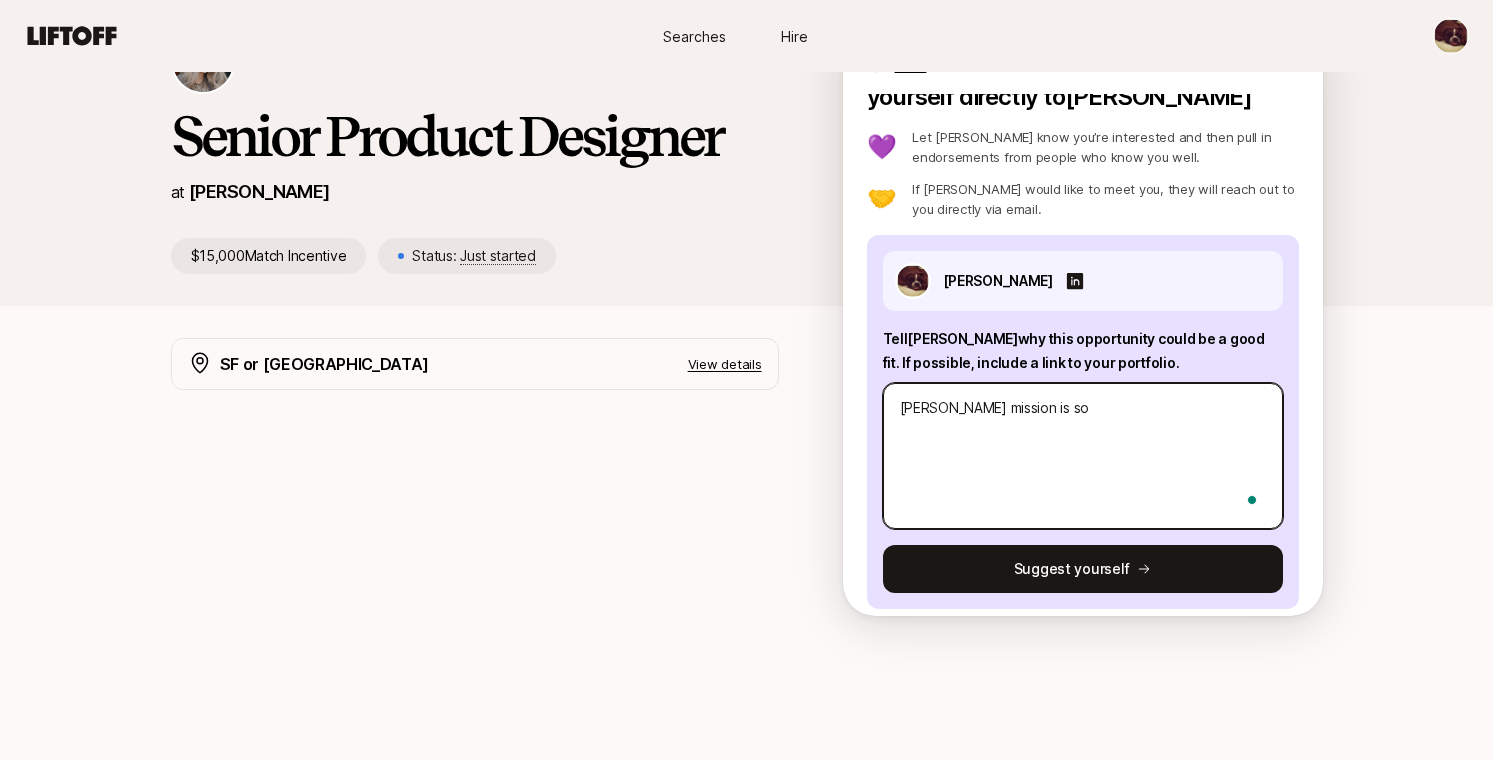 type on "x" 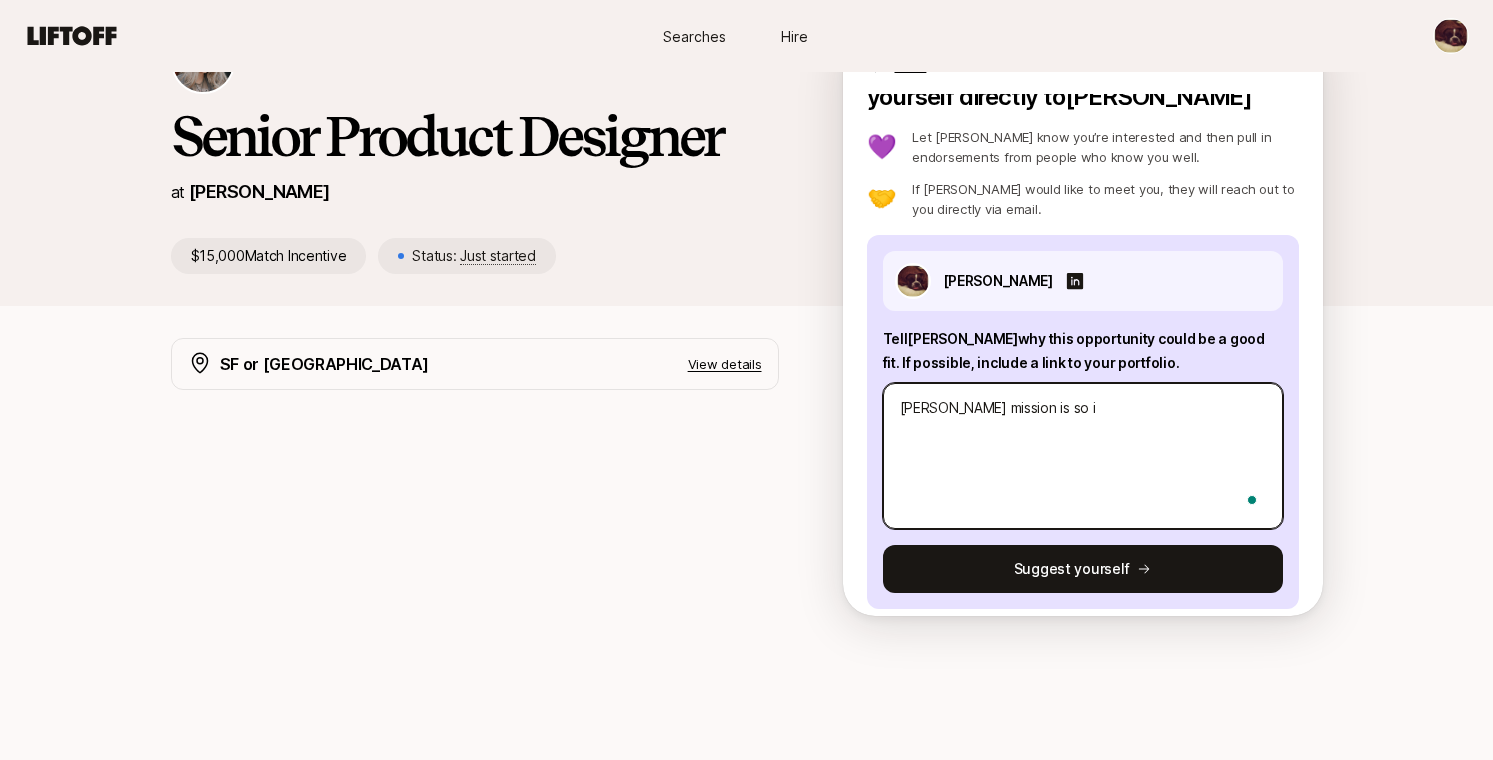 type on "x" 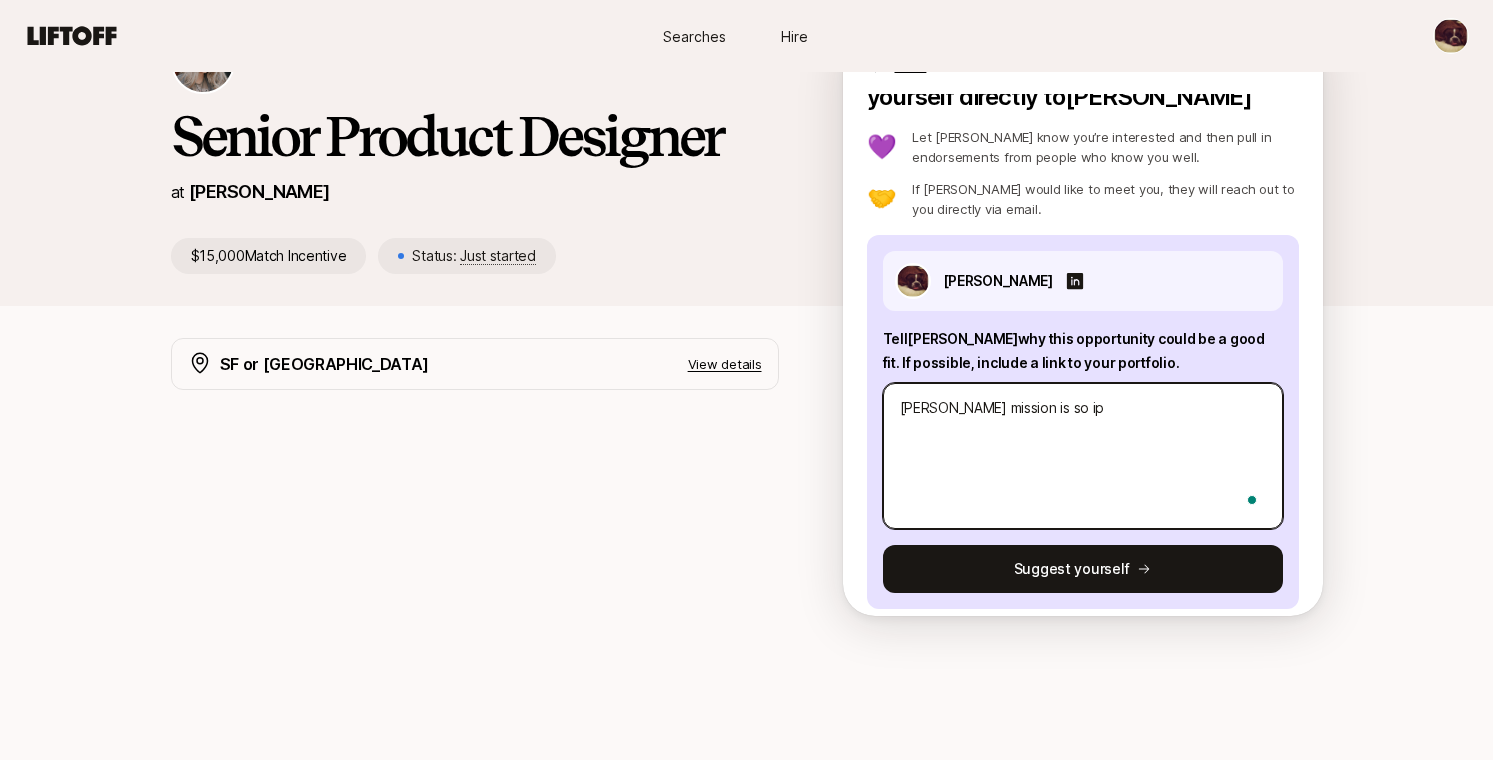 type on "x" 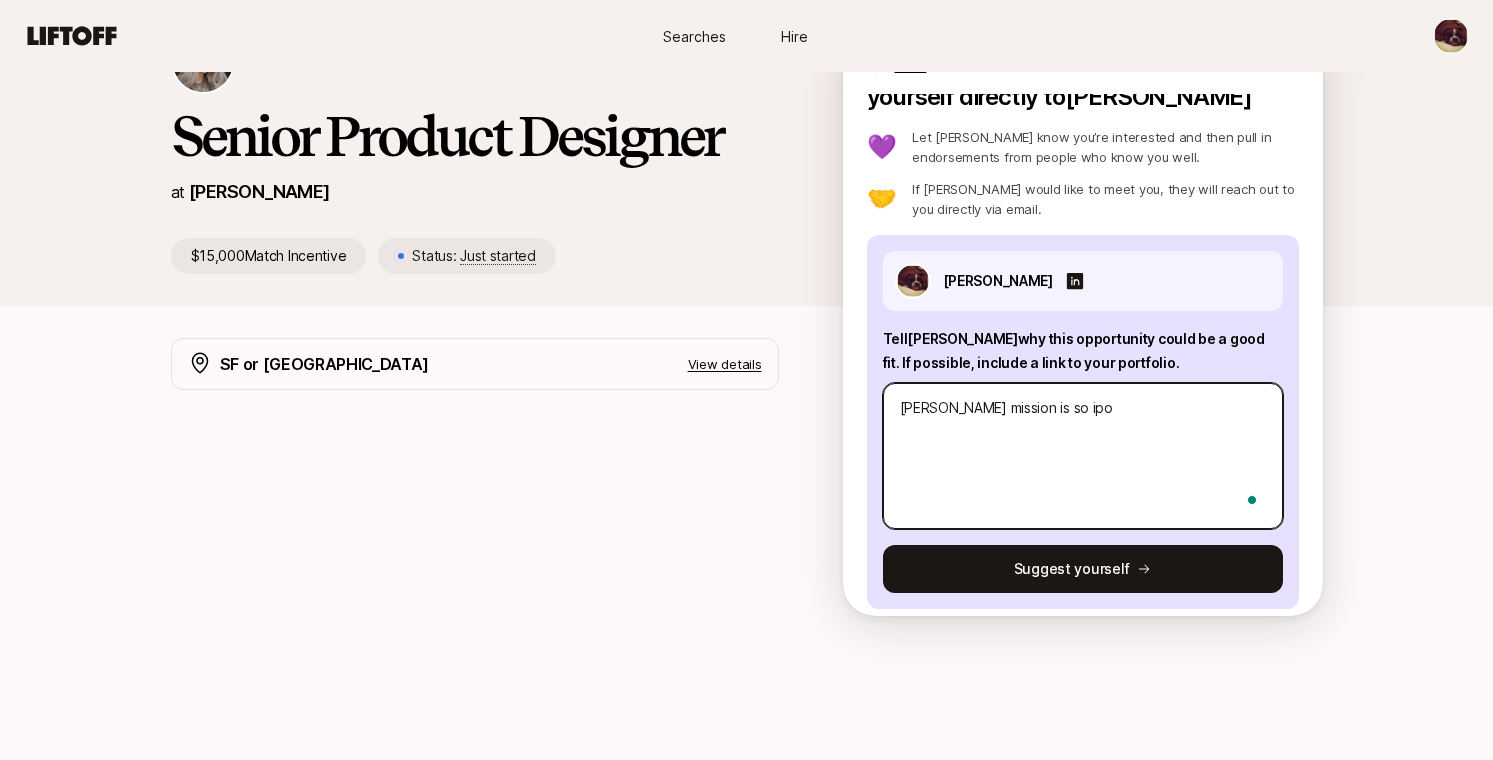 type on "x" 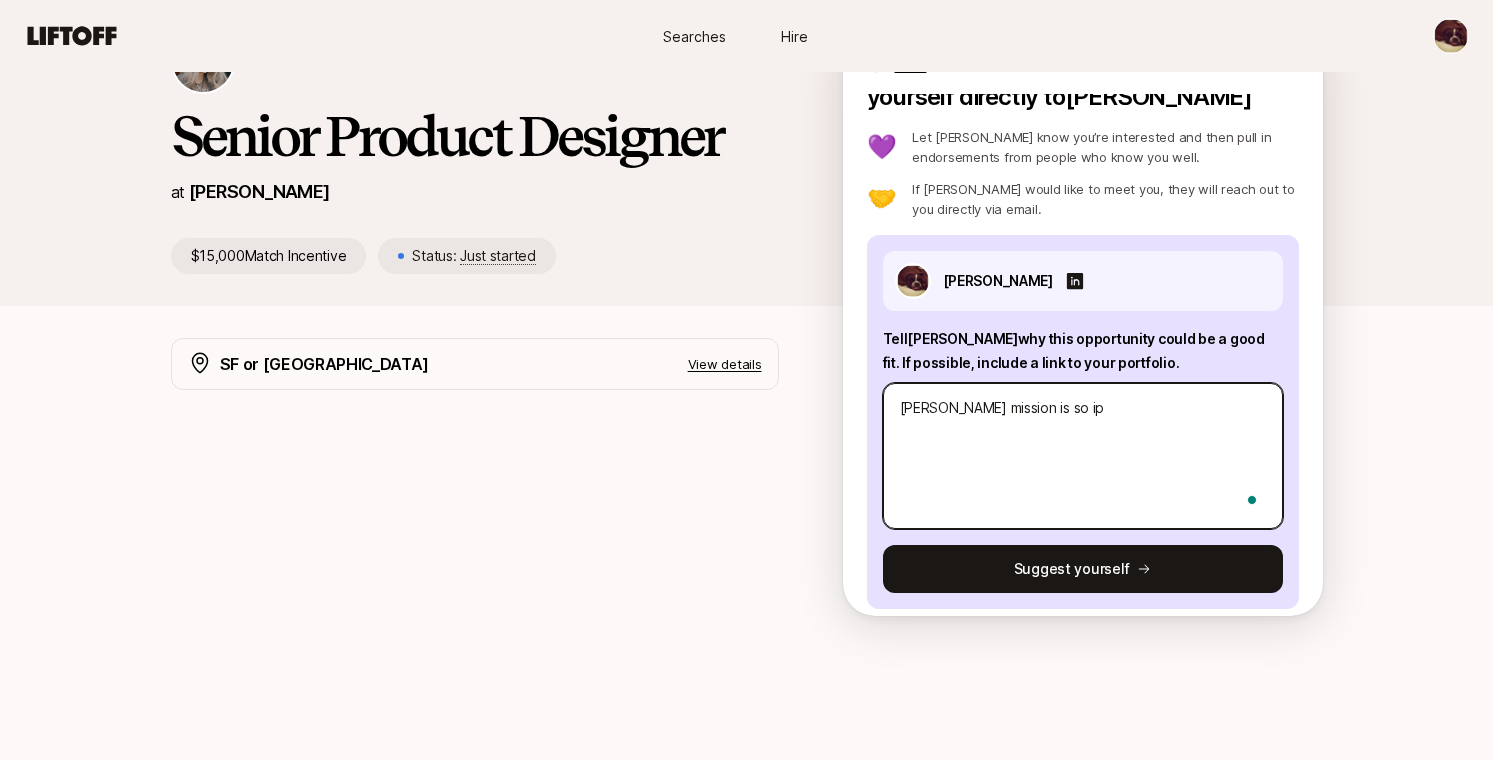 type on "x" 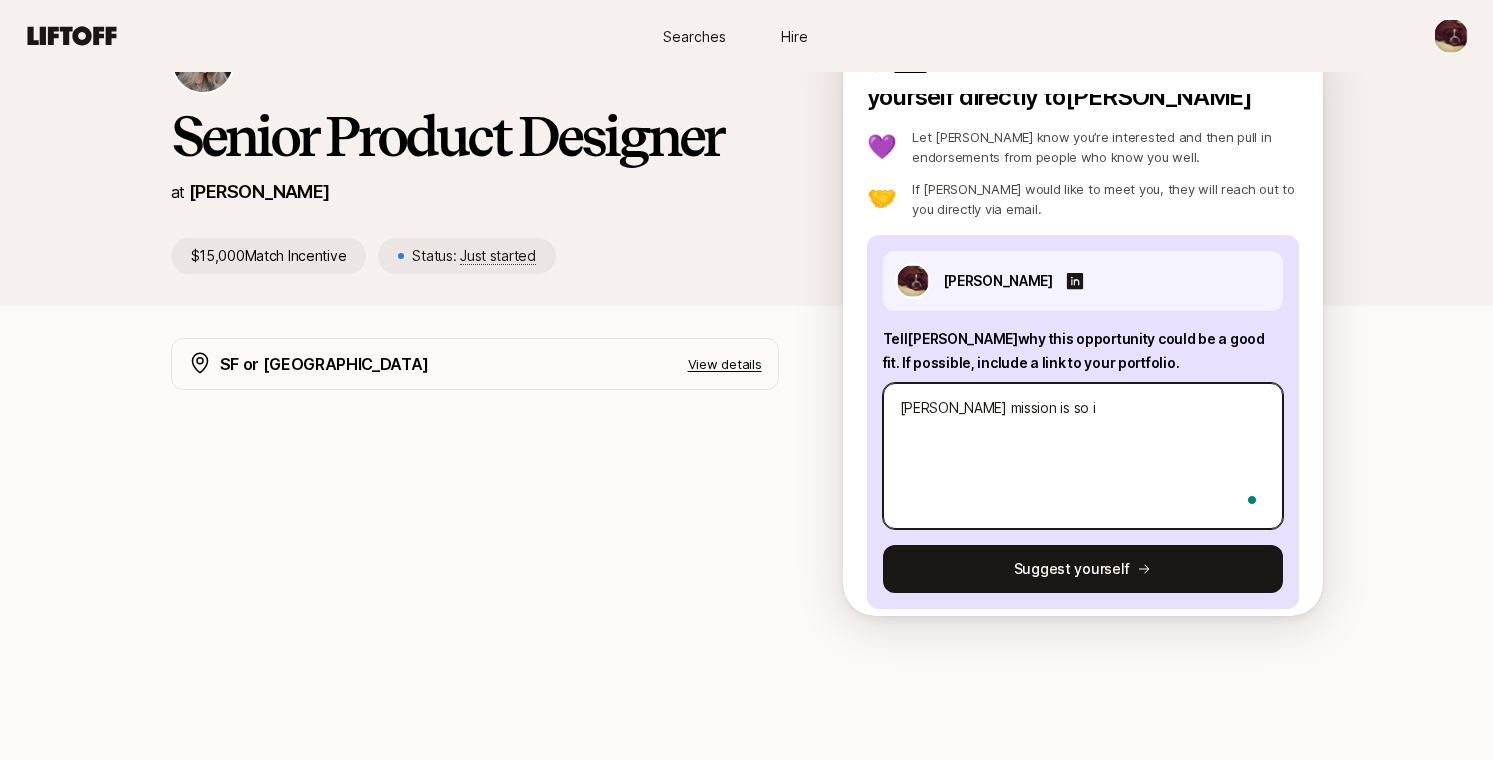 type on "x" 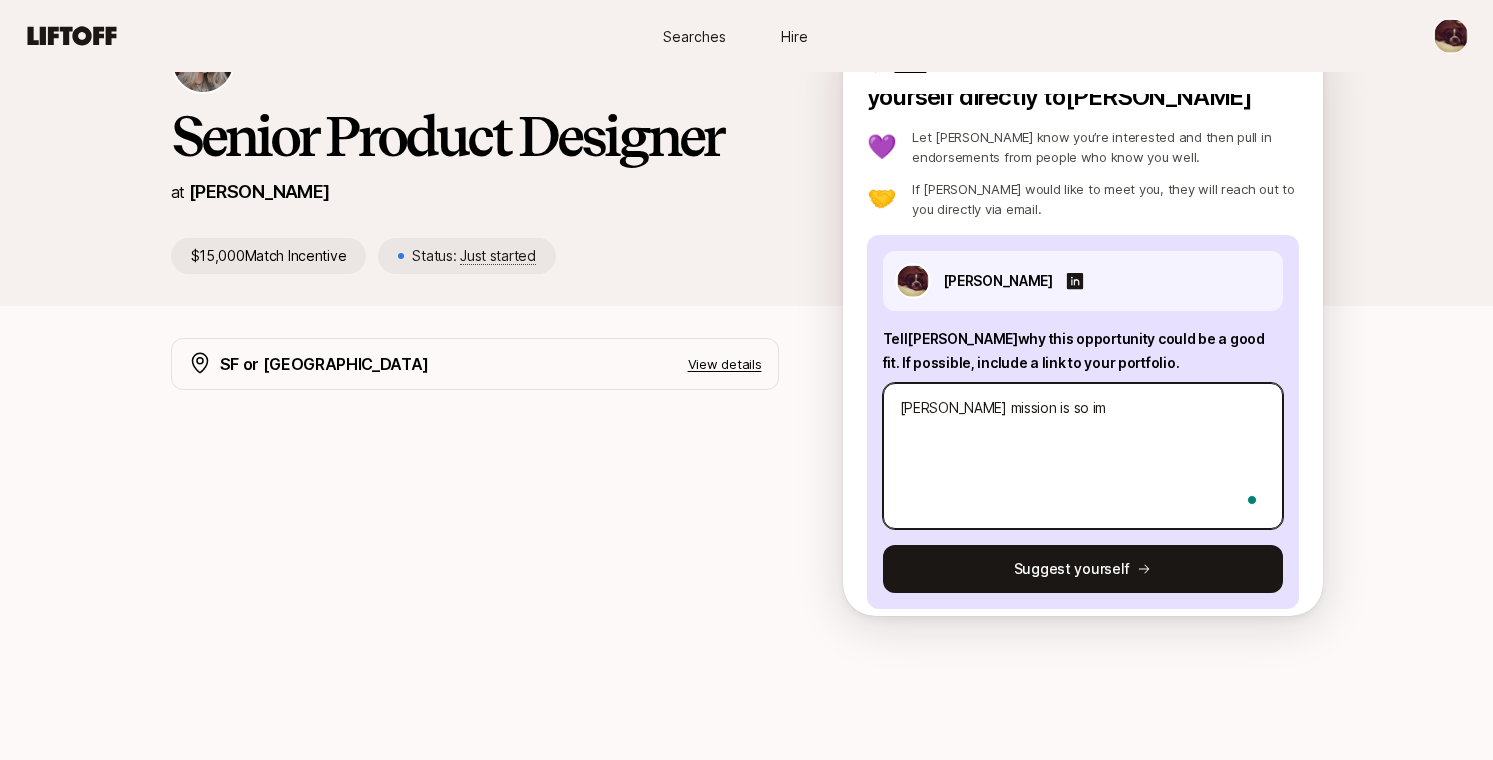 type on "x" 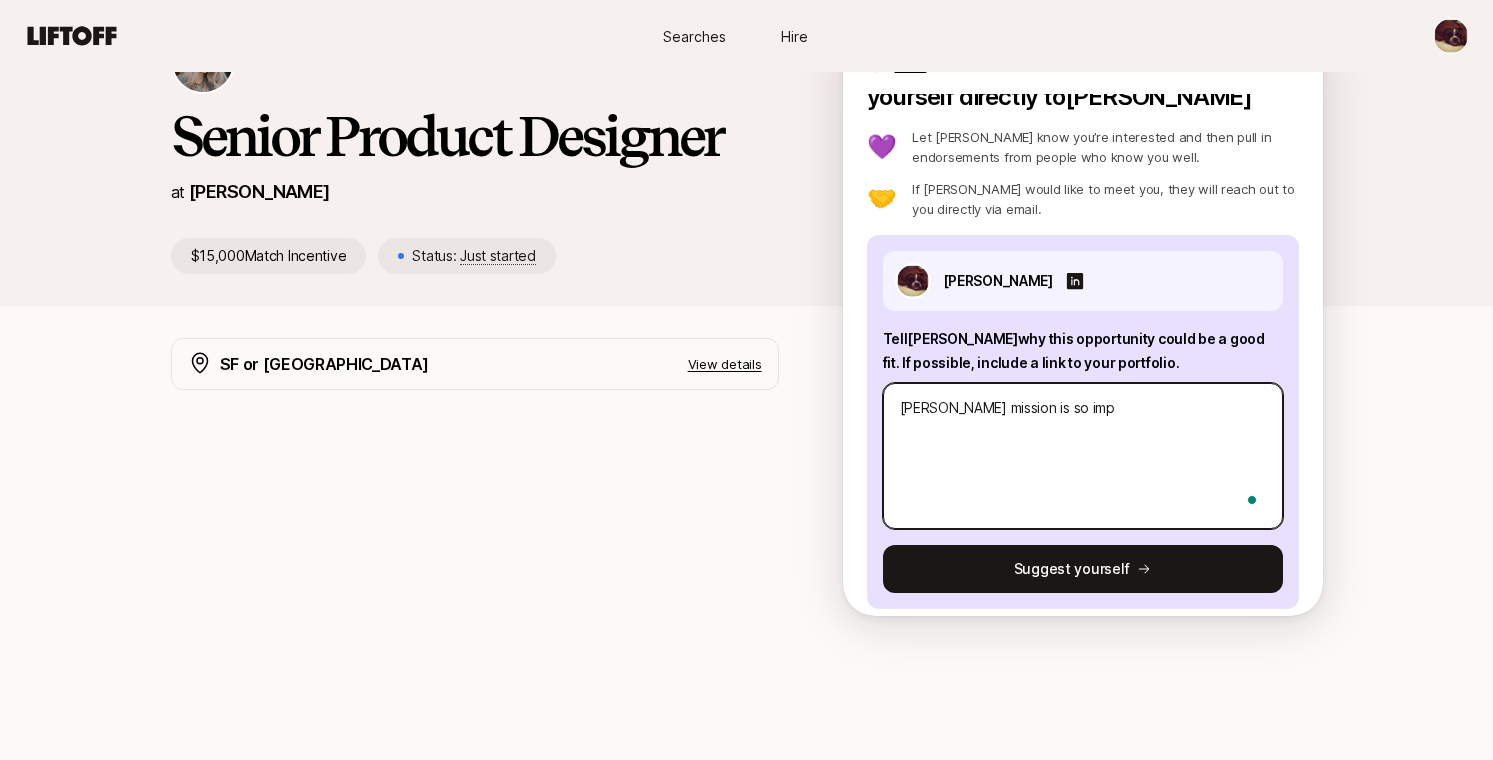 type on "x" 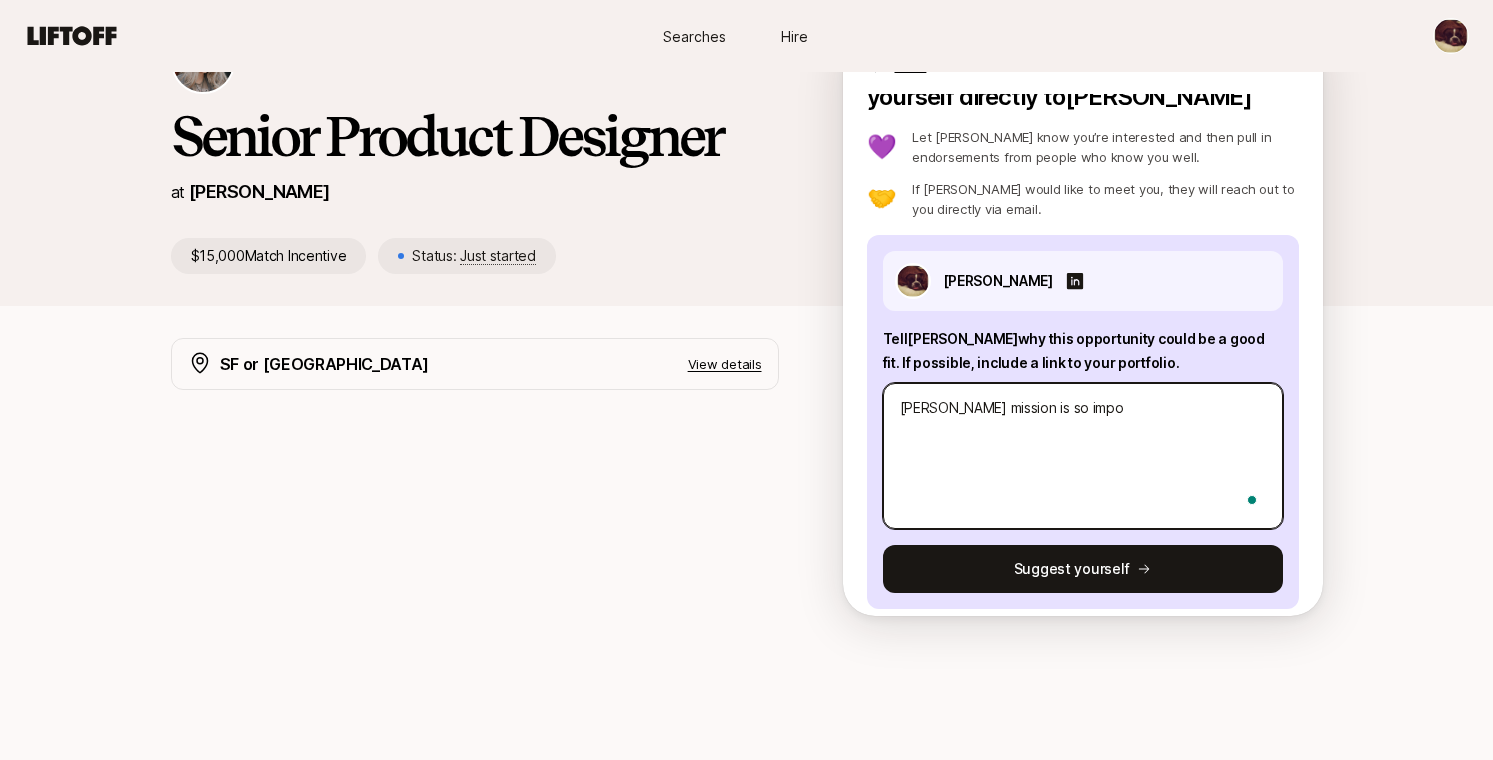type on "[PERSON_NAME] mission is so impor" 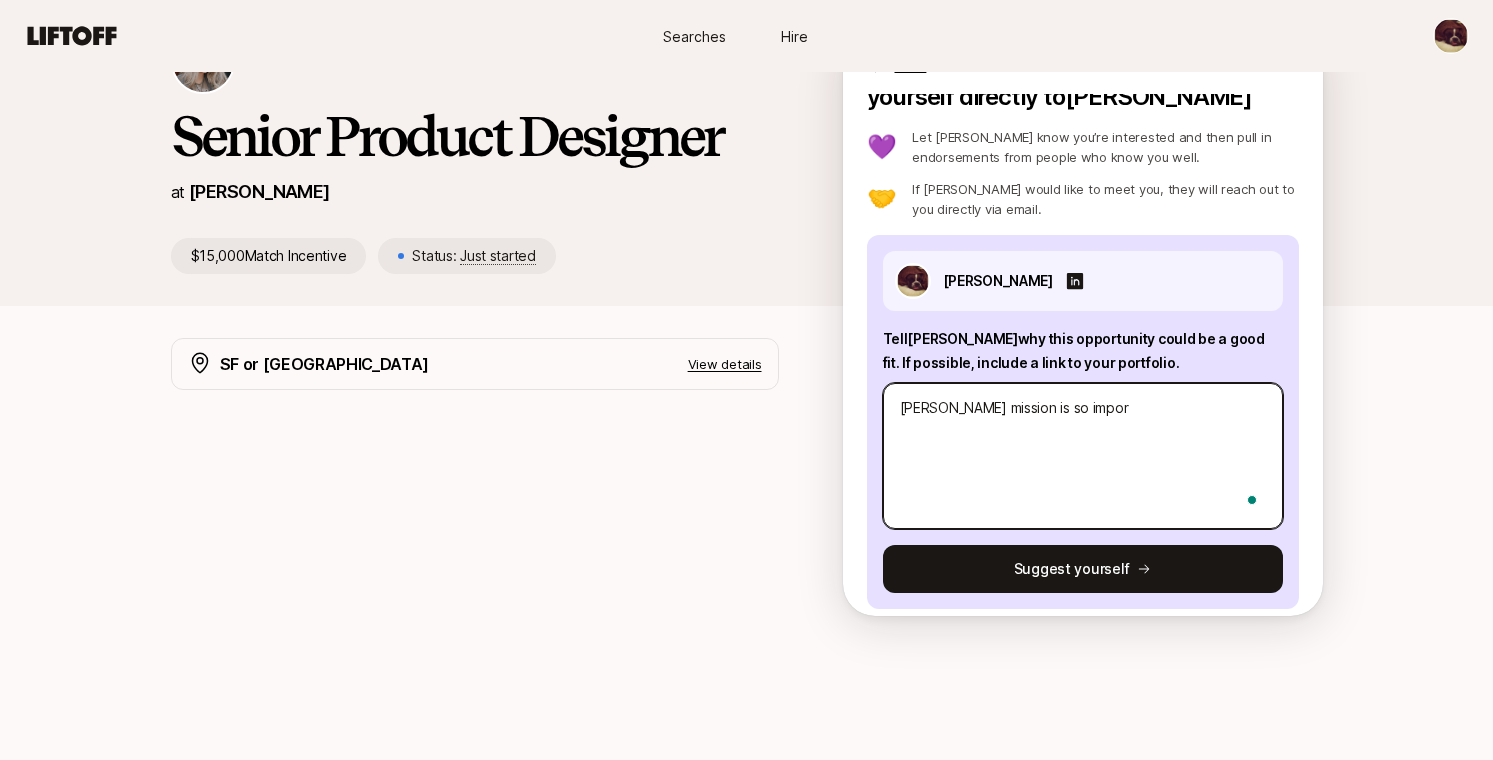type on "x" 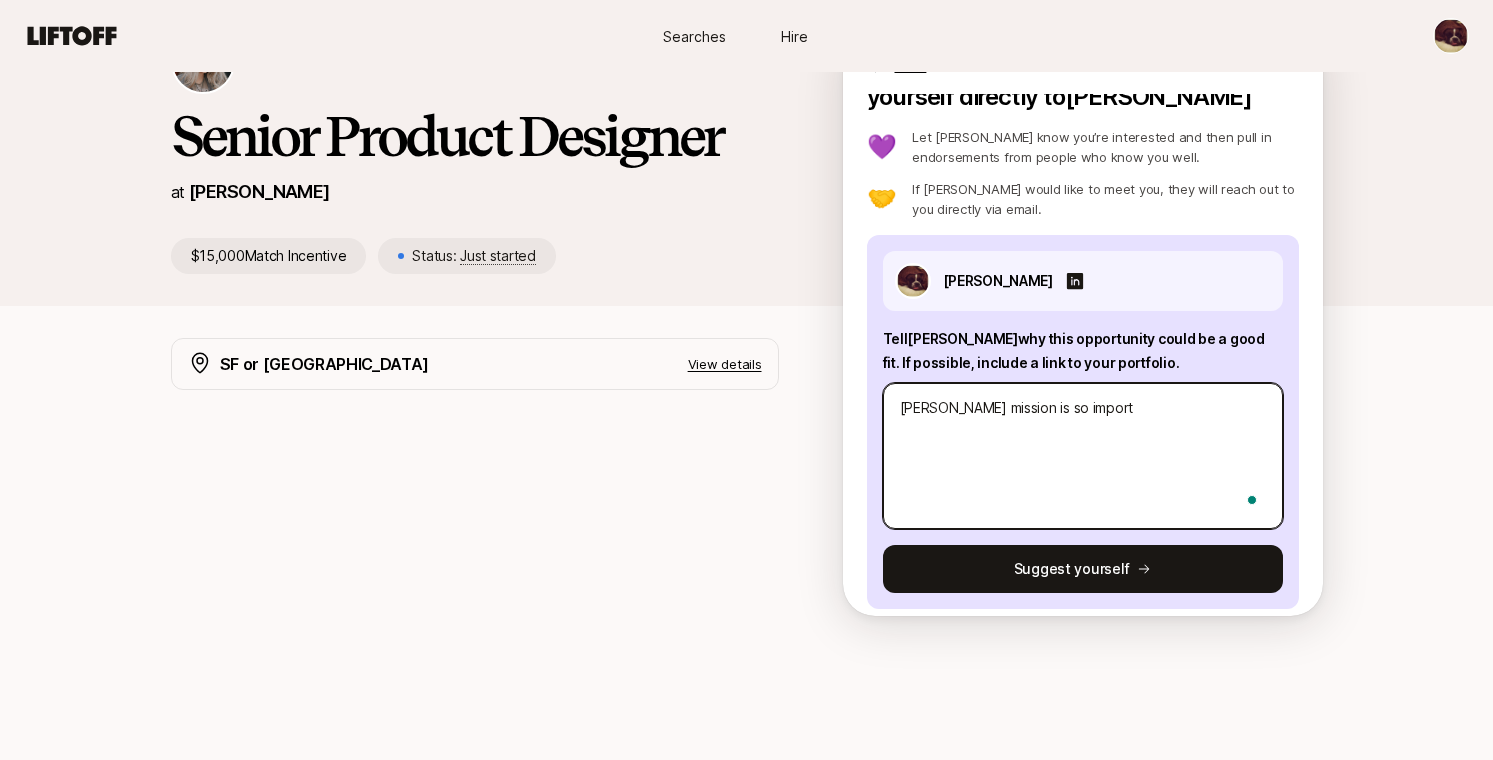type on "[PERSON_NAME] mission is so importa" 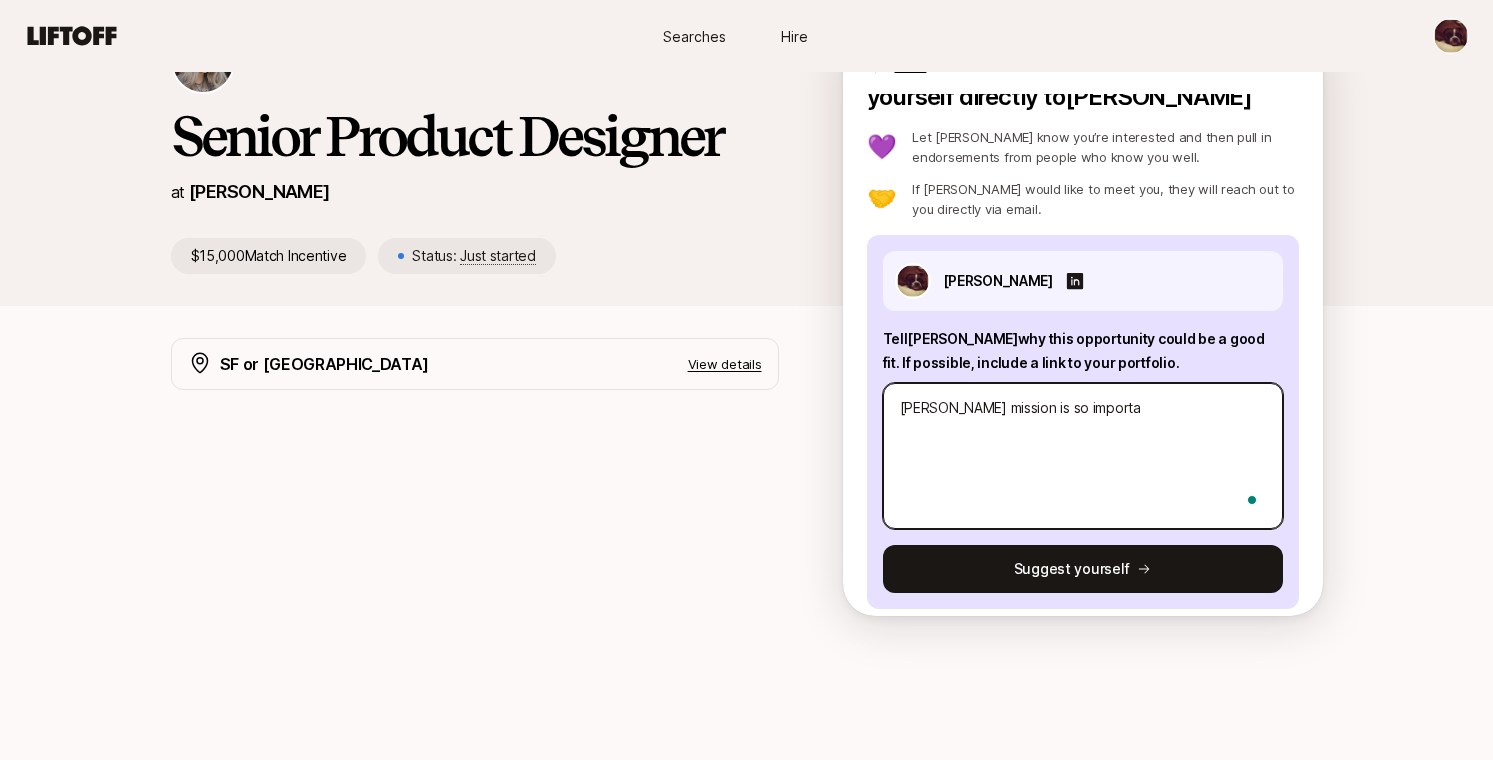 type on "x" 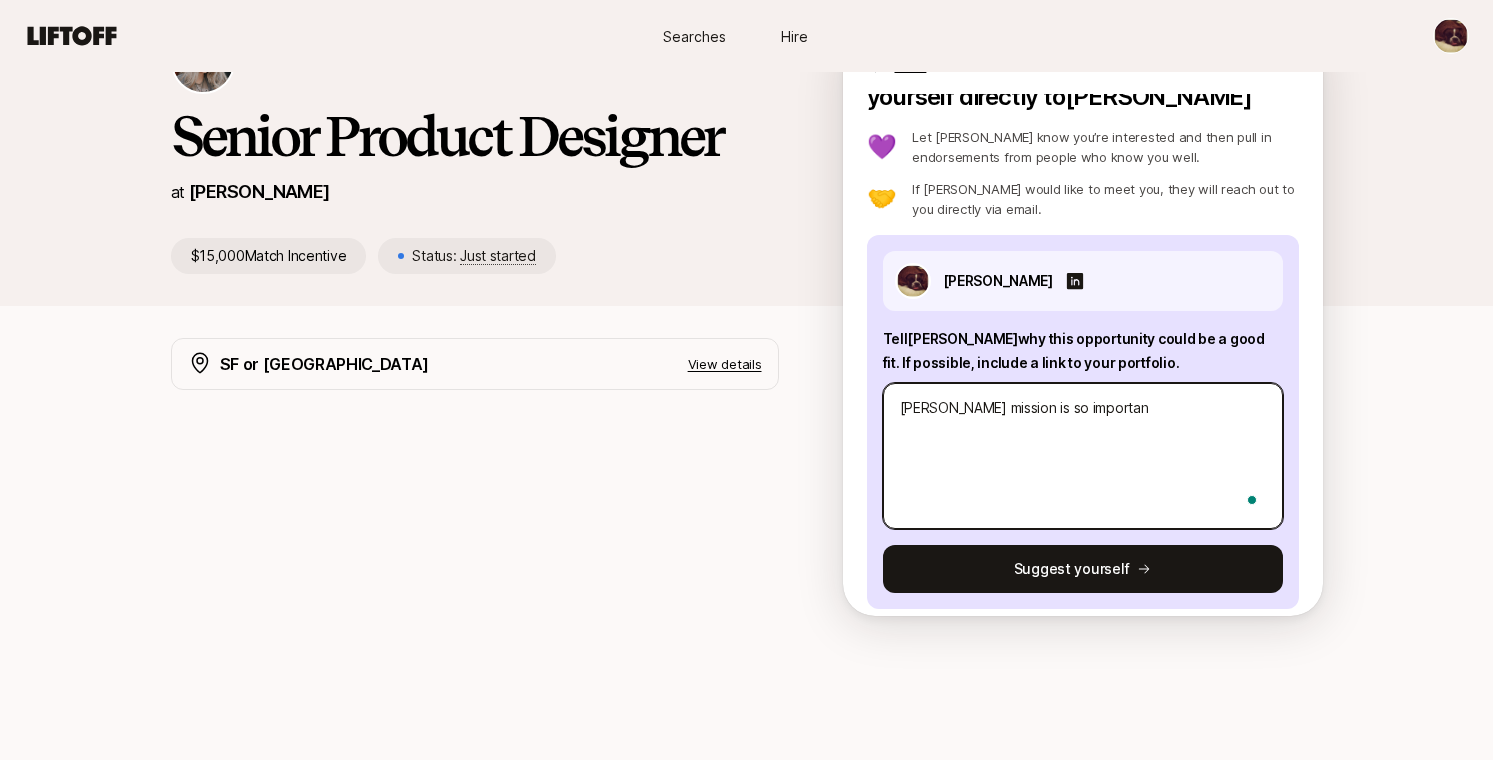 type on "x" 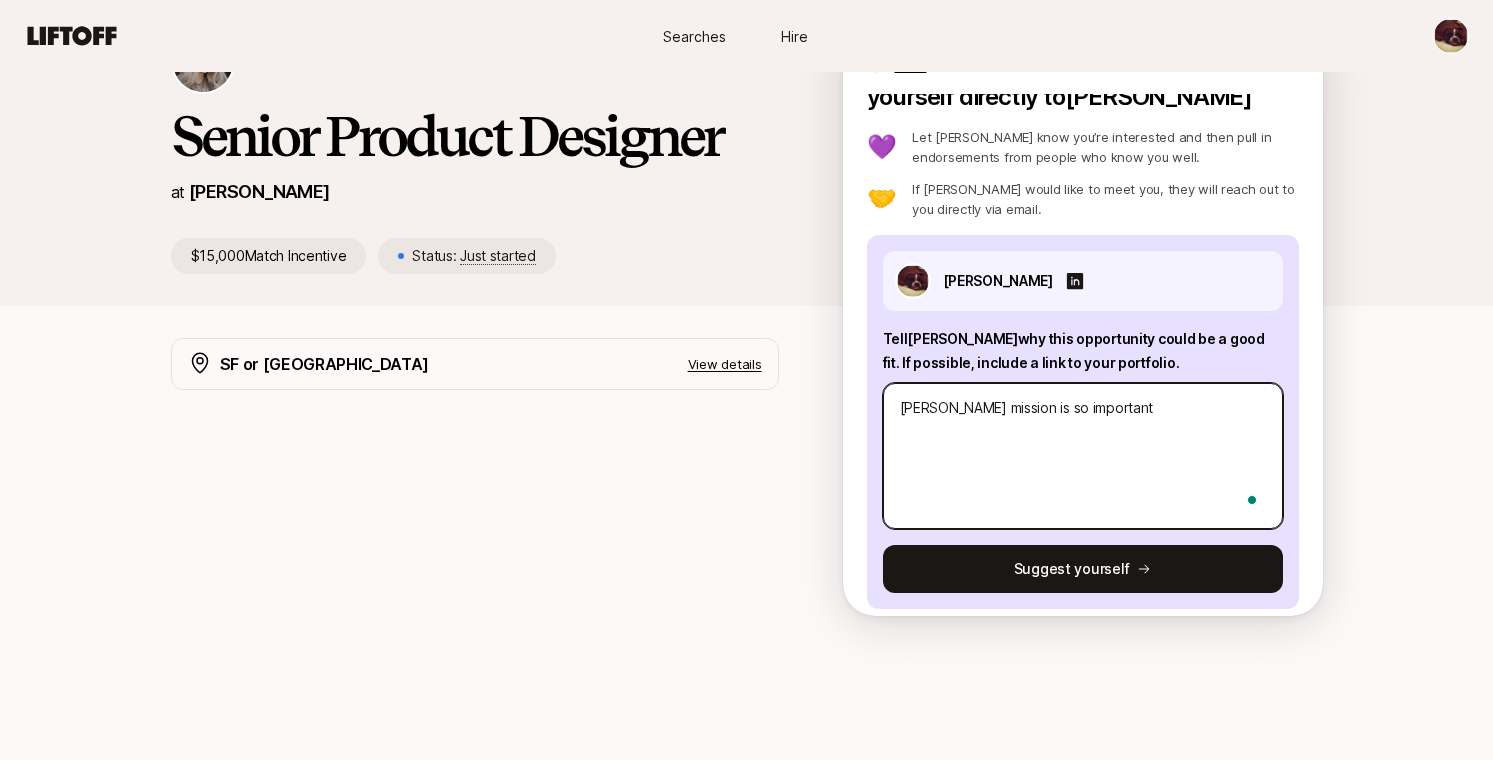 type on "x" 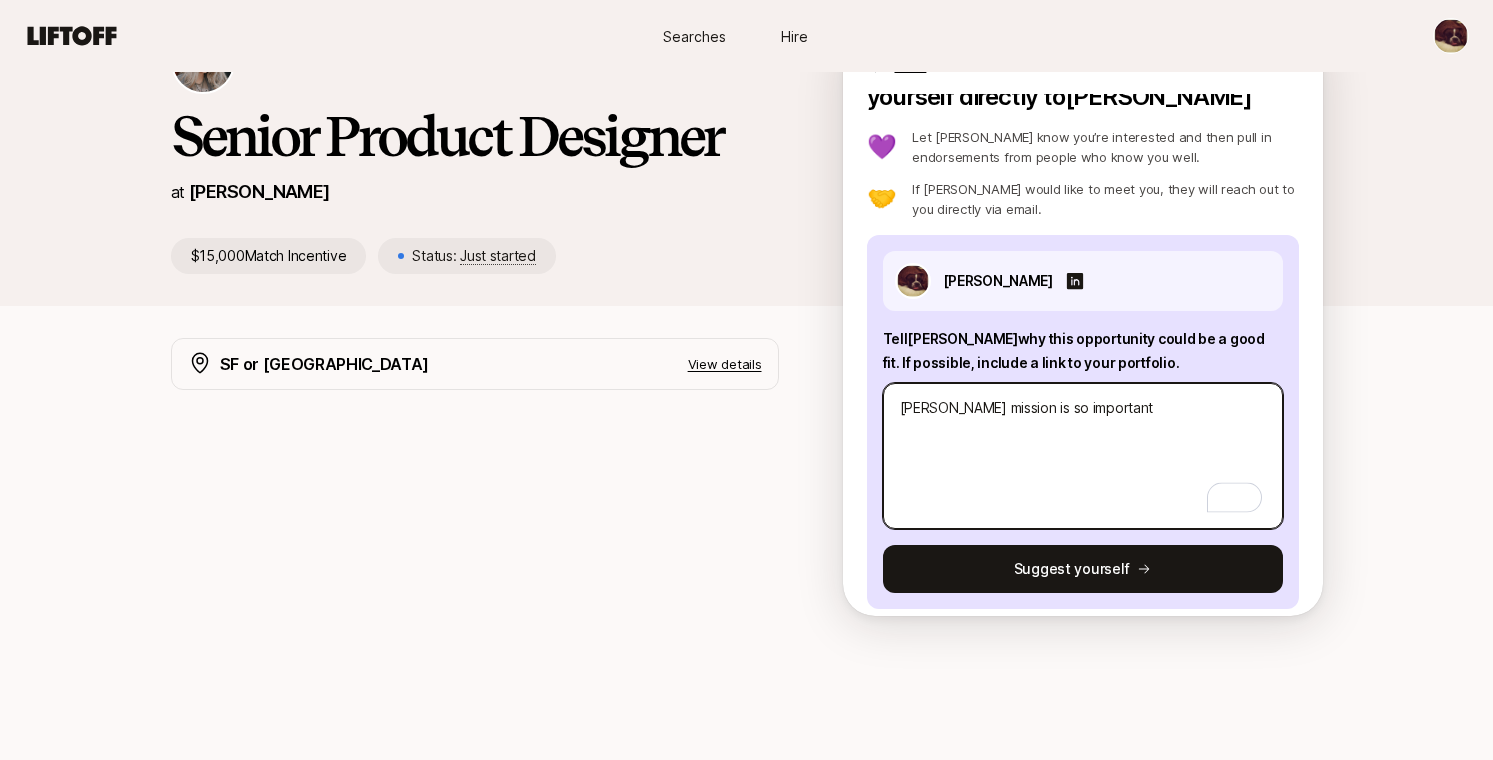 type on "x" 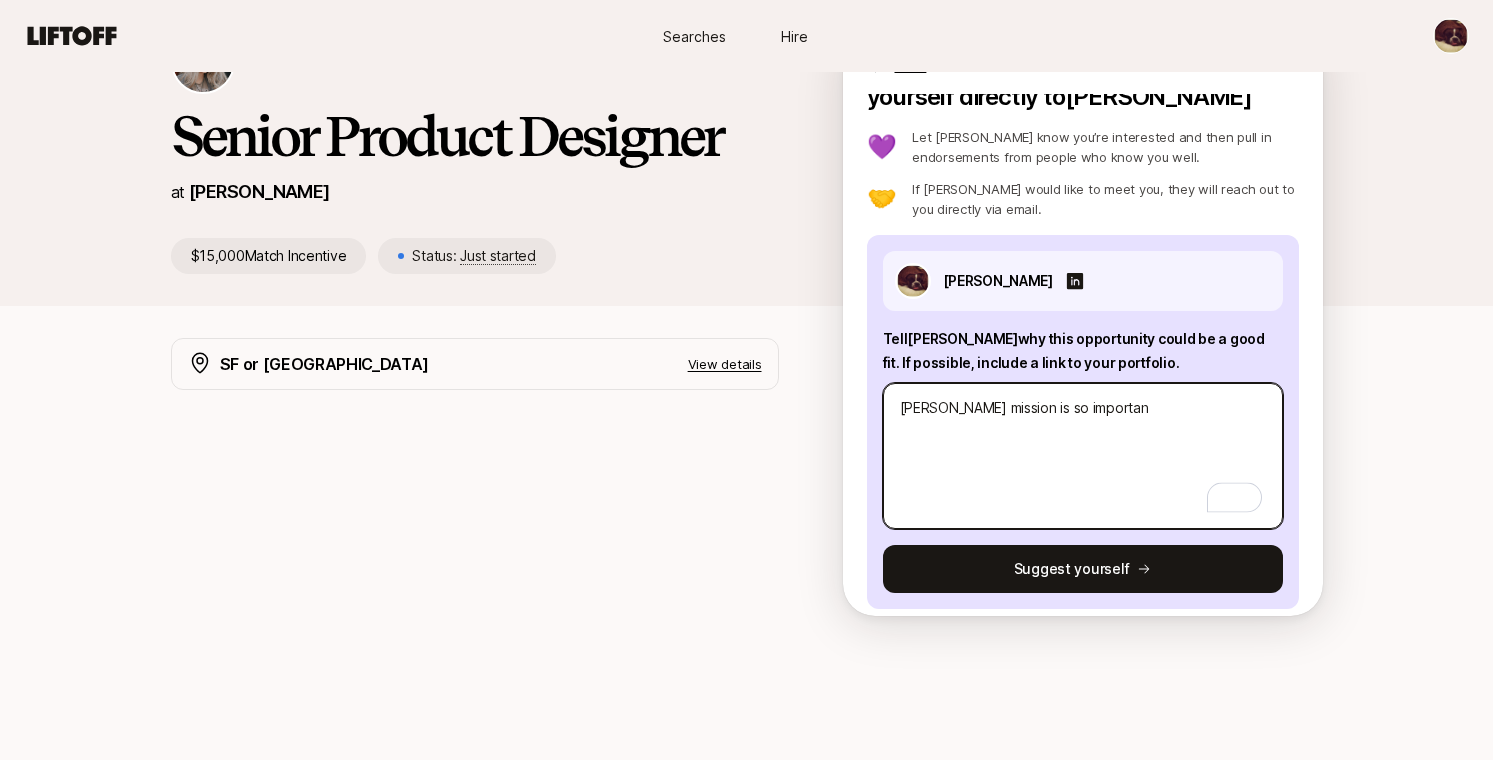 type on "x" 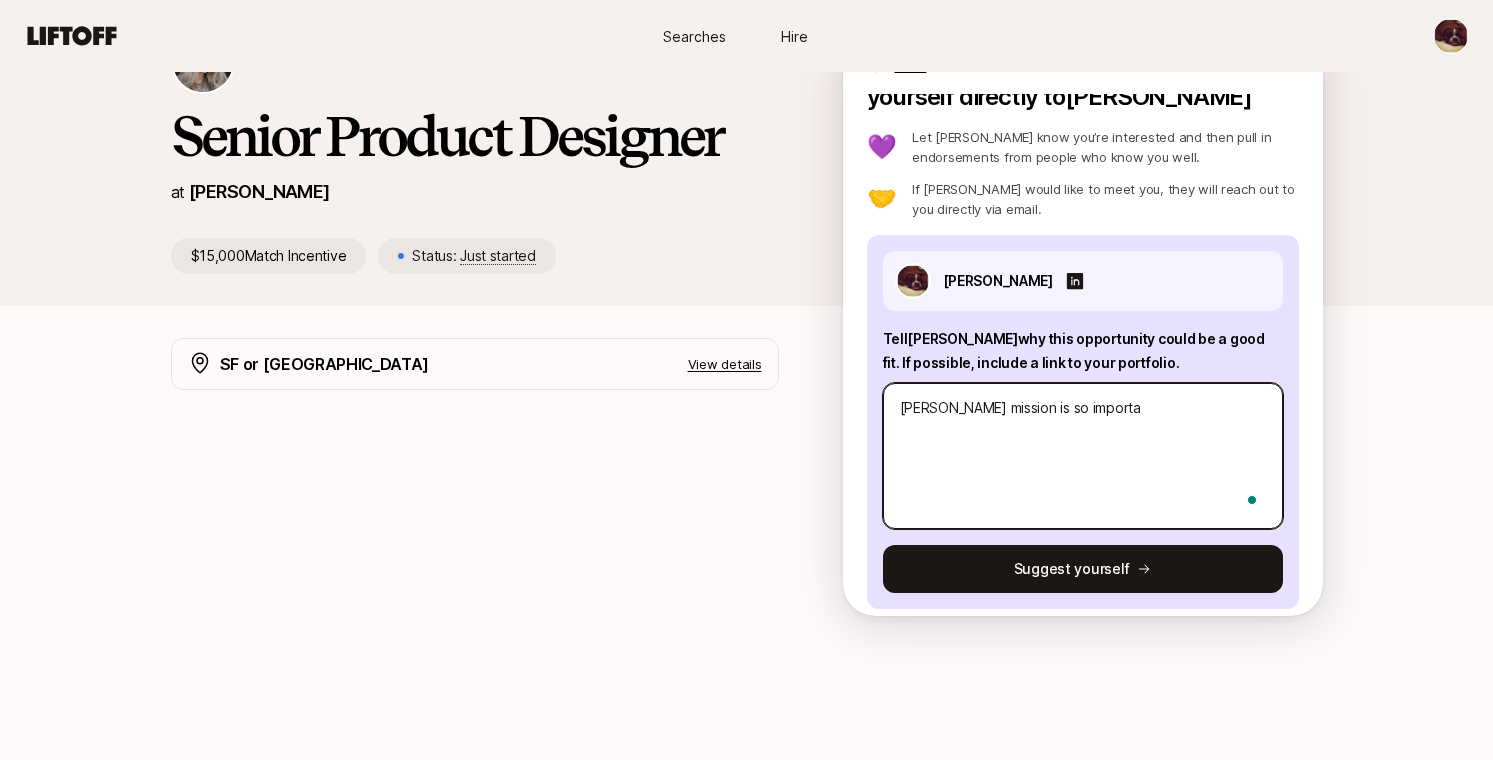 type on "x" 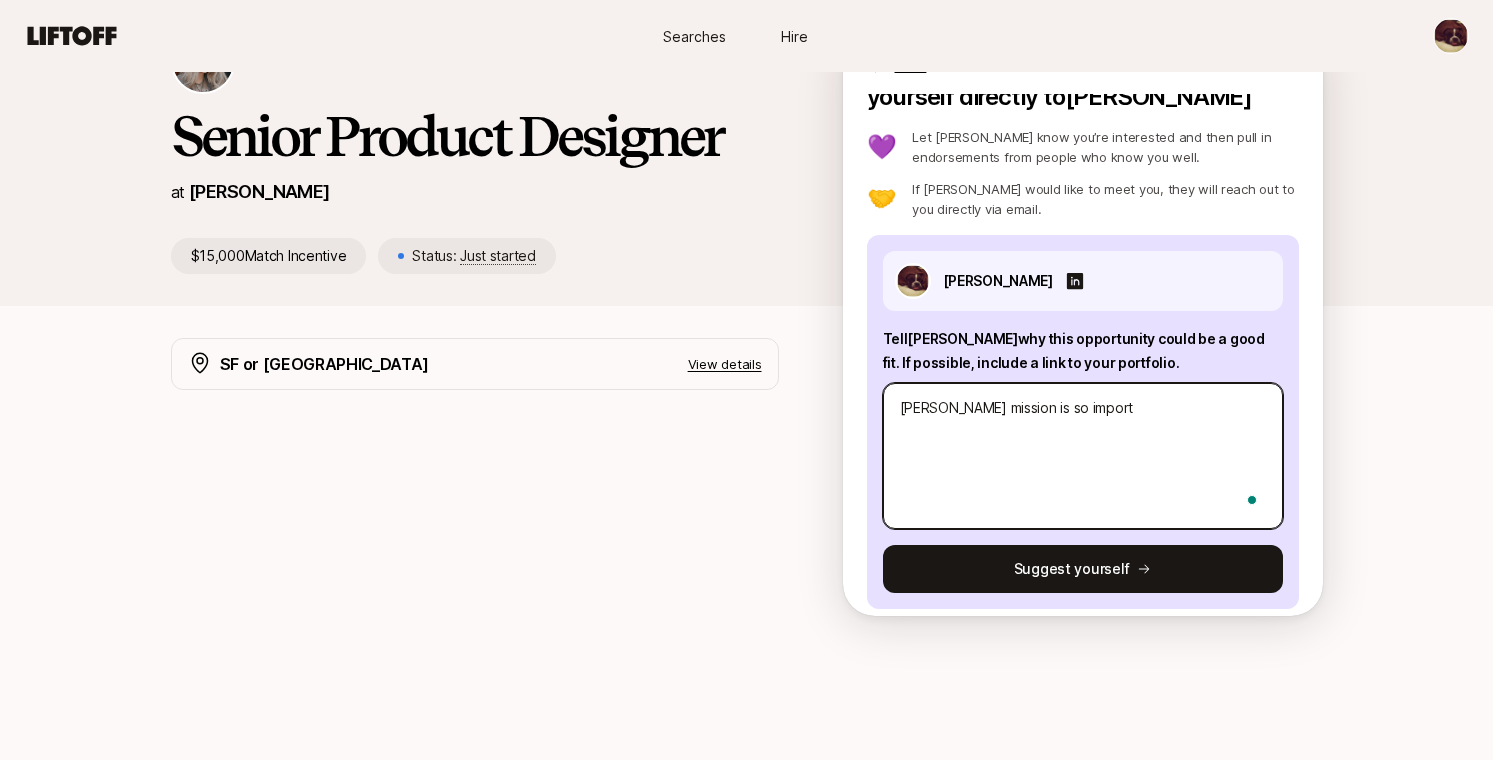 type on "x" 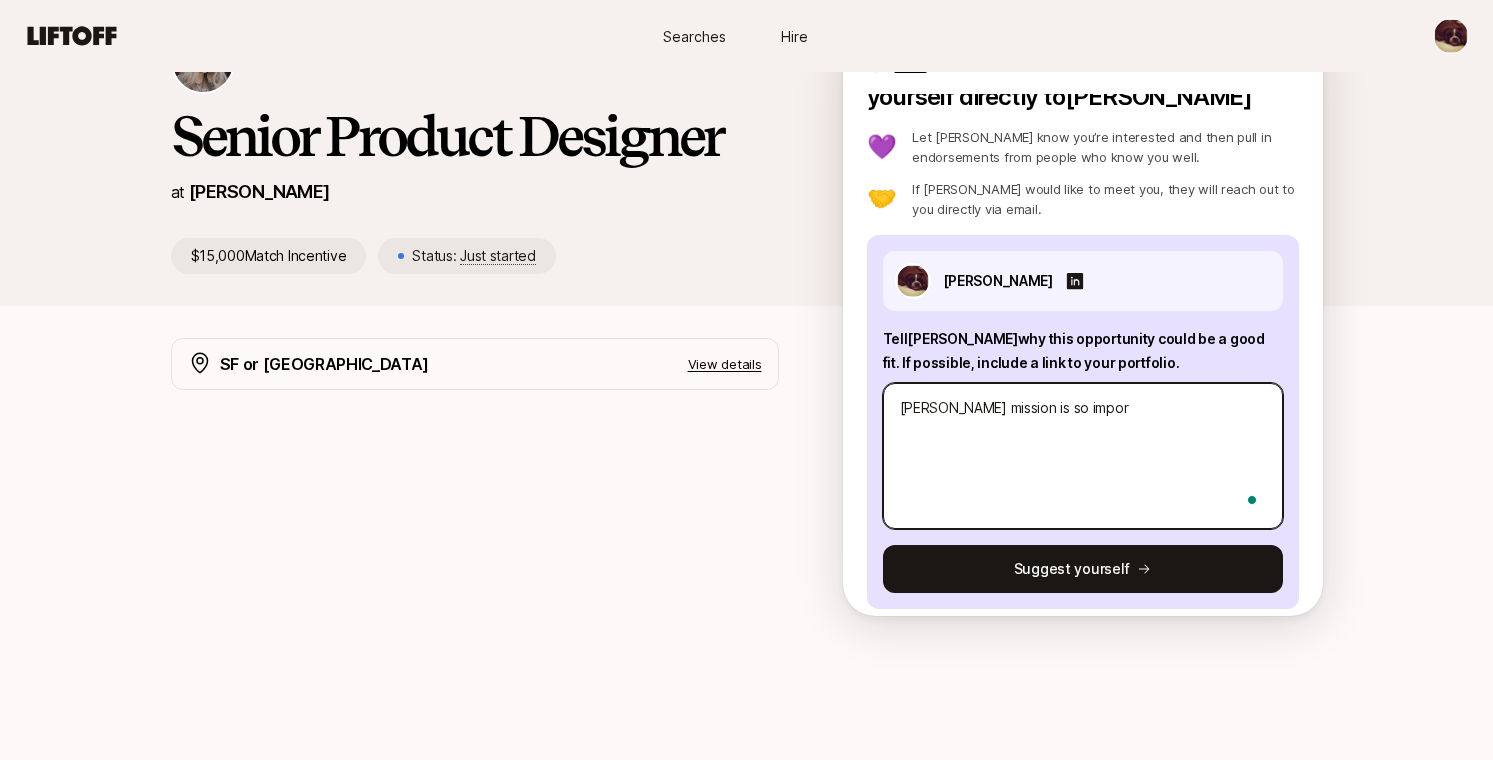 type on "x" 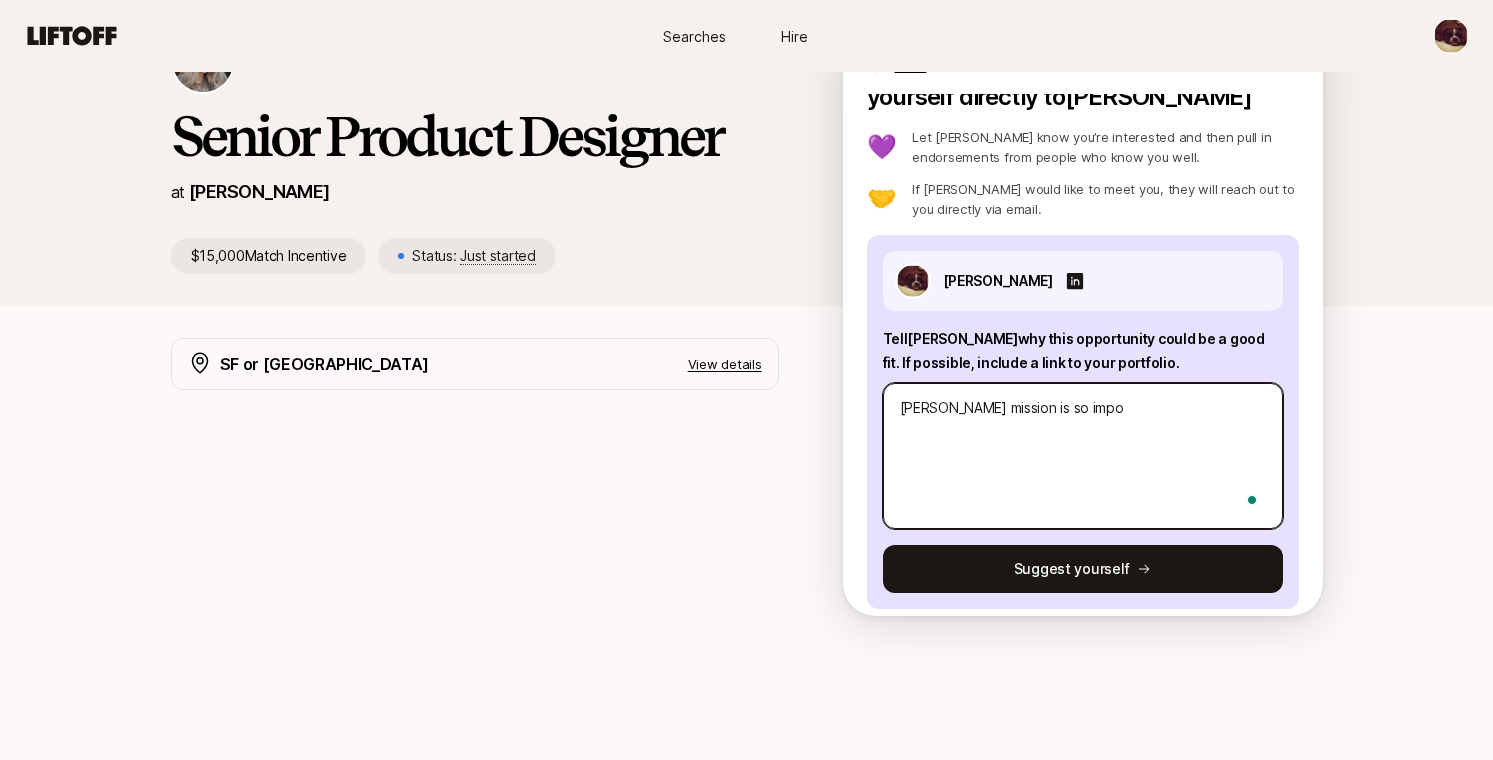 type on "x" 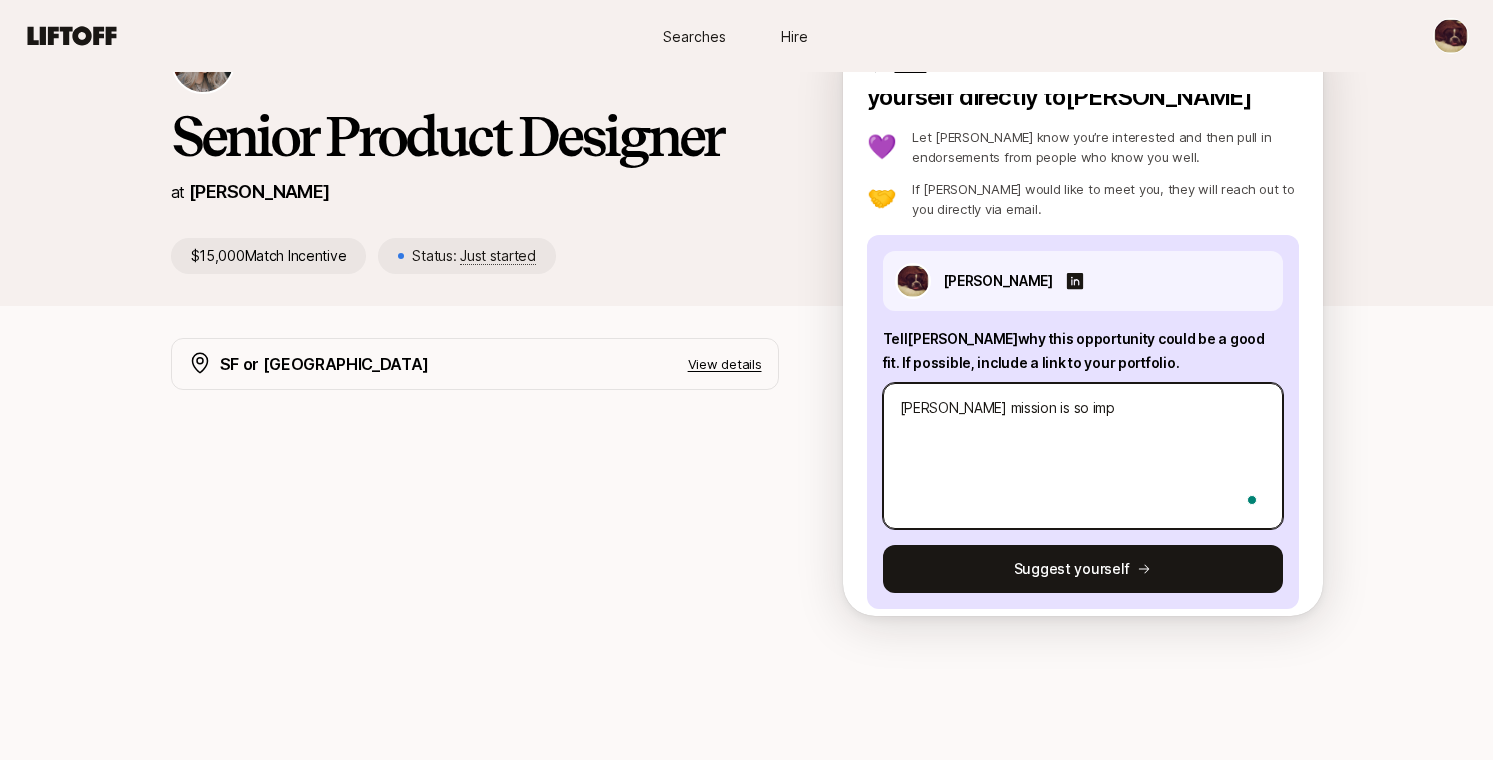type on "x" 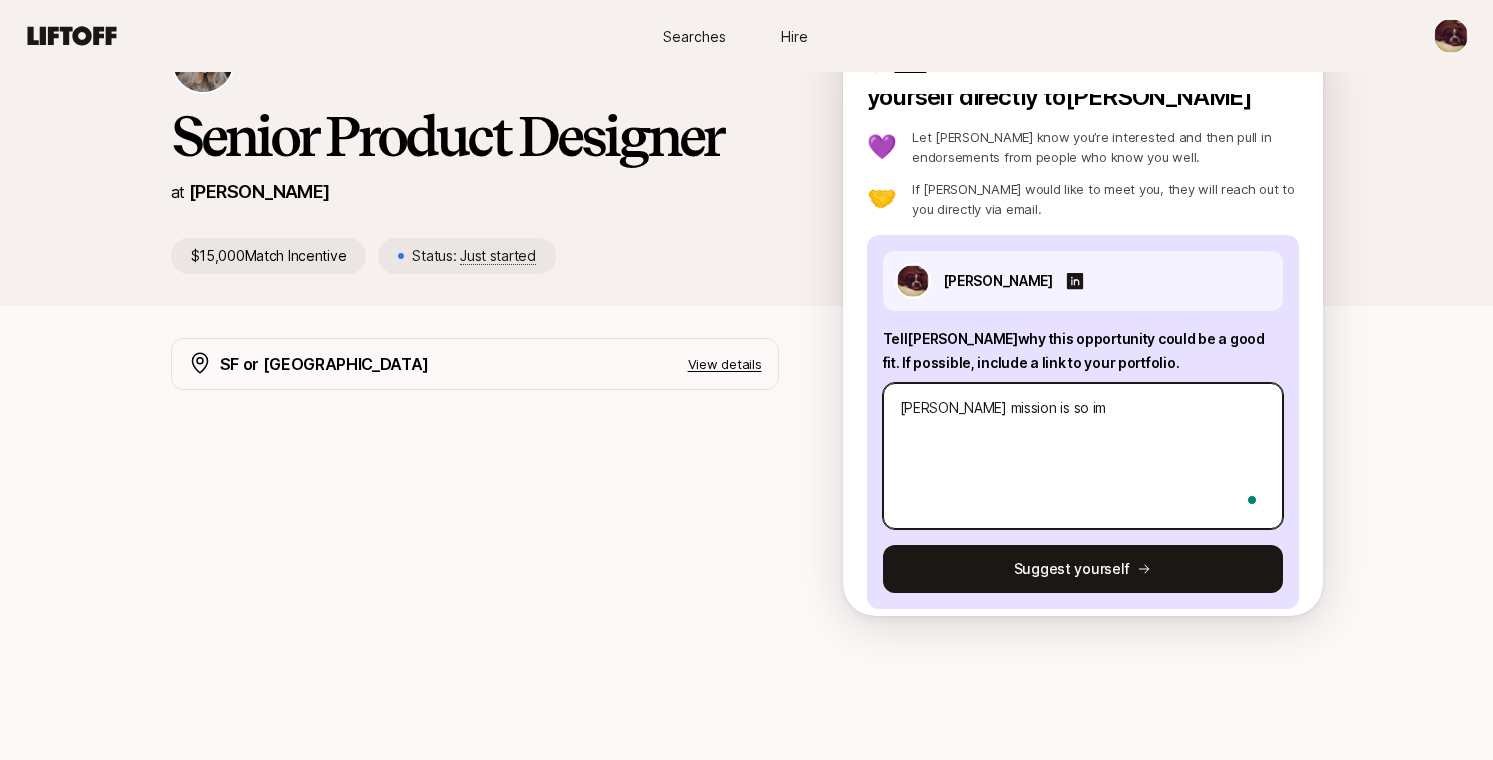 type on "x" 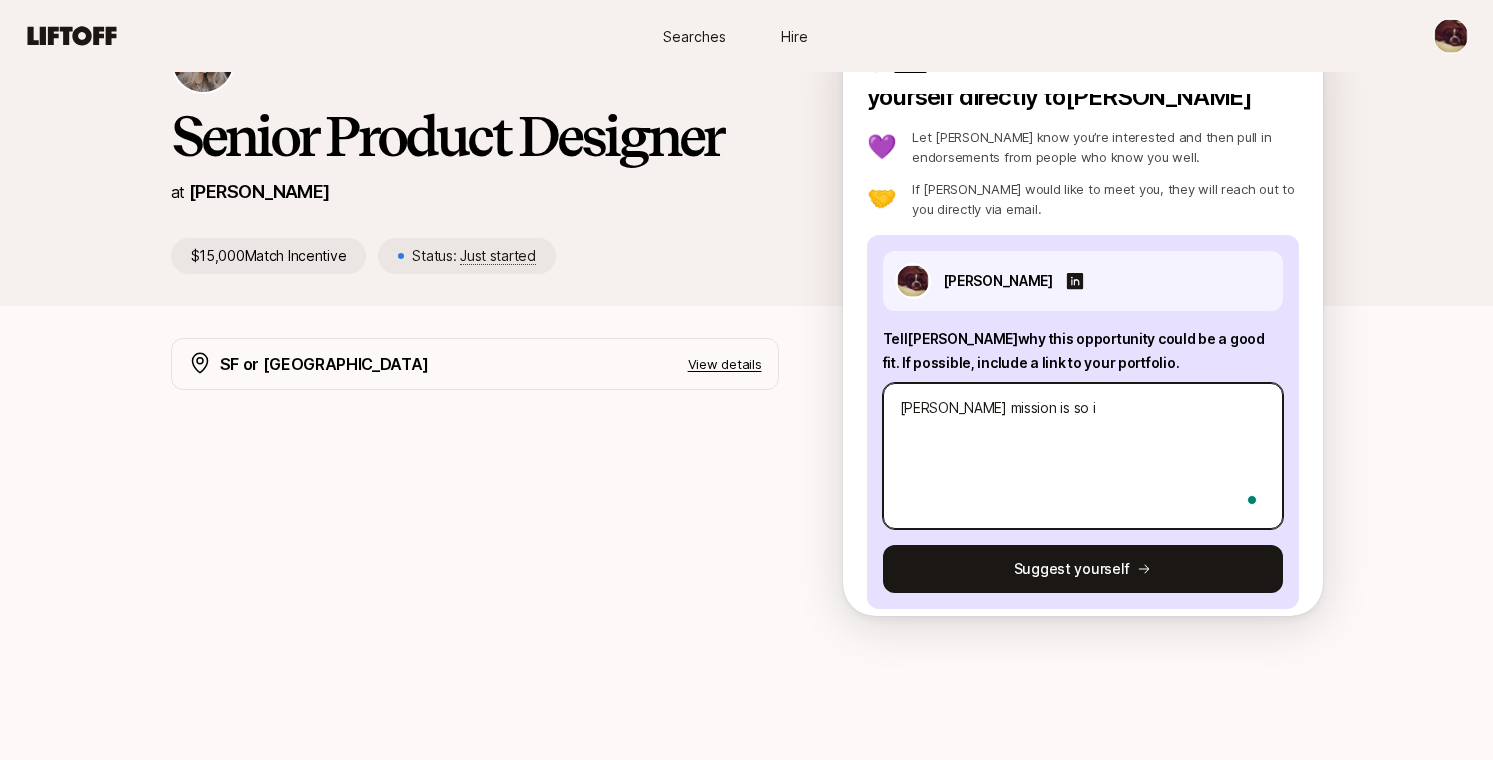 type on "x" 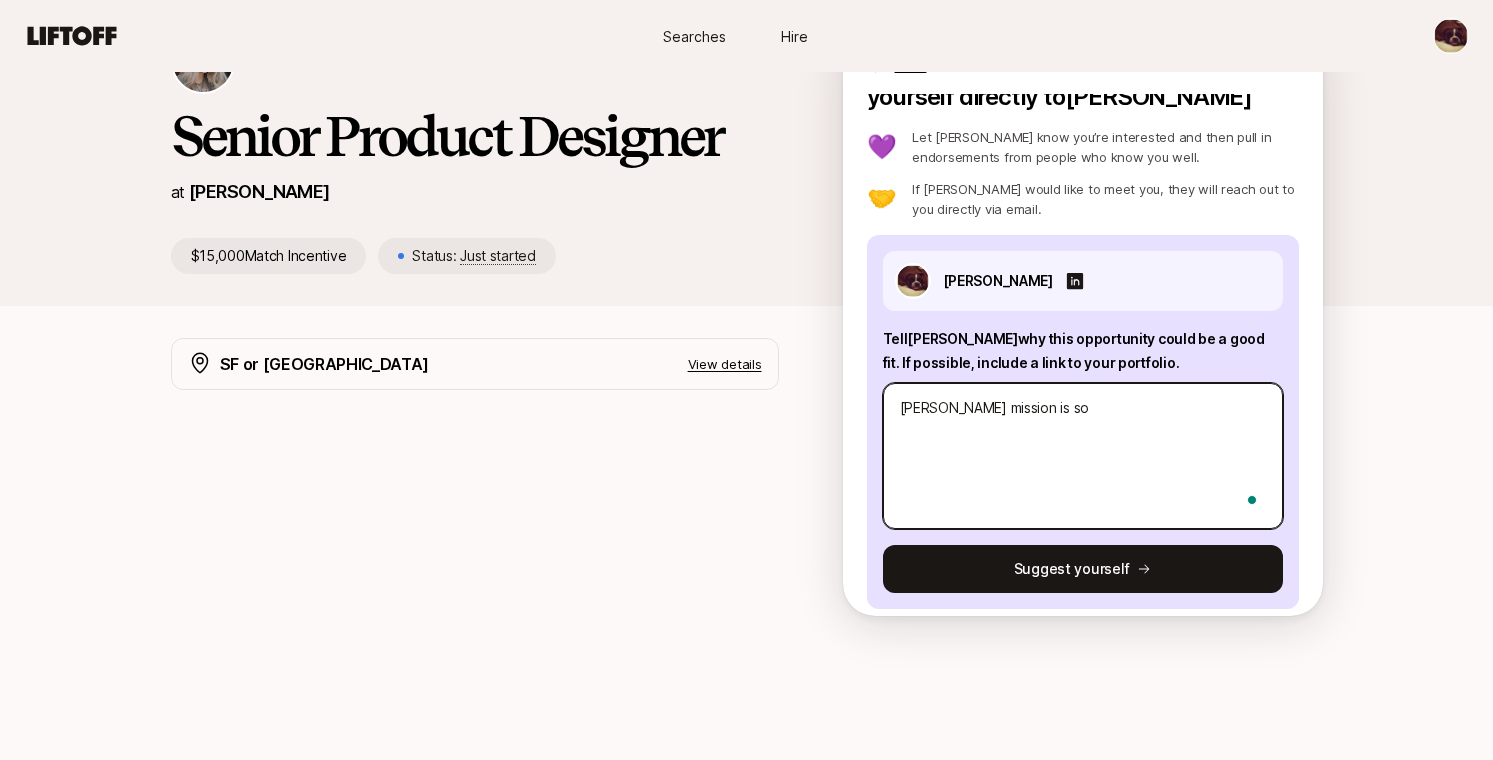 type on "x" 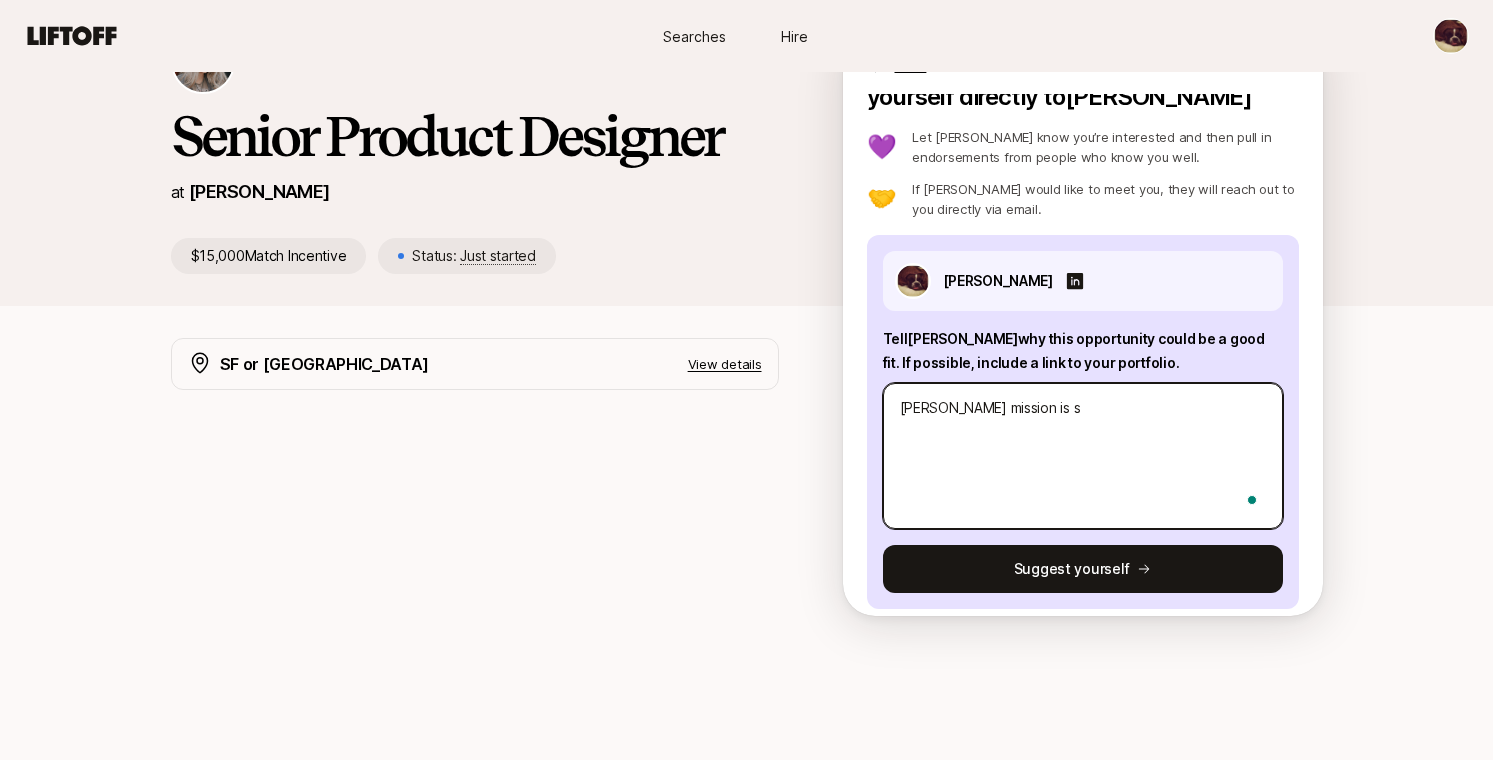 type on "x" 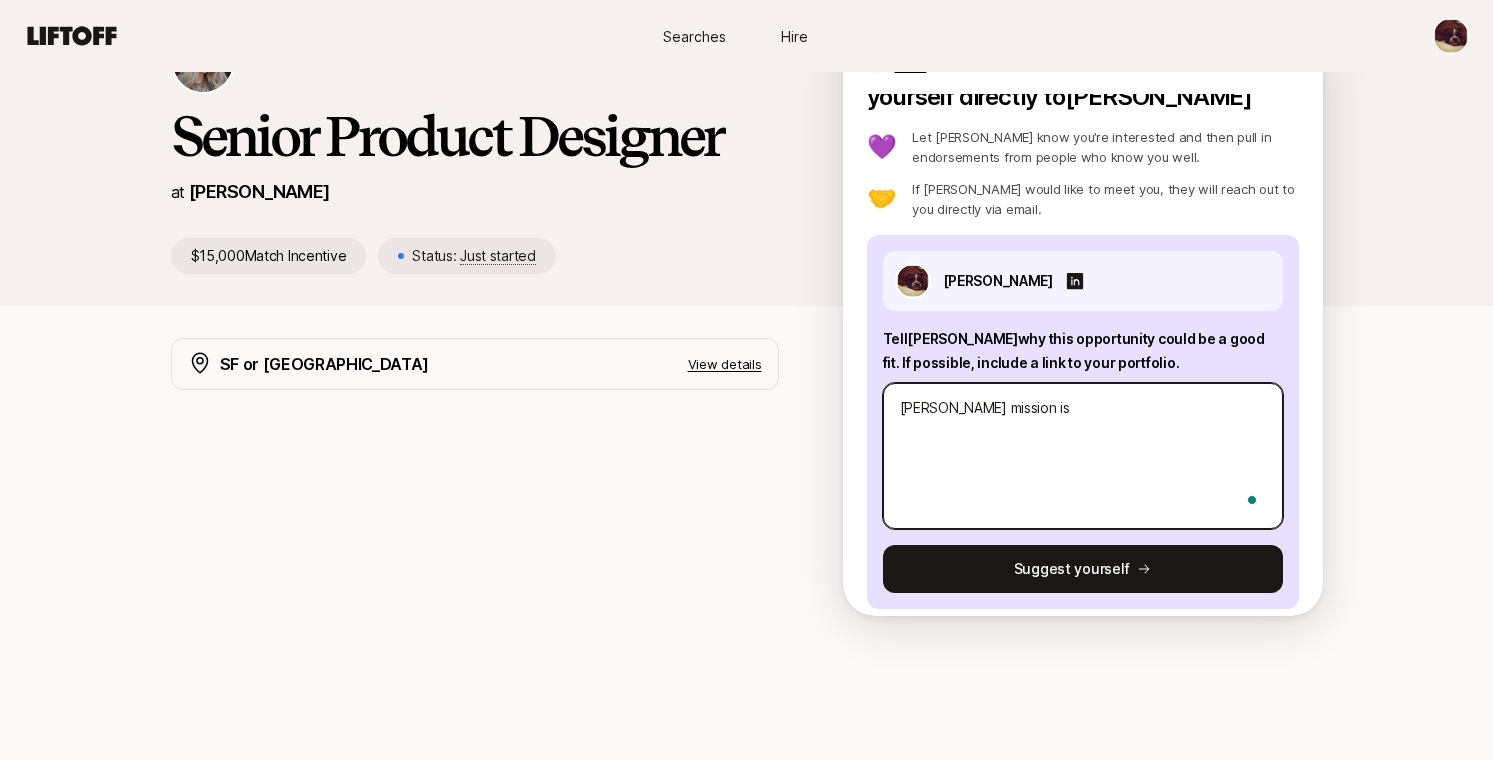 type on "x" 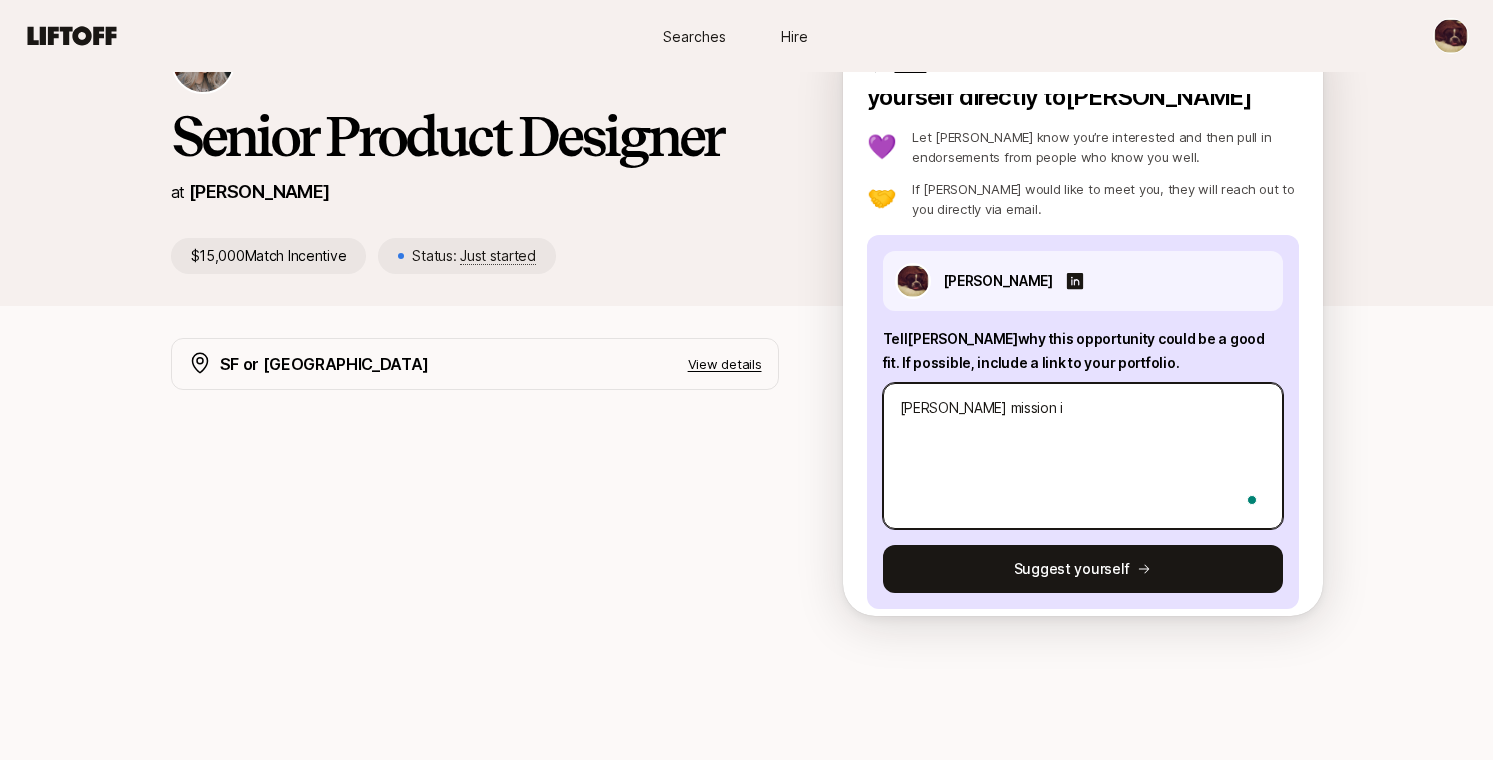type on "x" 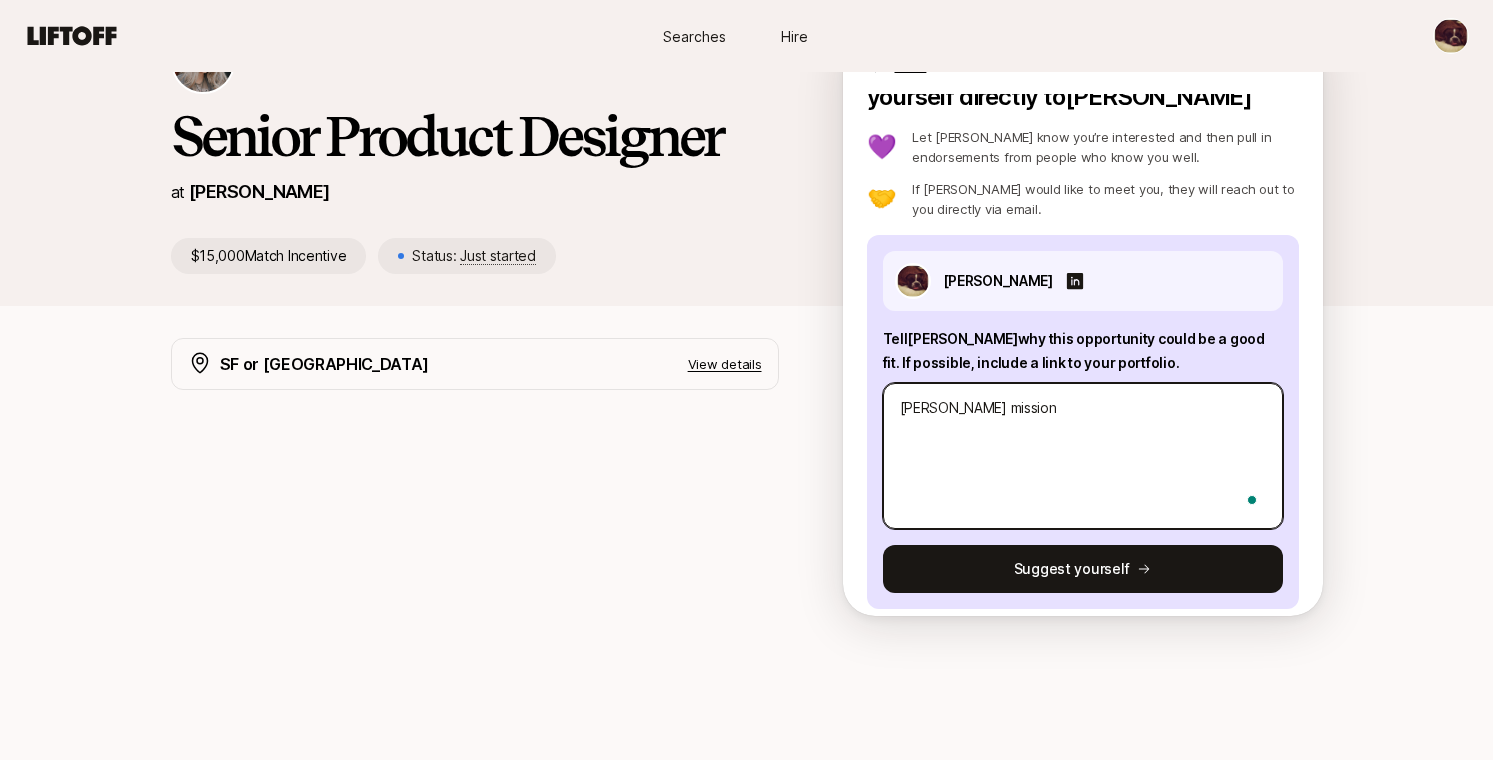 type on "x" 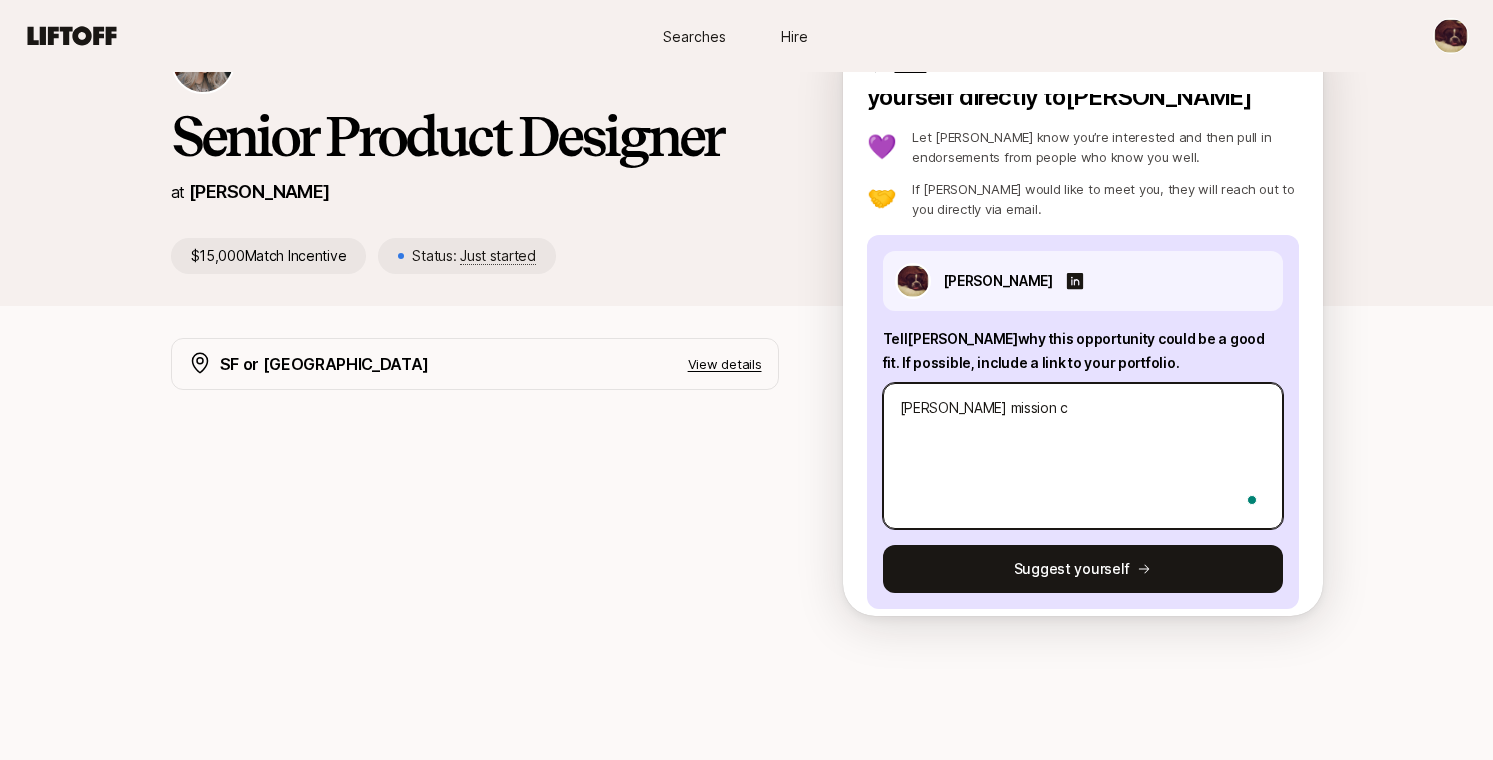 type on "x" 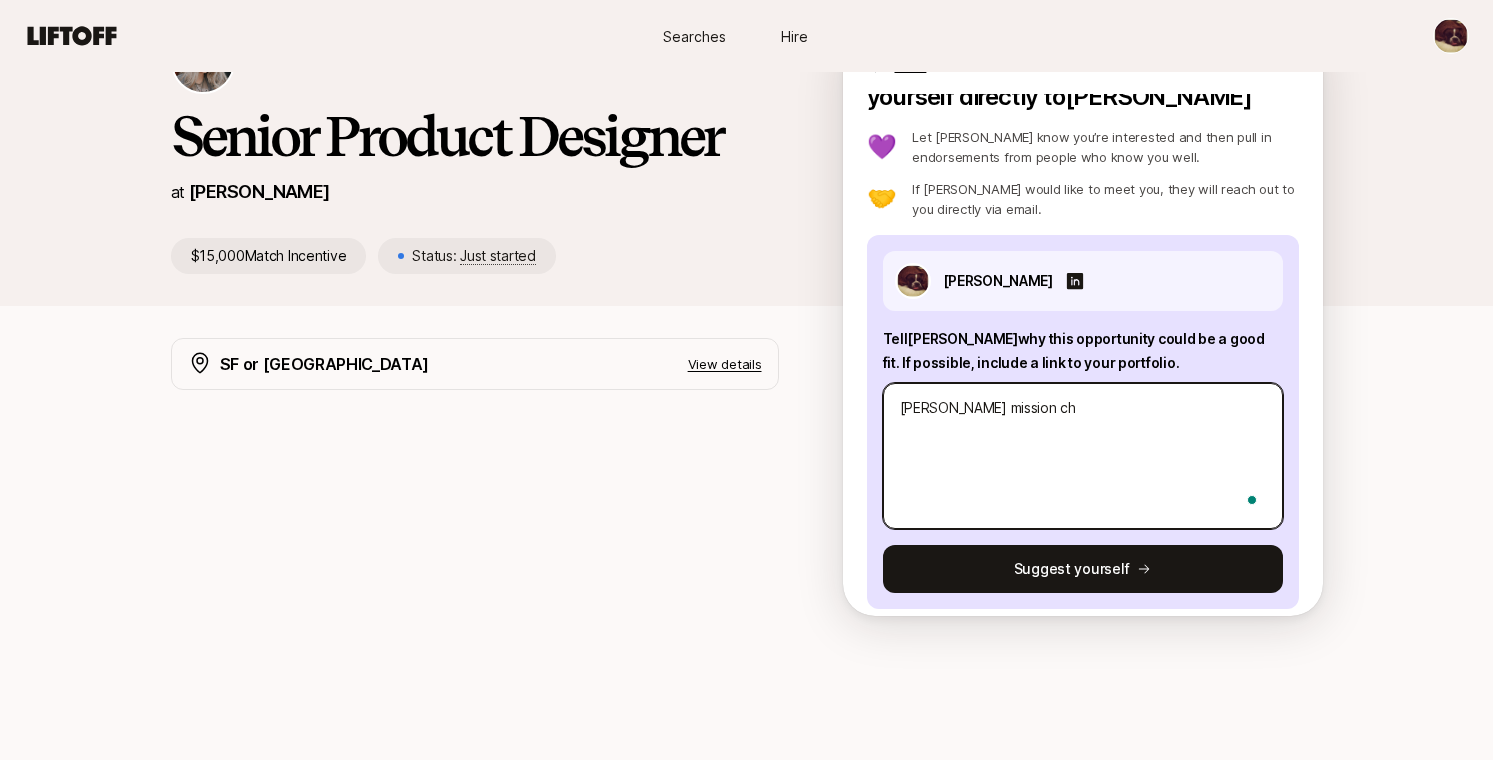 type on "x" 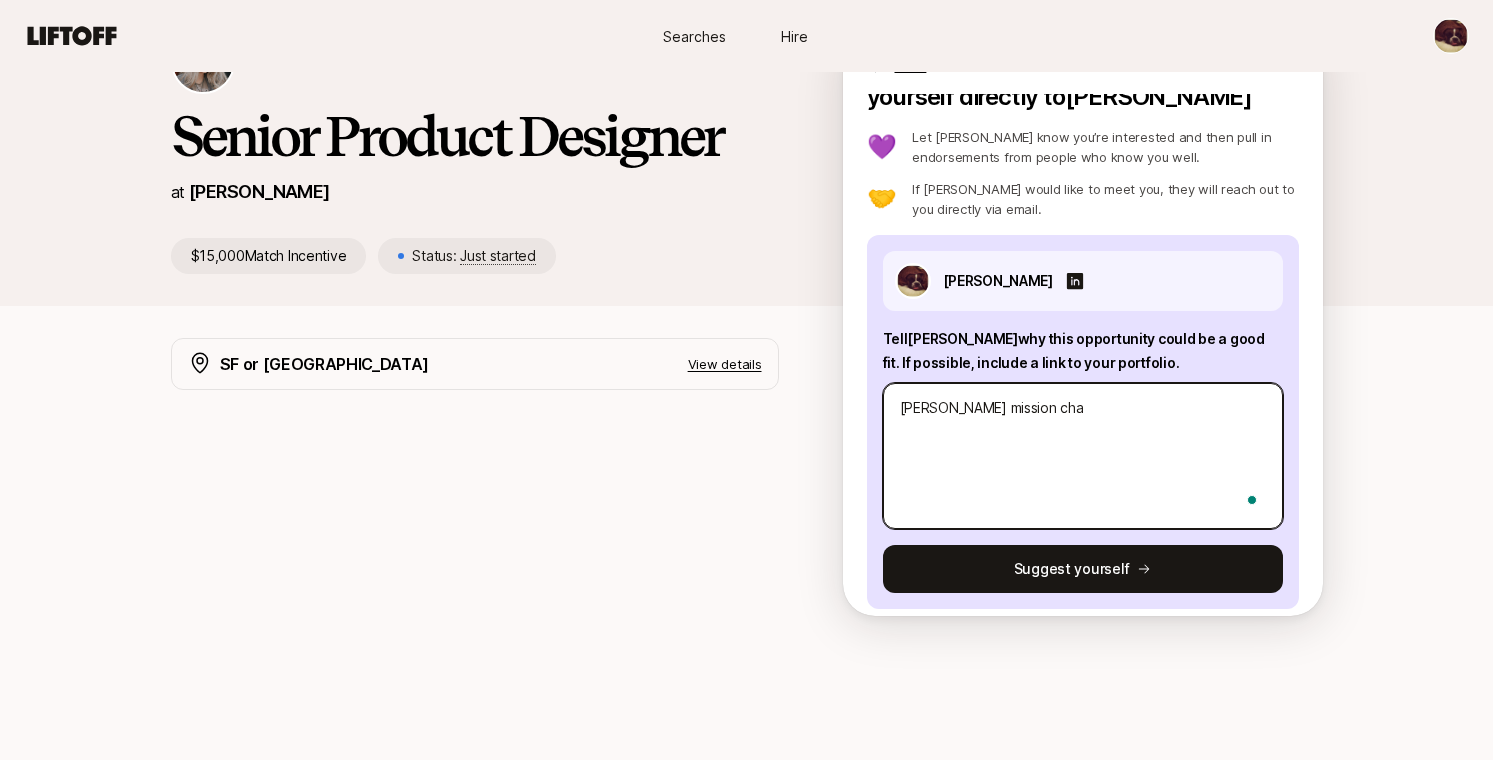 type on "x" 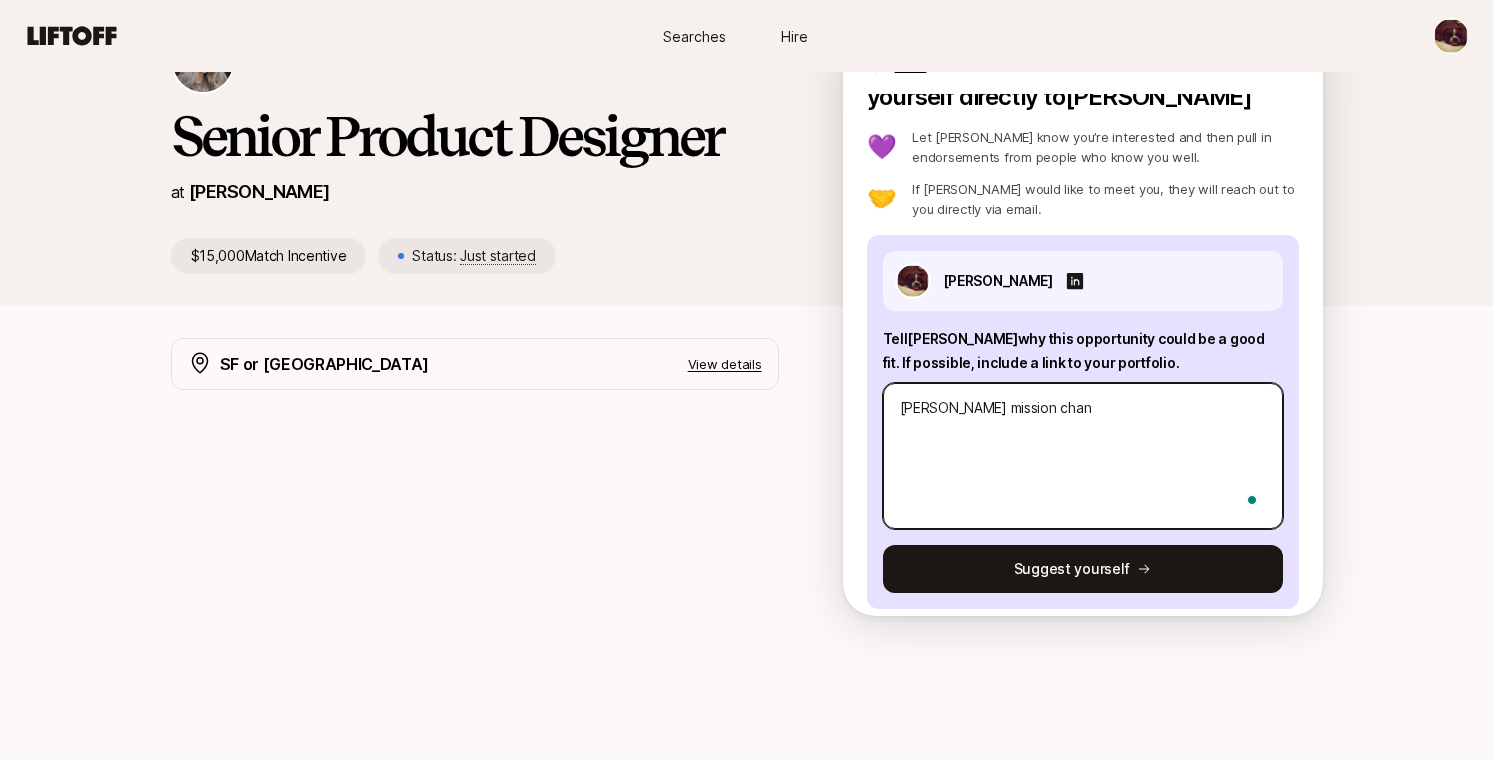 type on "x" 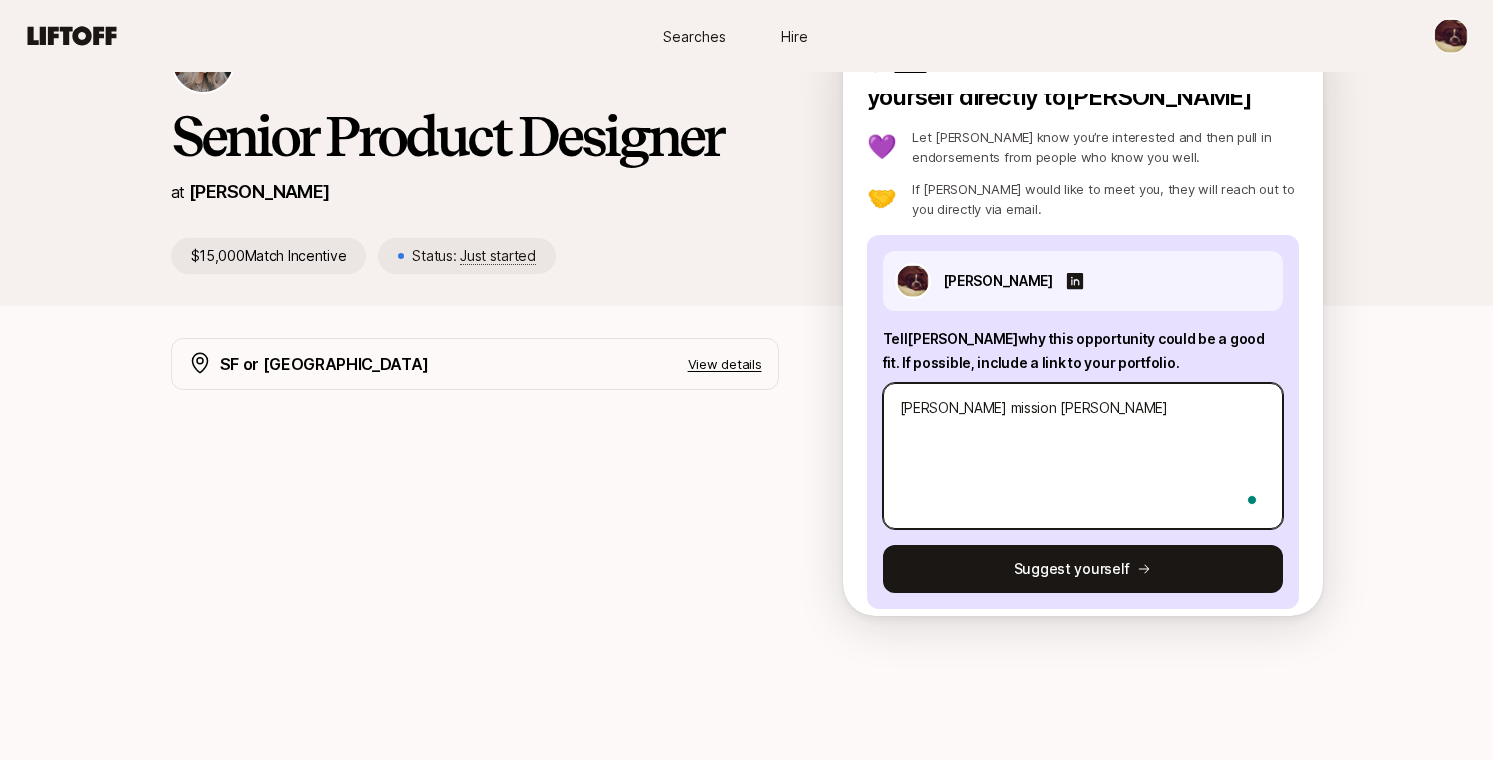 type on "x" 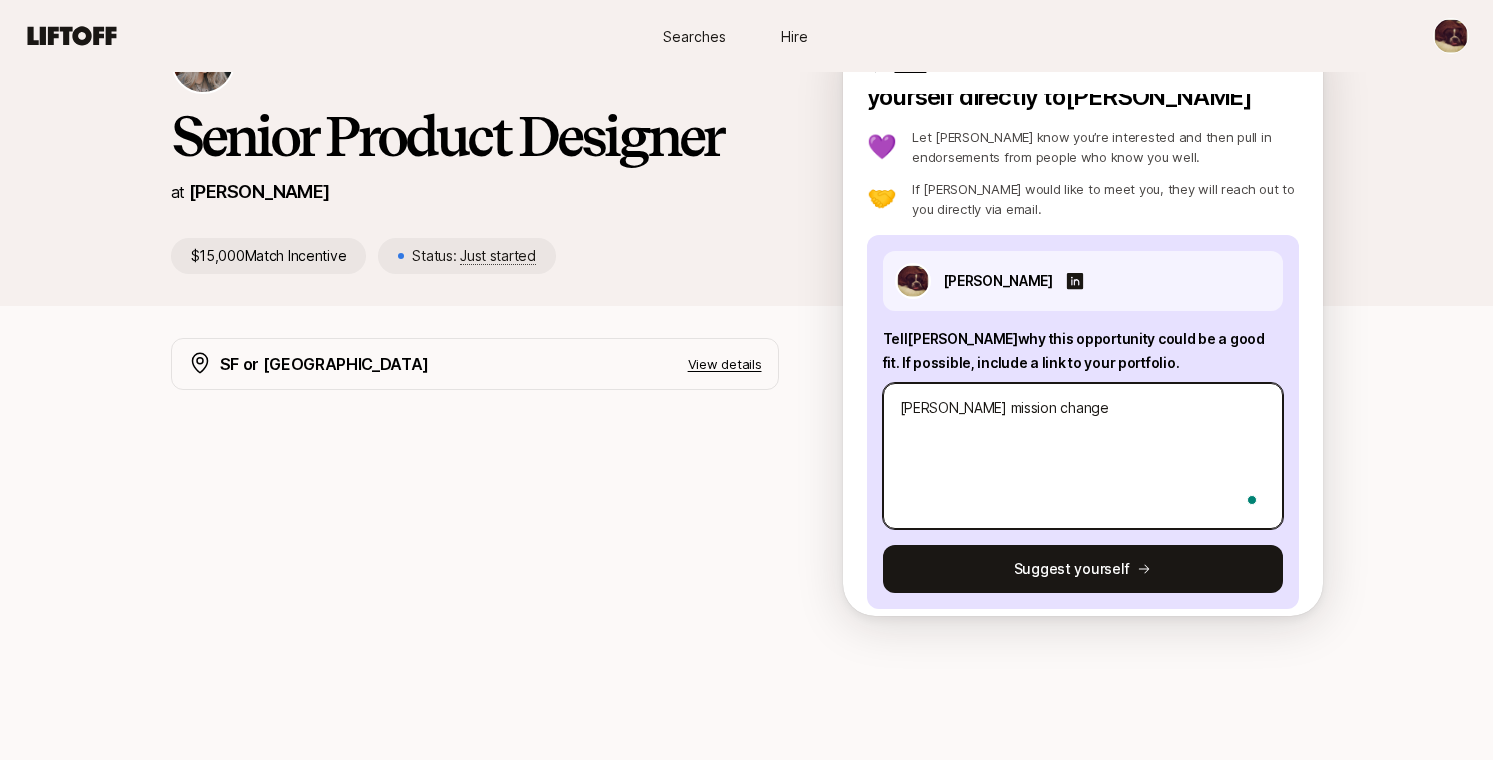 type on "x" 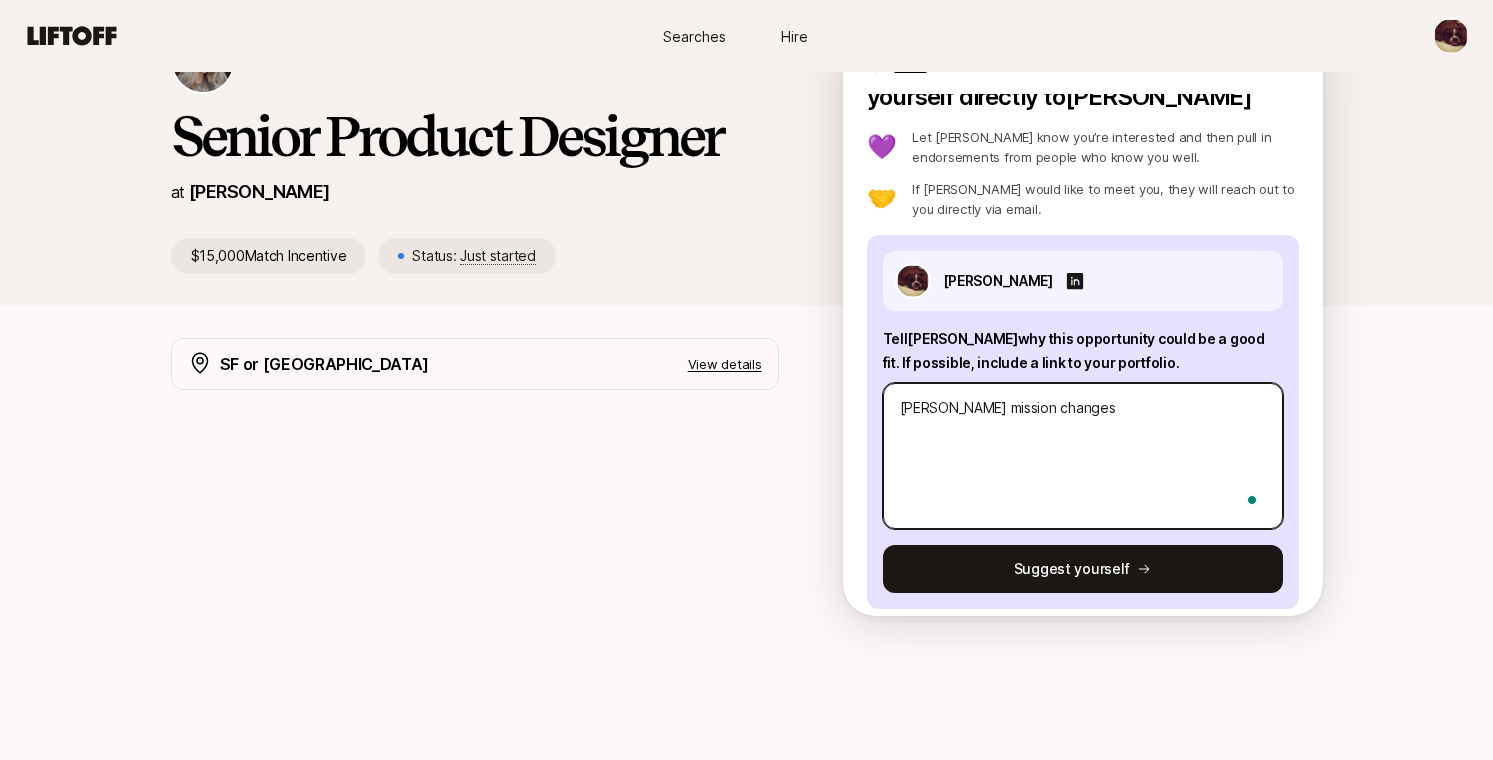 type on "x" 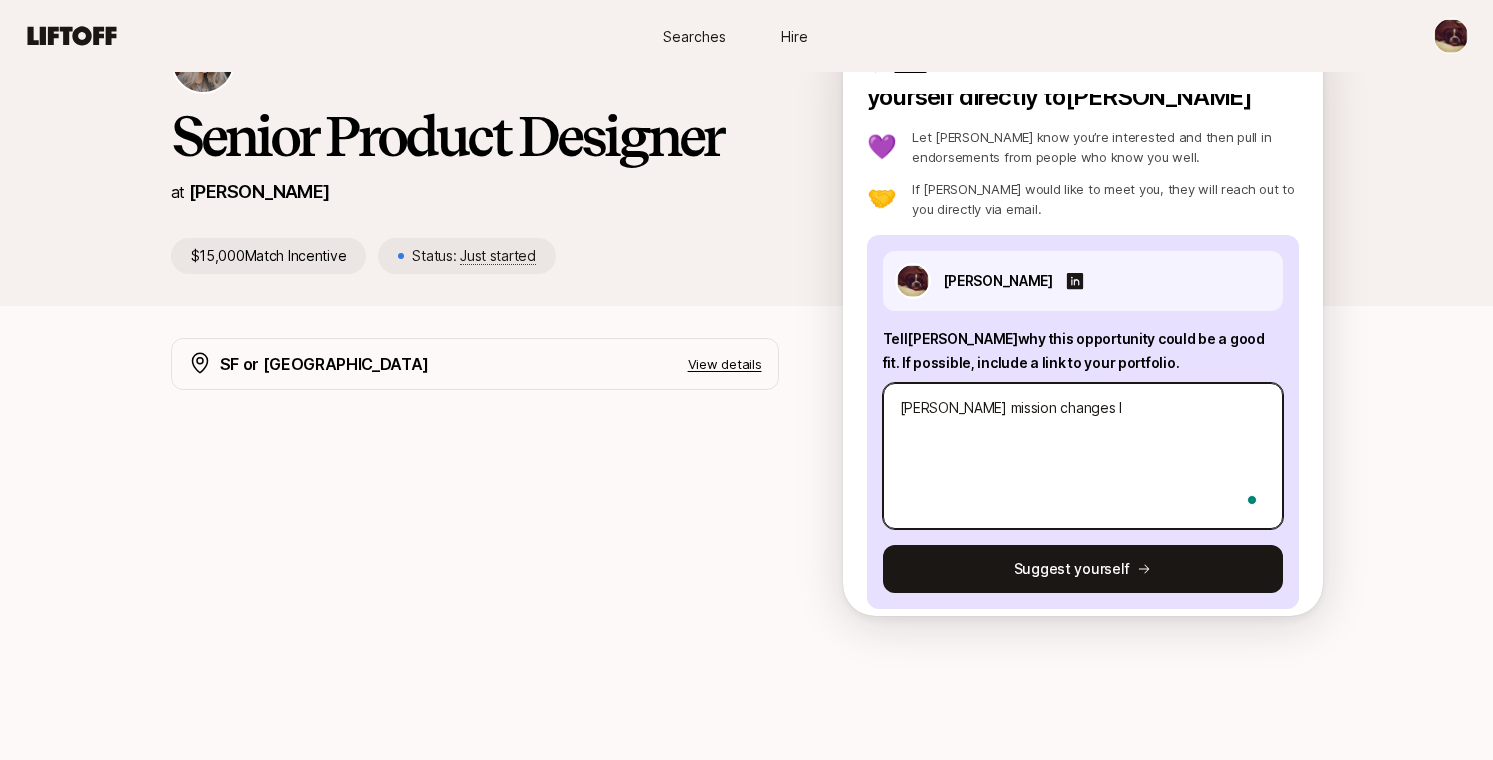 type on "x" 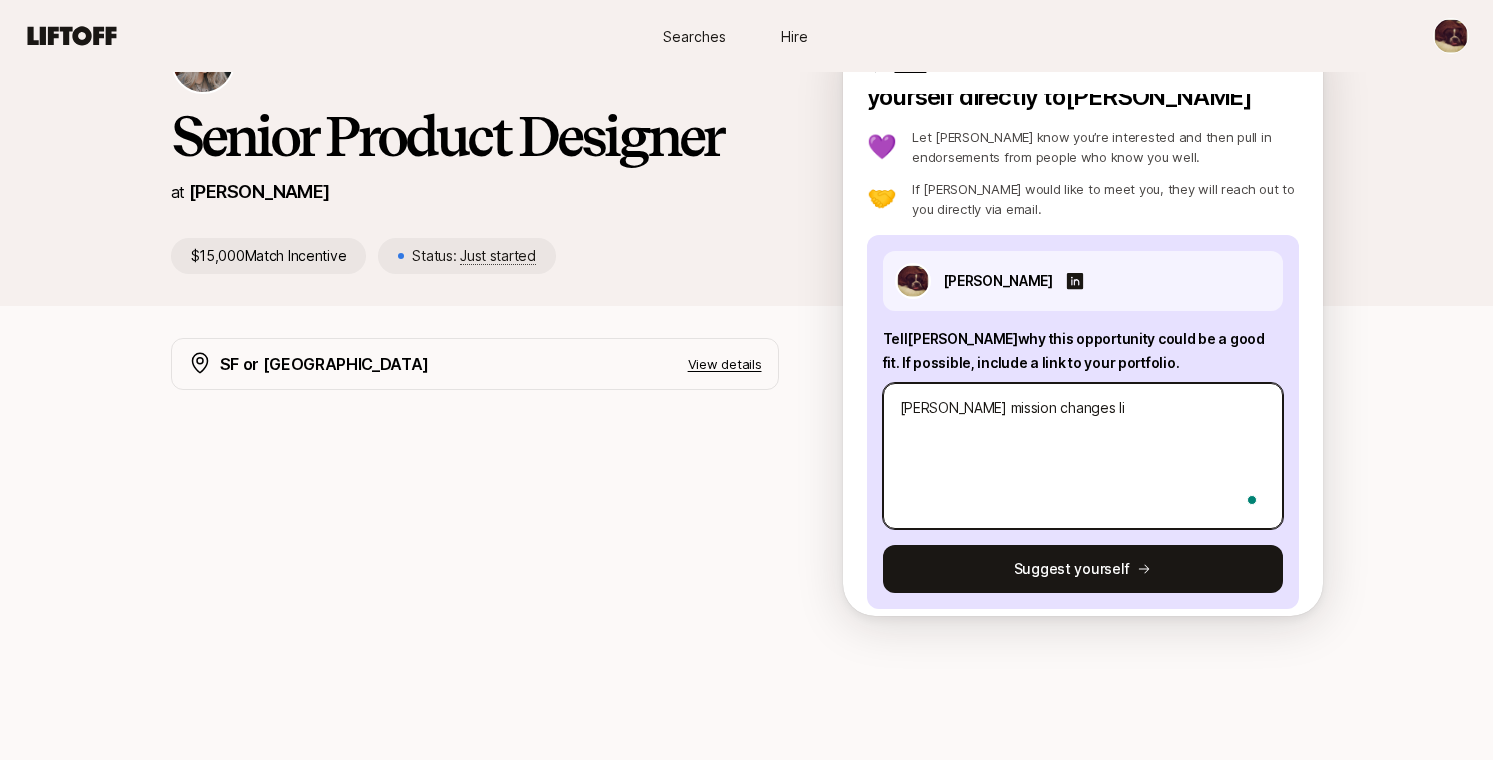 type on "x" 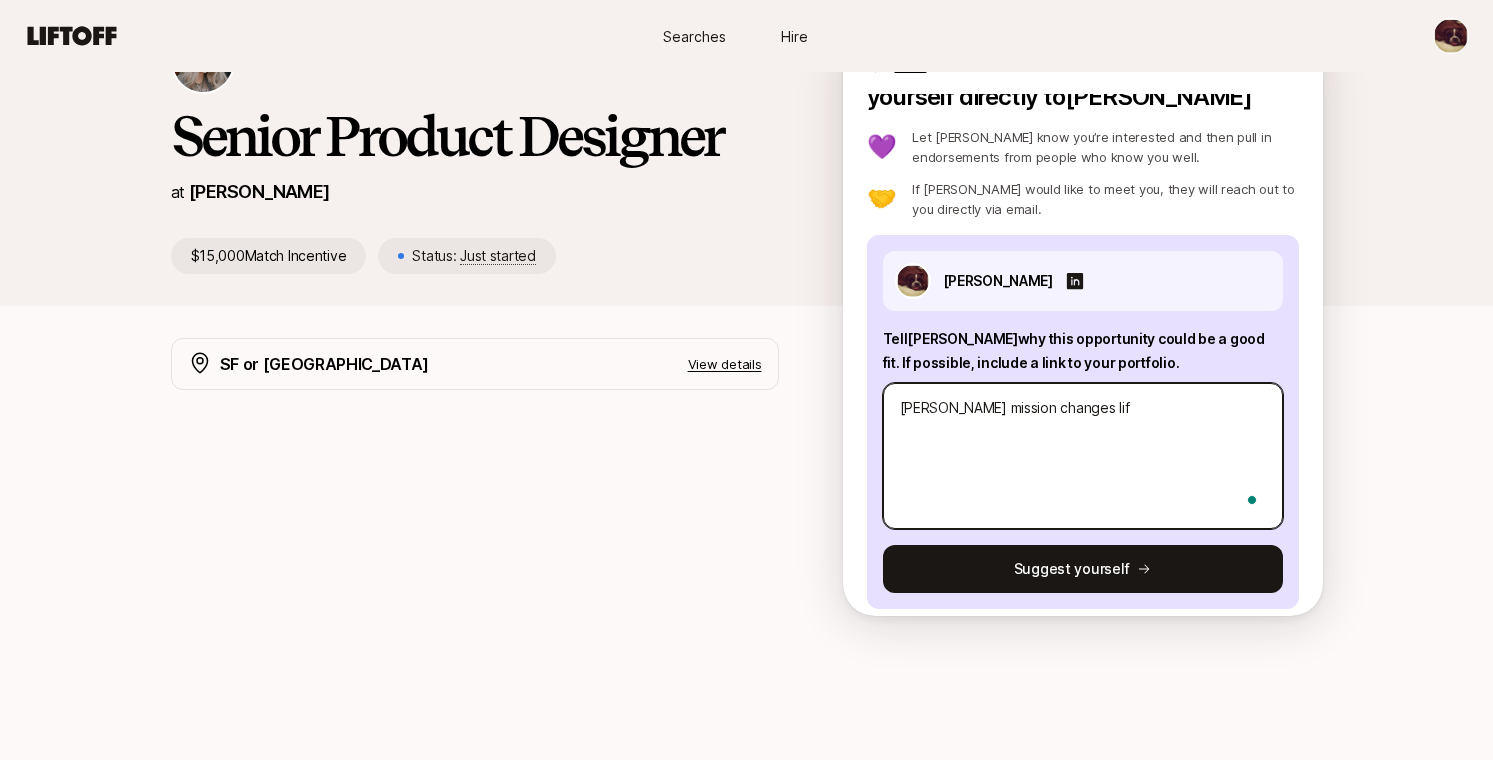 type on "x" 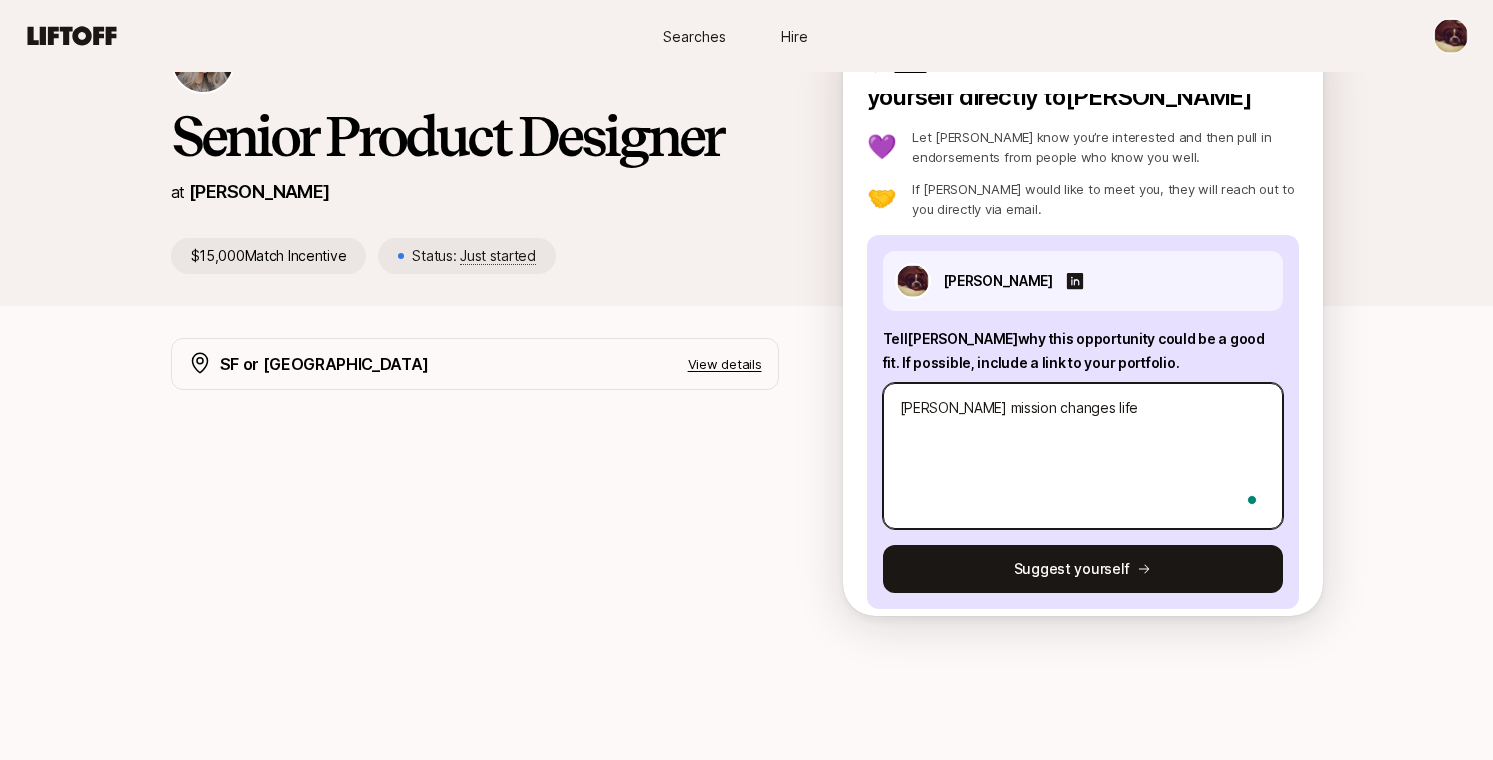 type on "x" 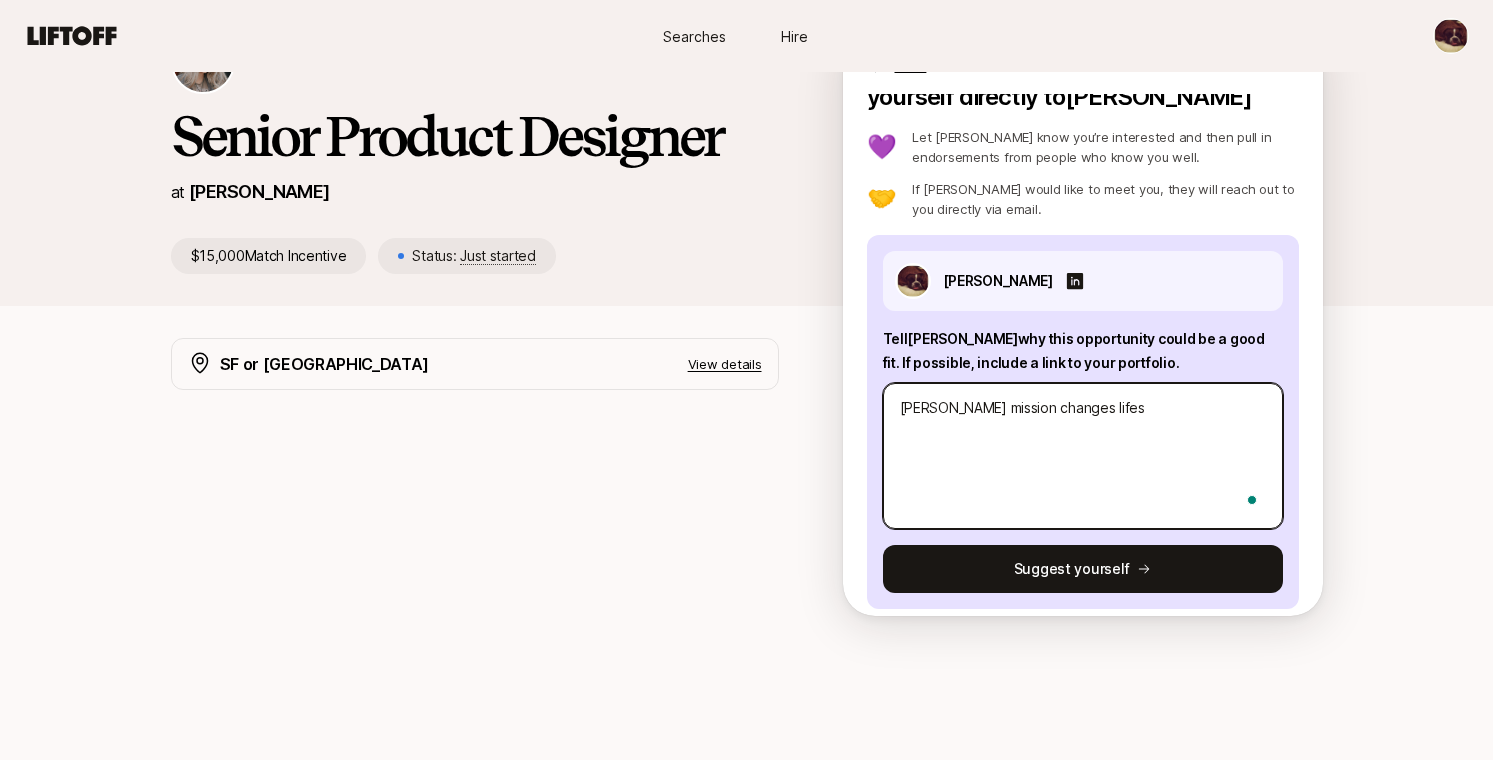 type on "x" 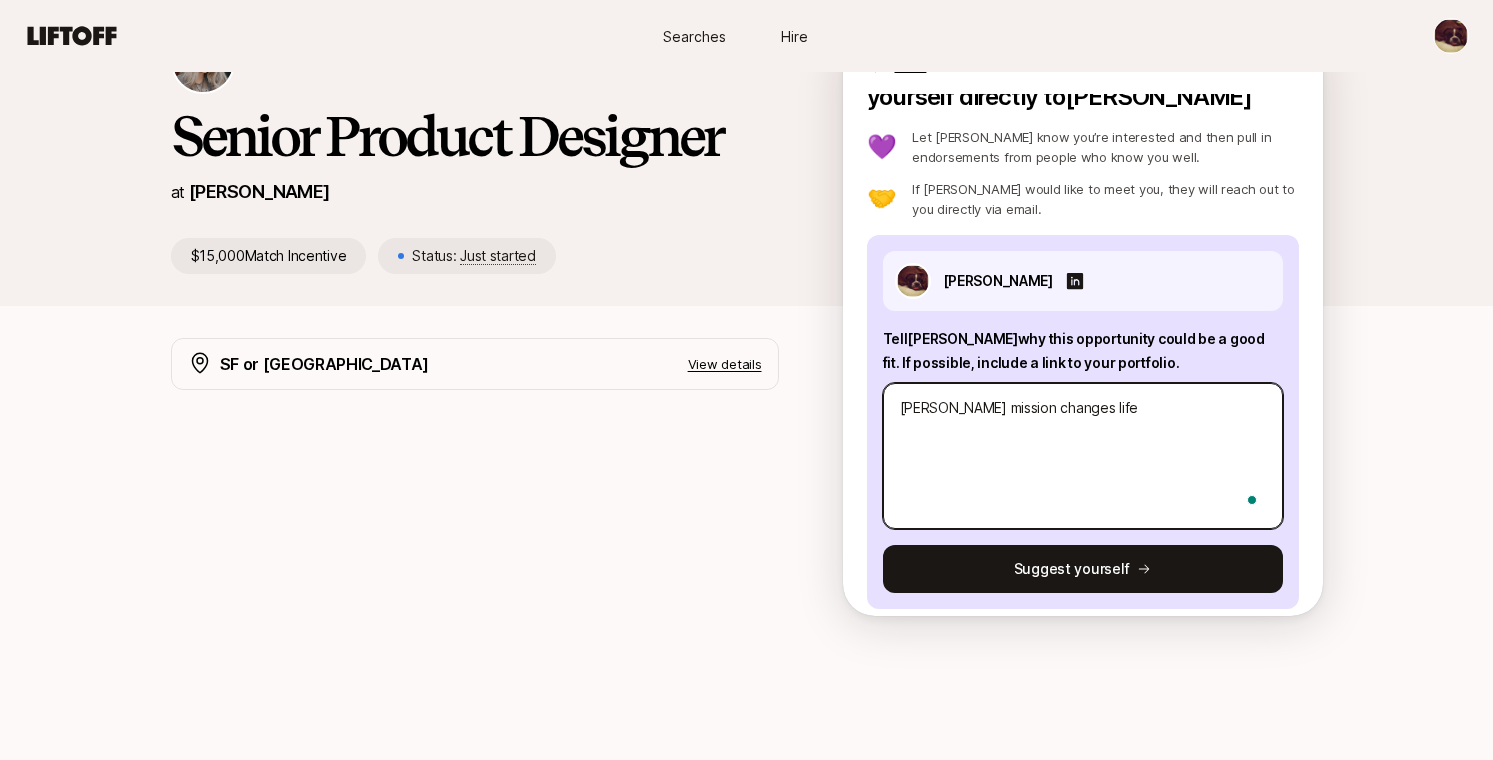 type 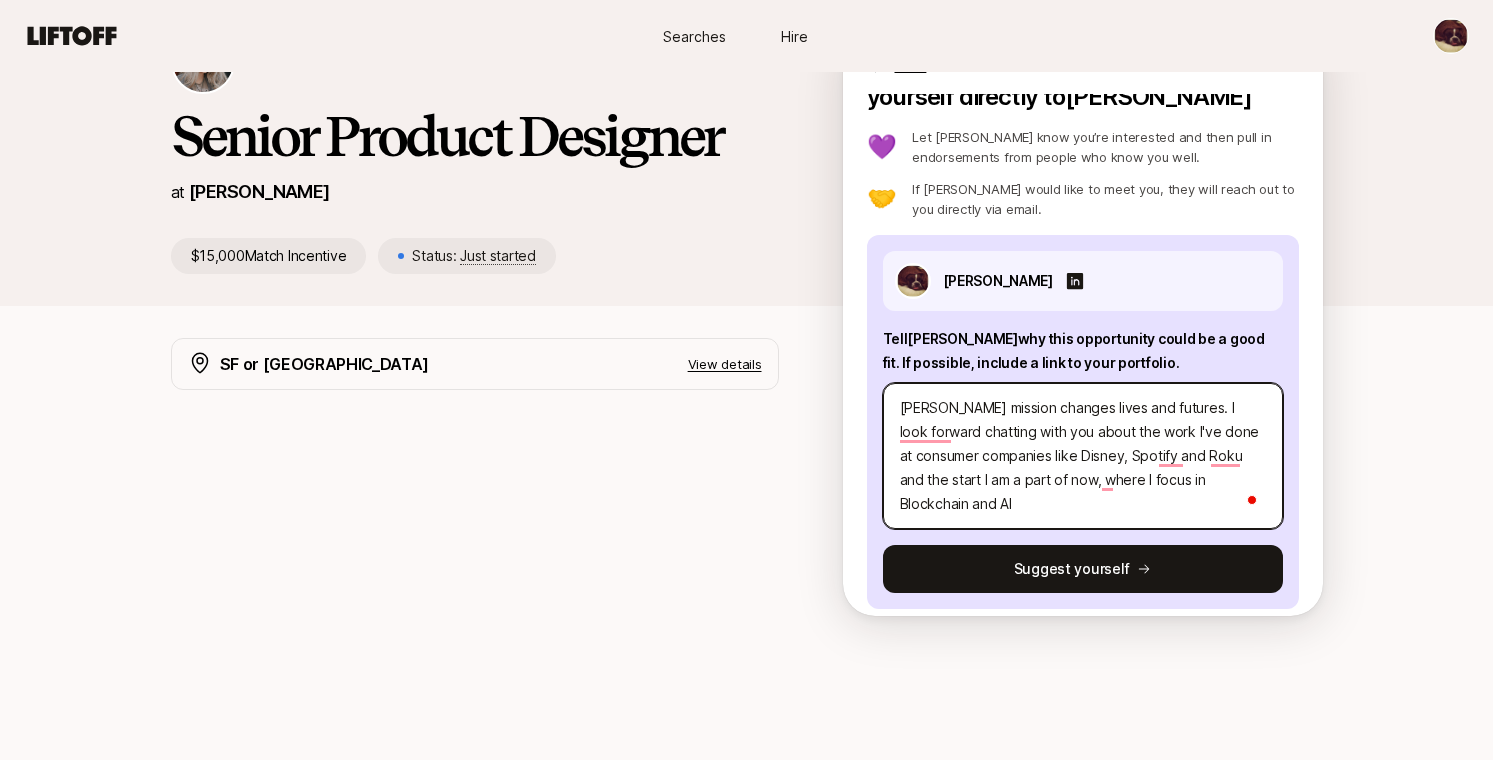 scroll, scrollTop: 24, scrollLeft: 0, axis: vertical 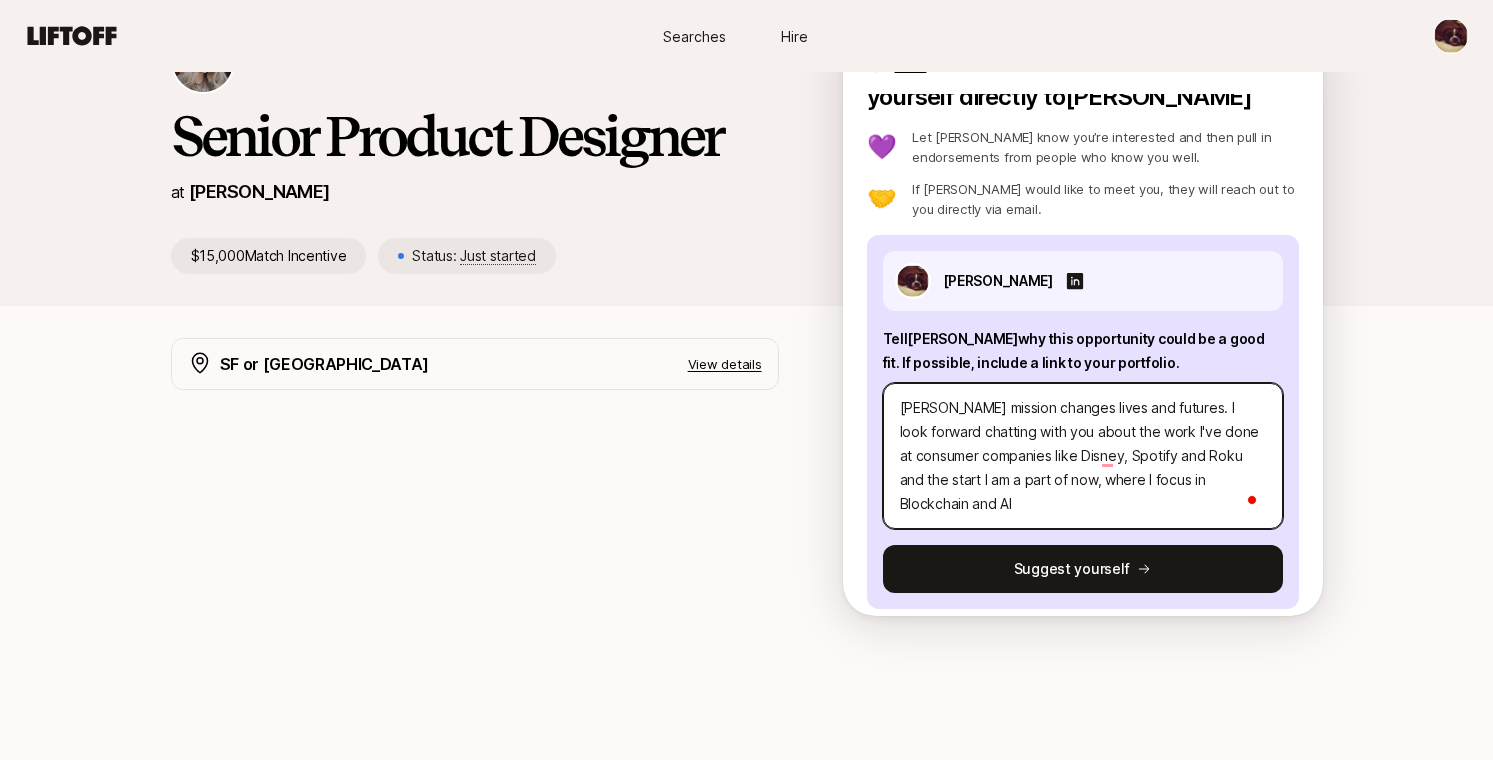 paste on "[URL][DOMAIN_NAME]" 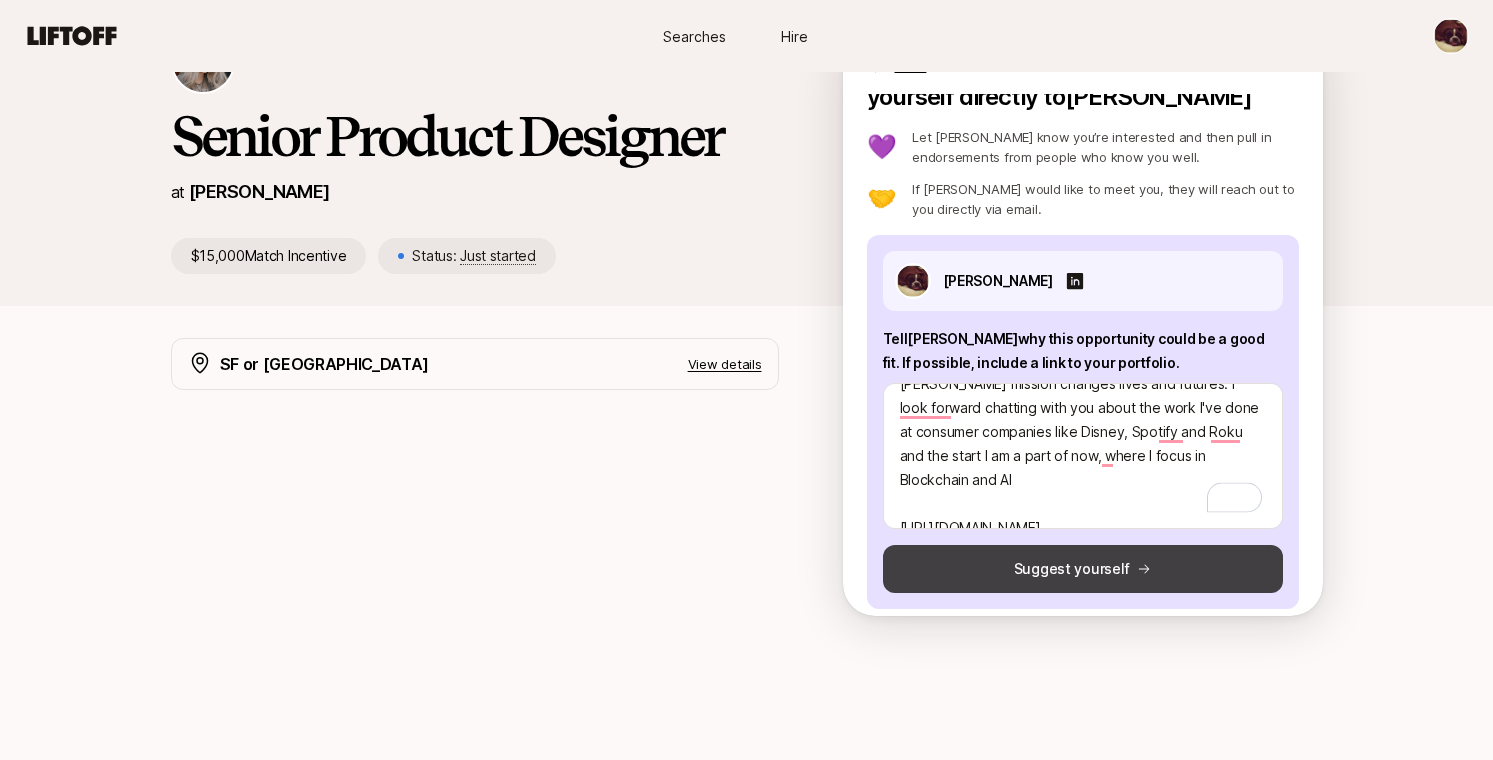 click on "Suggest yourself" at bounding box center [1083, 569] 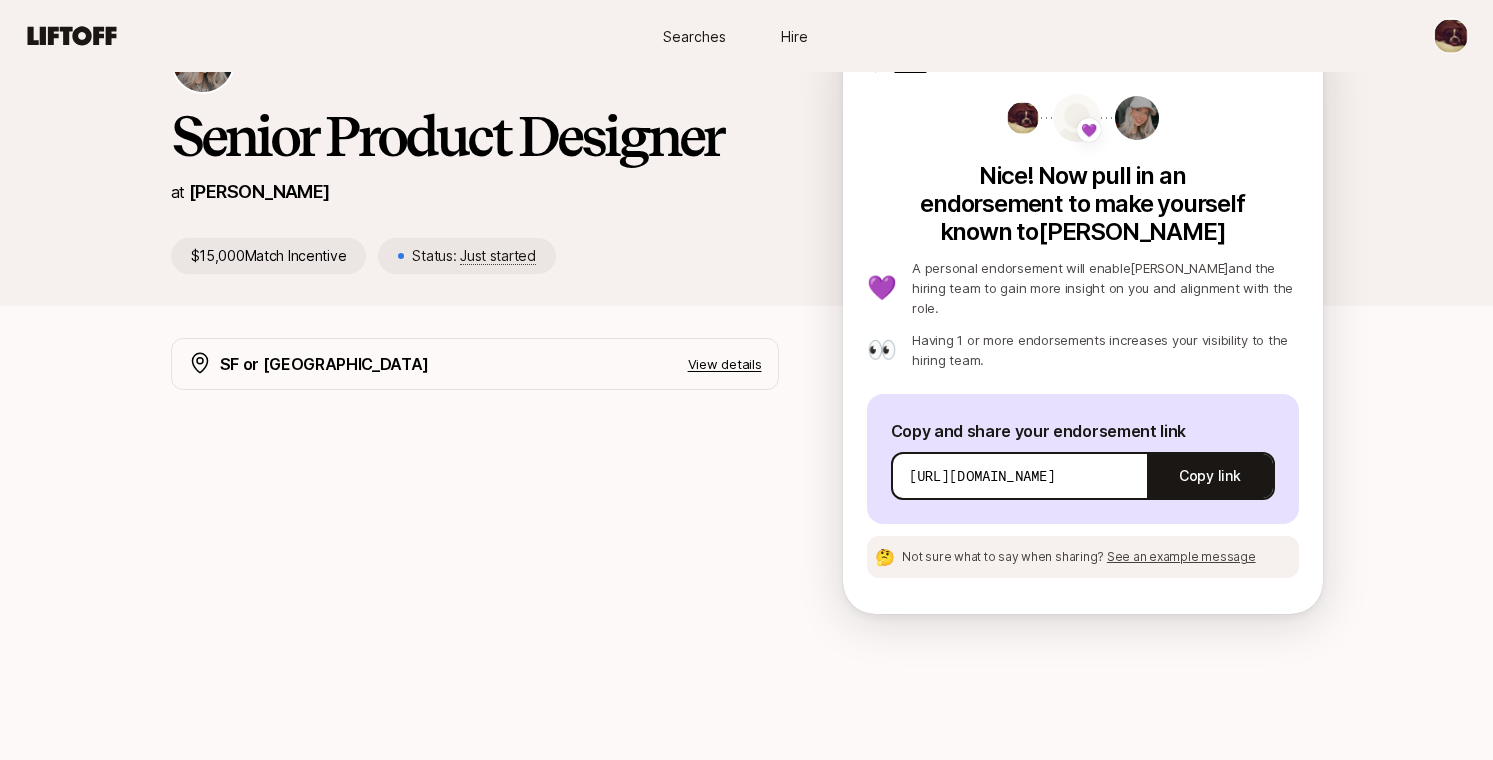 scroll, scrollTop: 0, scrollLeft: 0, axis: both 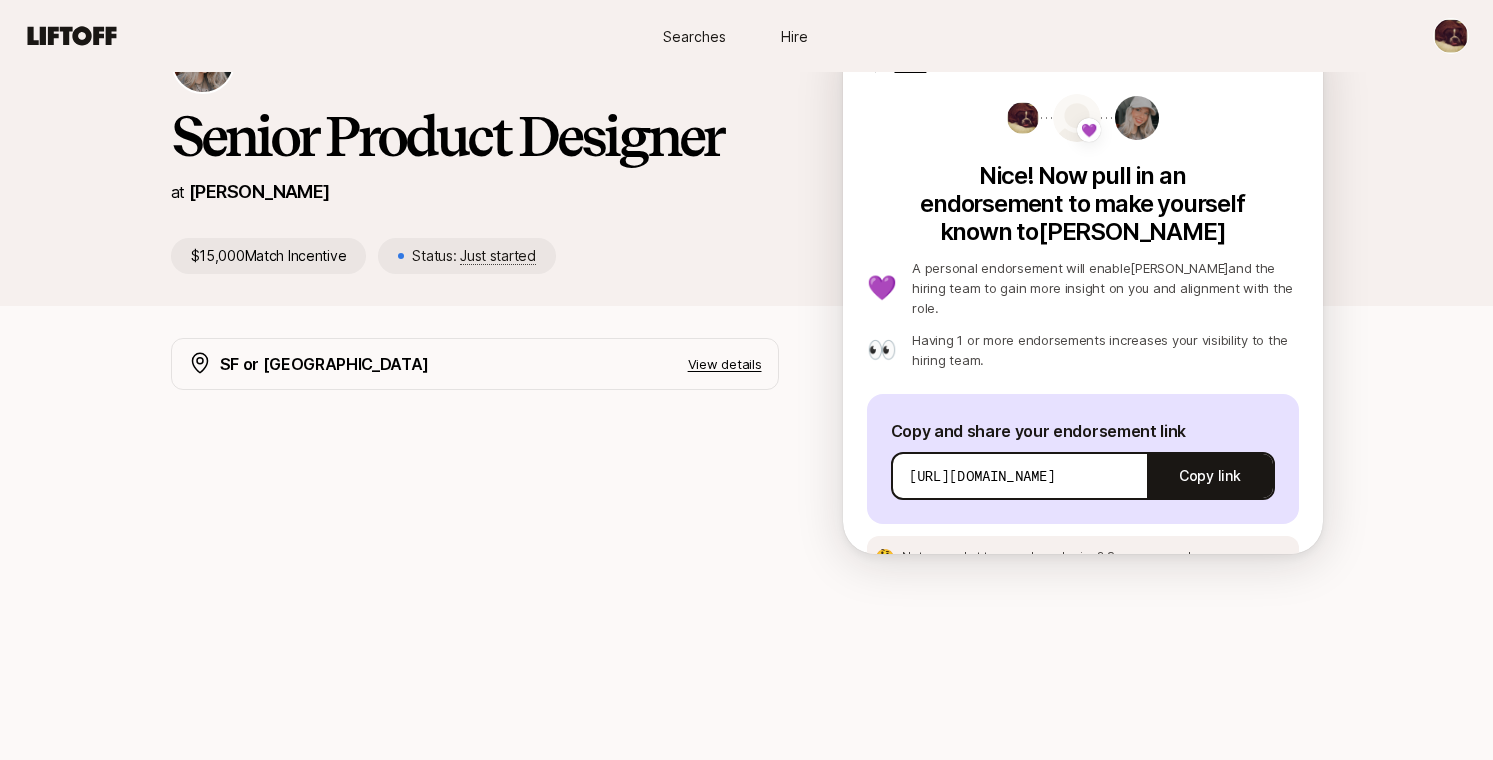 click 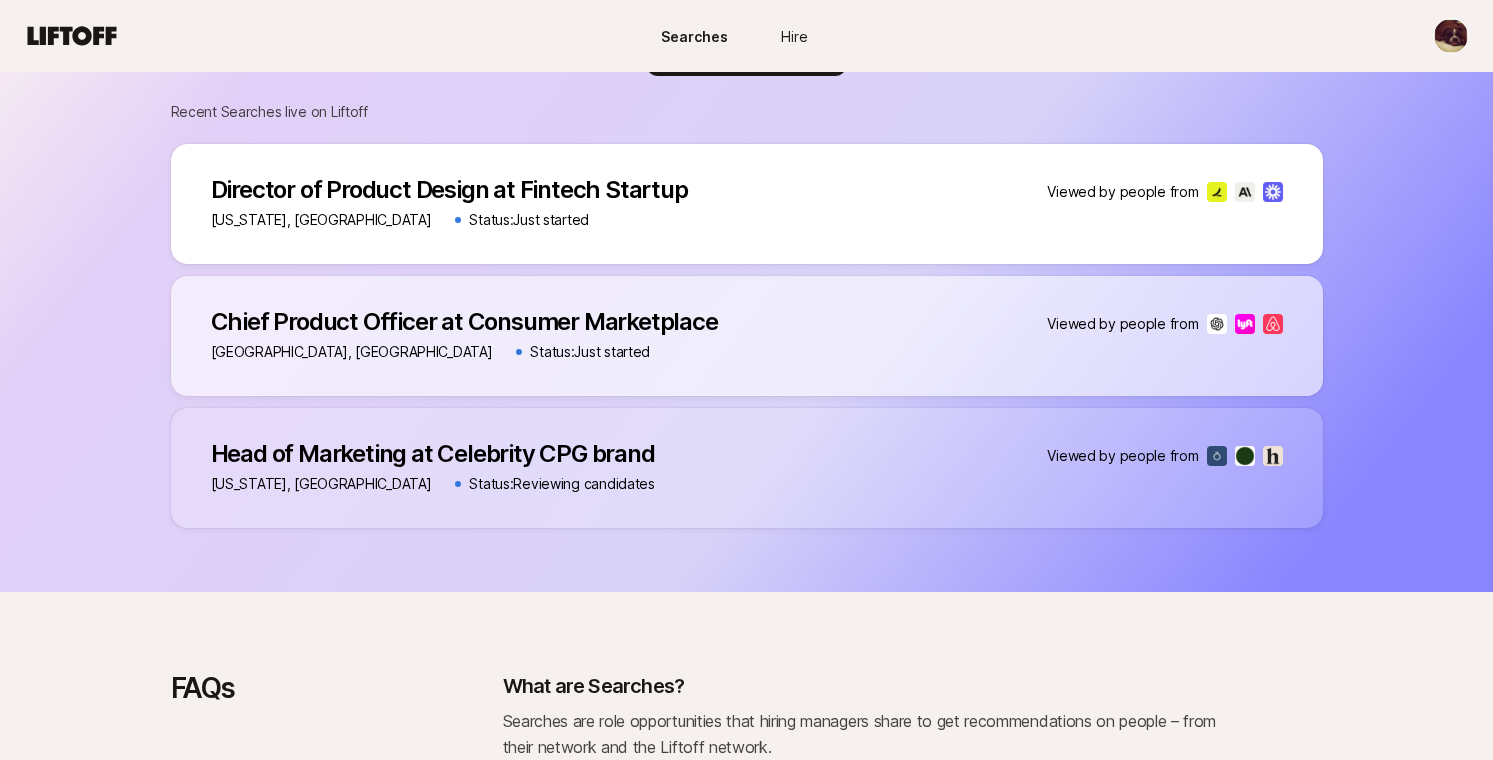 scroll, scrollTop: 1315, scrollLeft: 0, axis: vertical 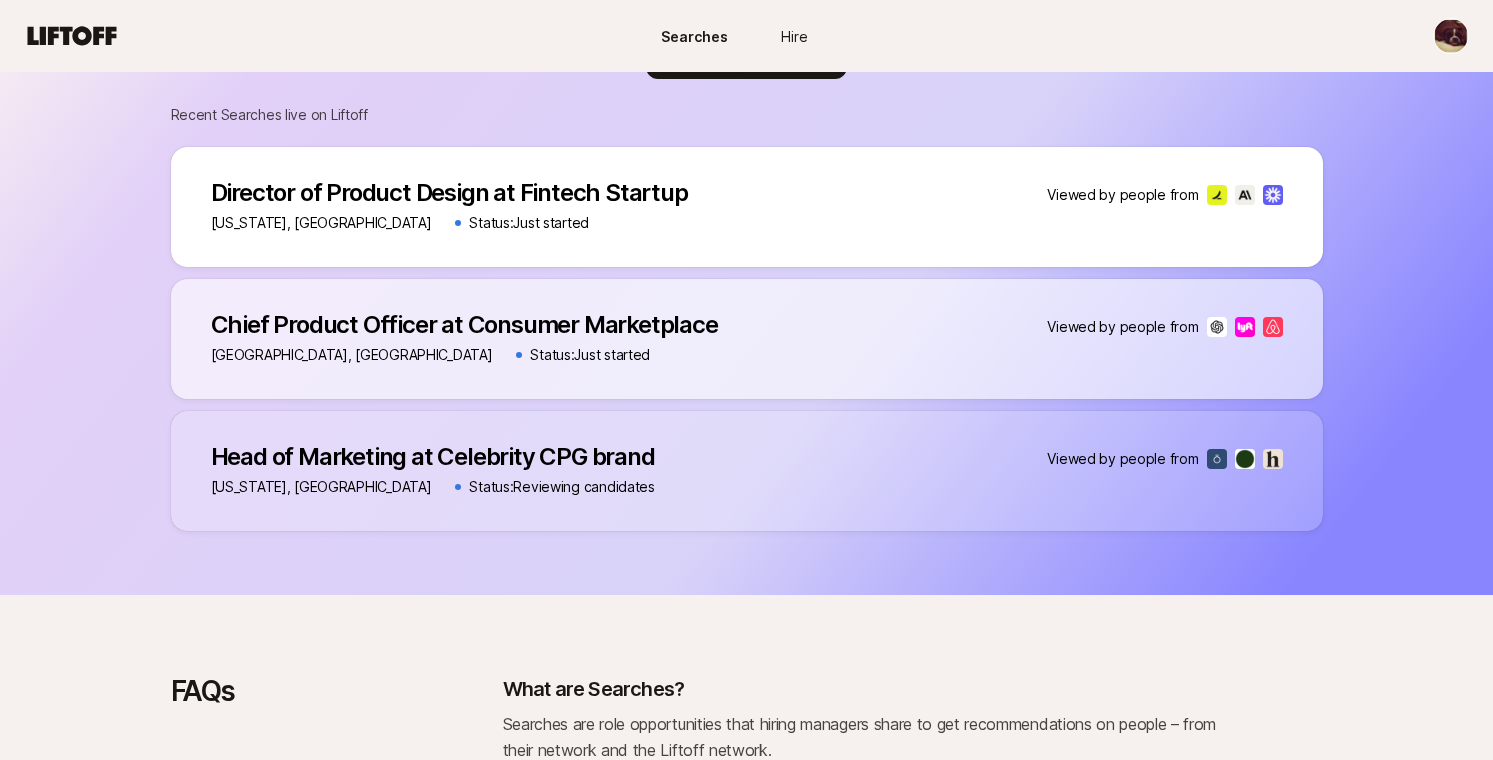 click on "Director of Product Design at Fintech Startup" at bounding box center (449, 193) 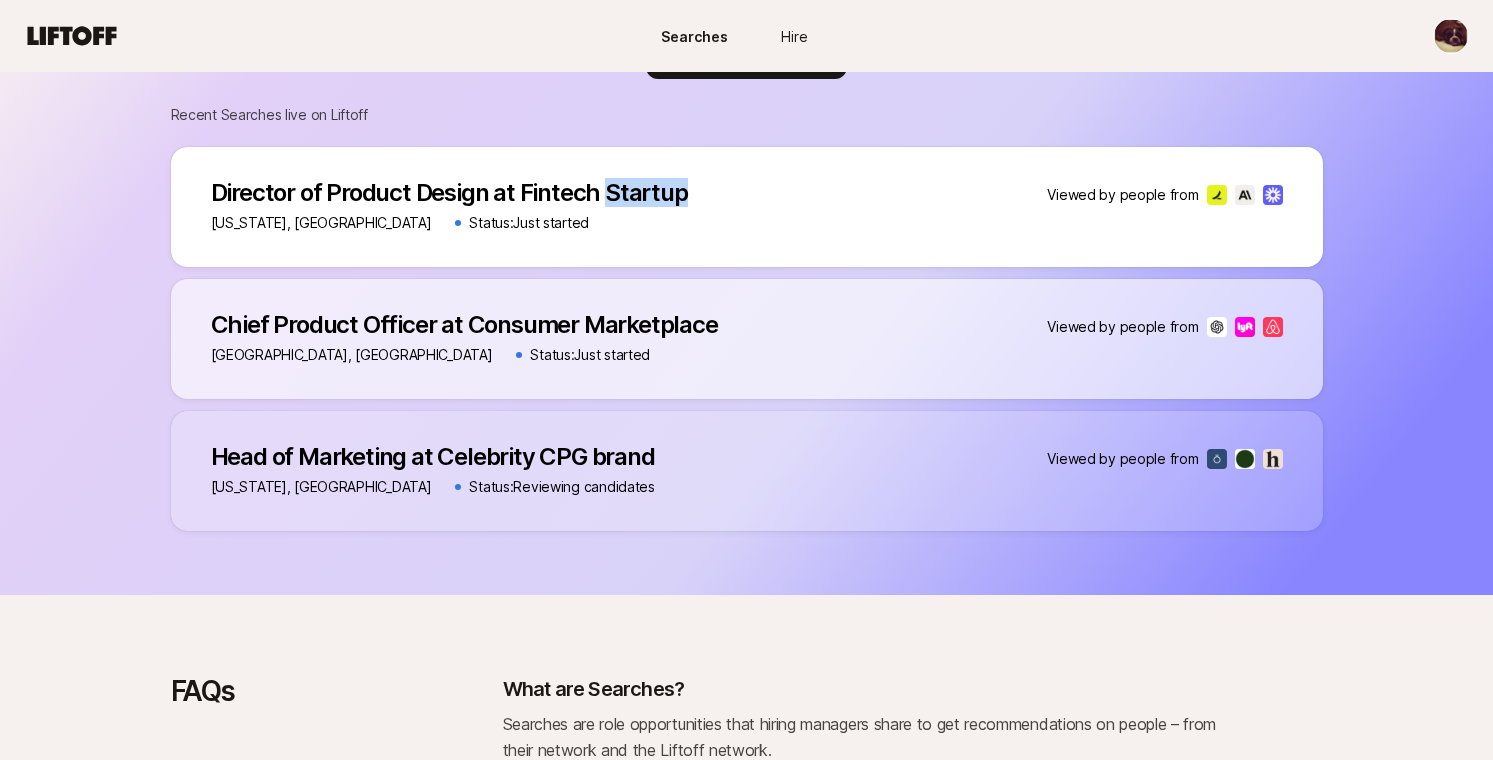 click on "Director of Product Design at Fintech Startup" at bounding box center [449, 193] 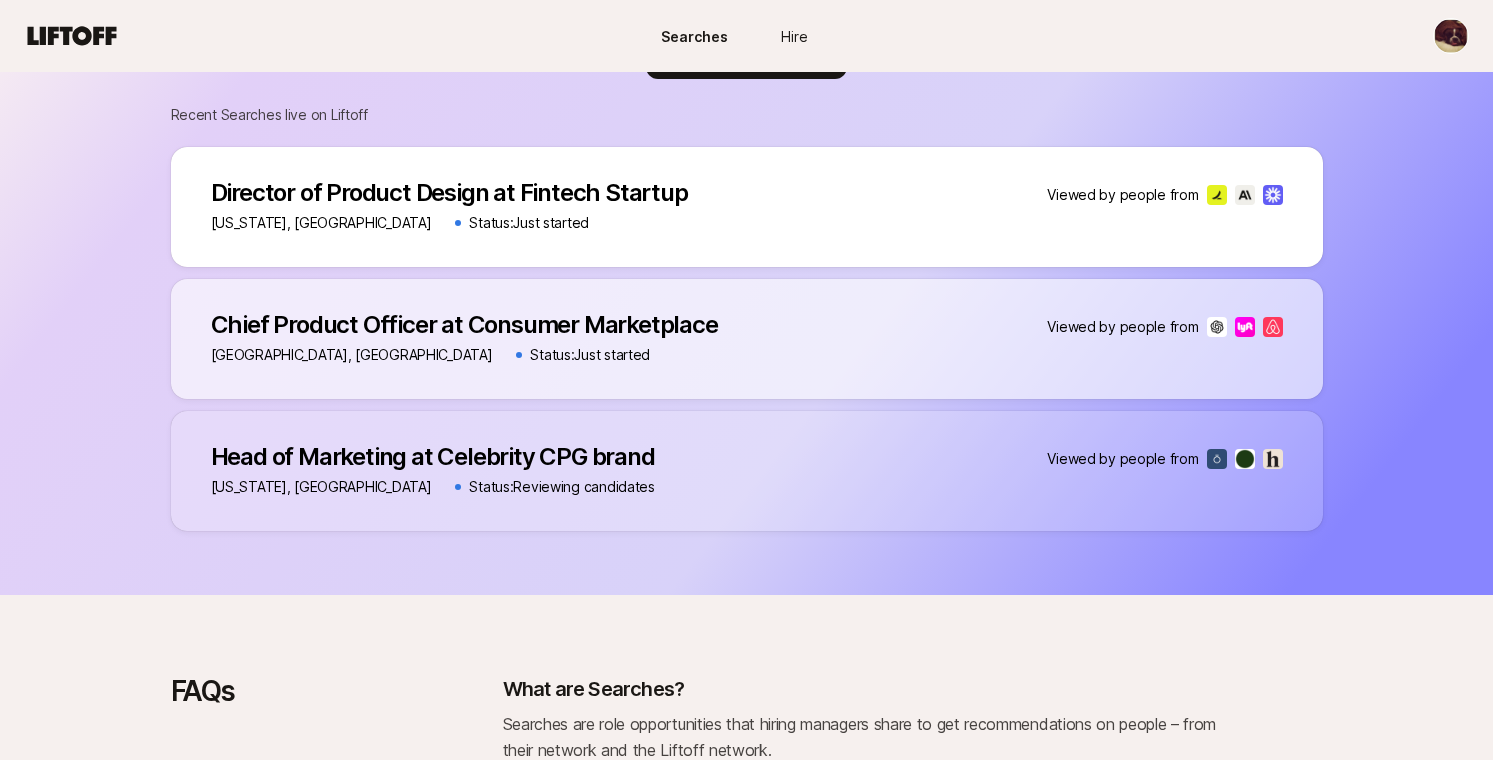 click on "[US_STATE], [GEOGRAPHIC_DATA]" at bounding box center (321, 223) 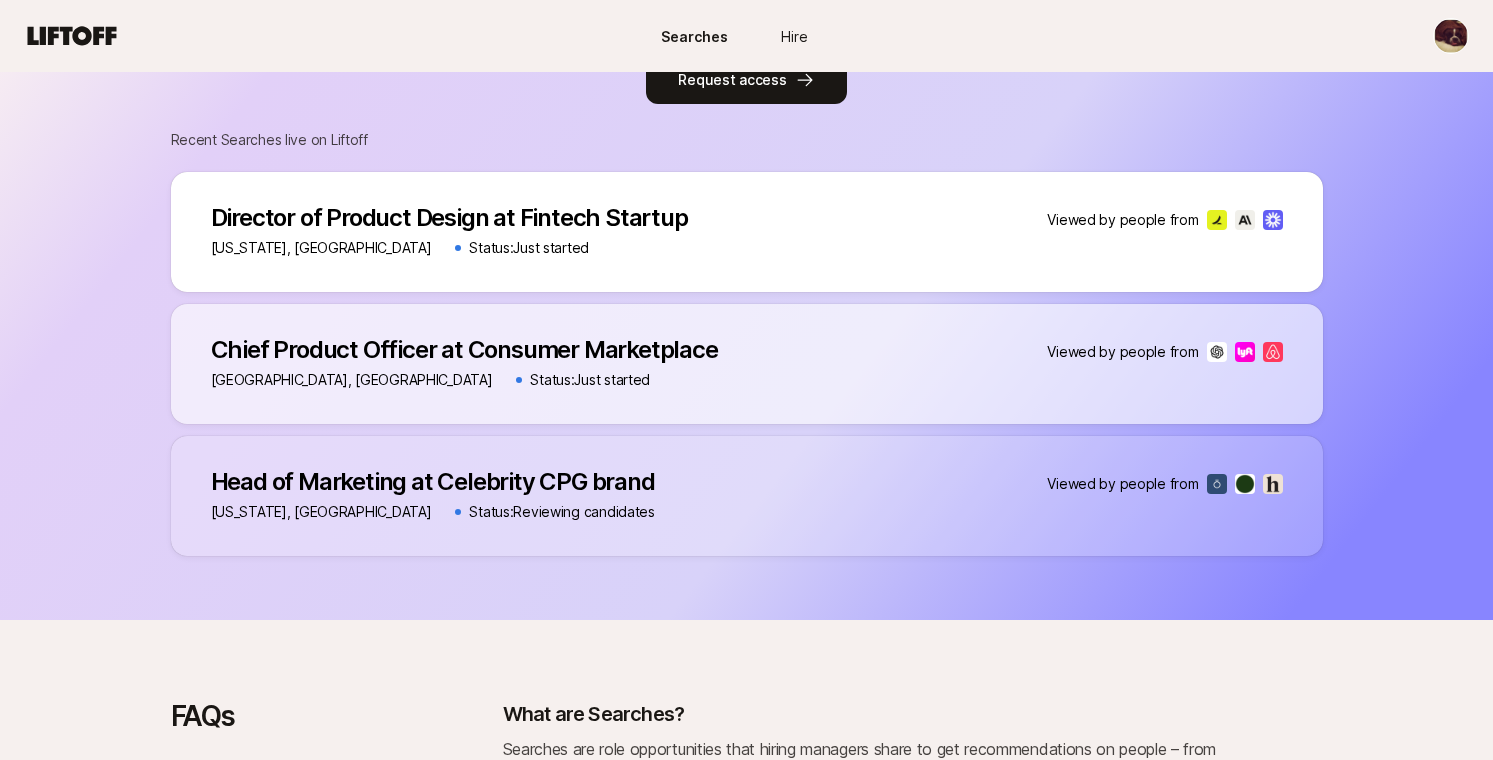 scroll, scrollTop: 1011, scrollLeft: 0, axis: vertical 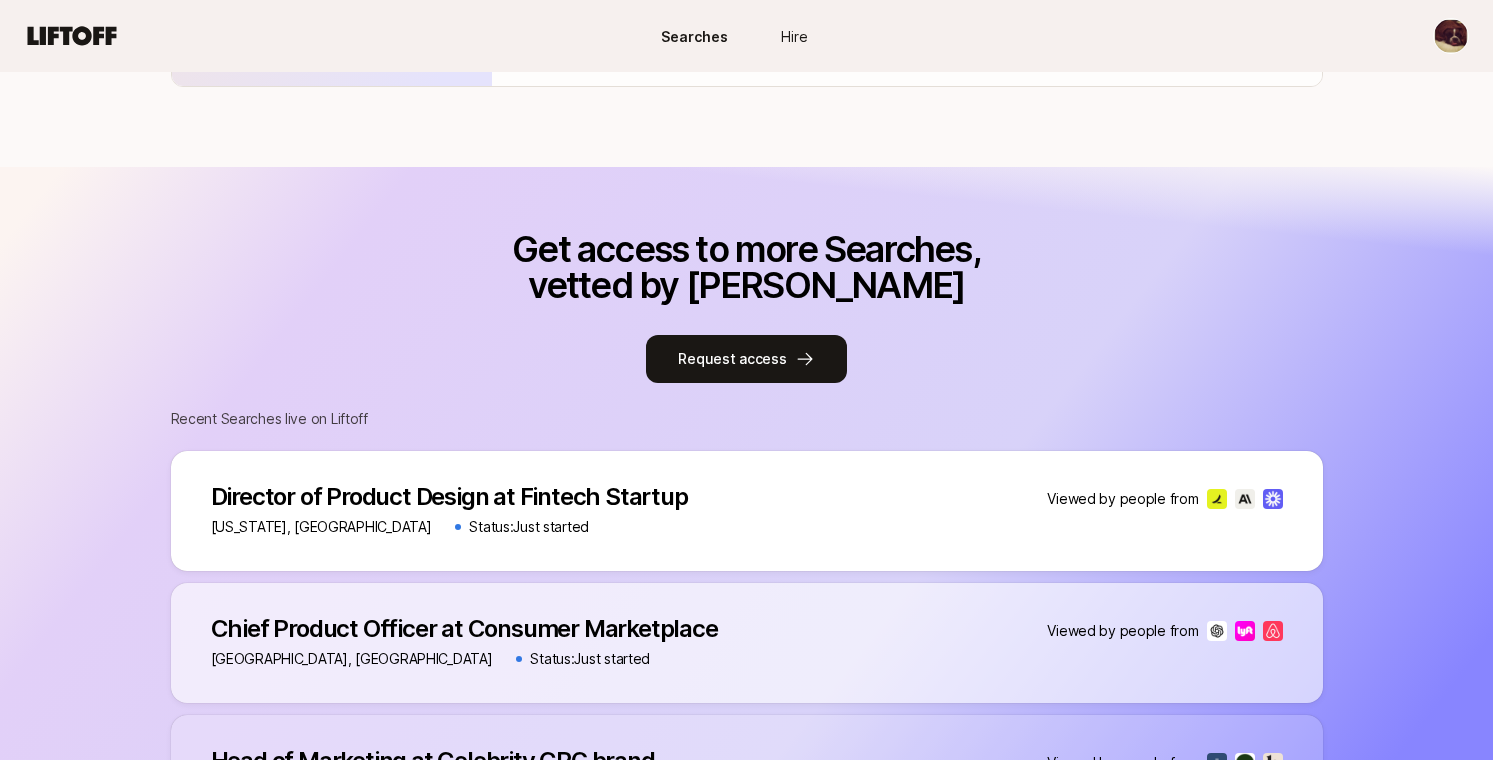 click on "Viewed by people from" at bounding box center (1122, 499) 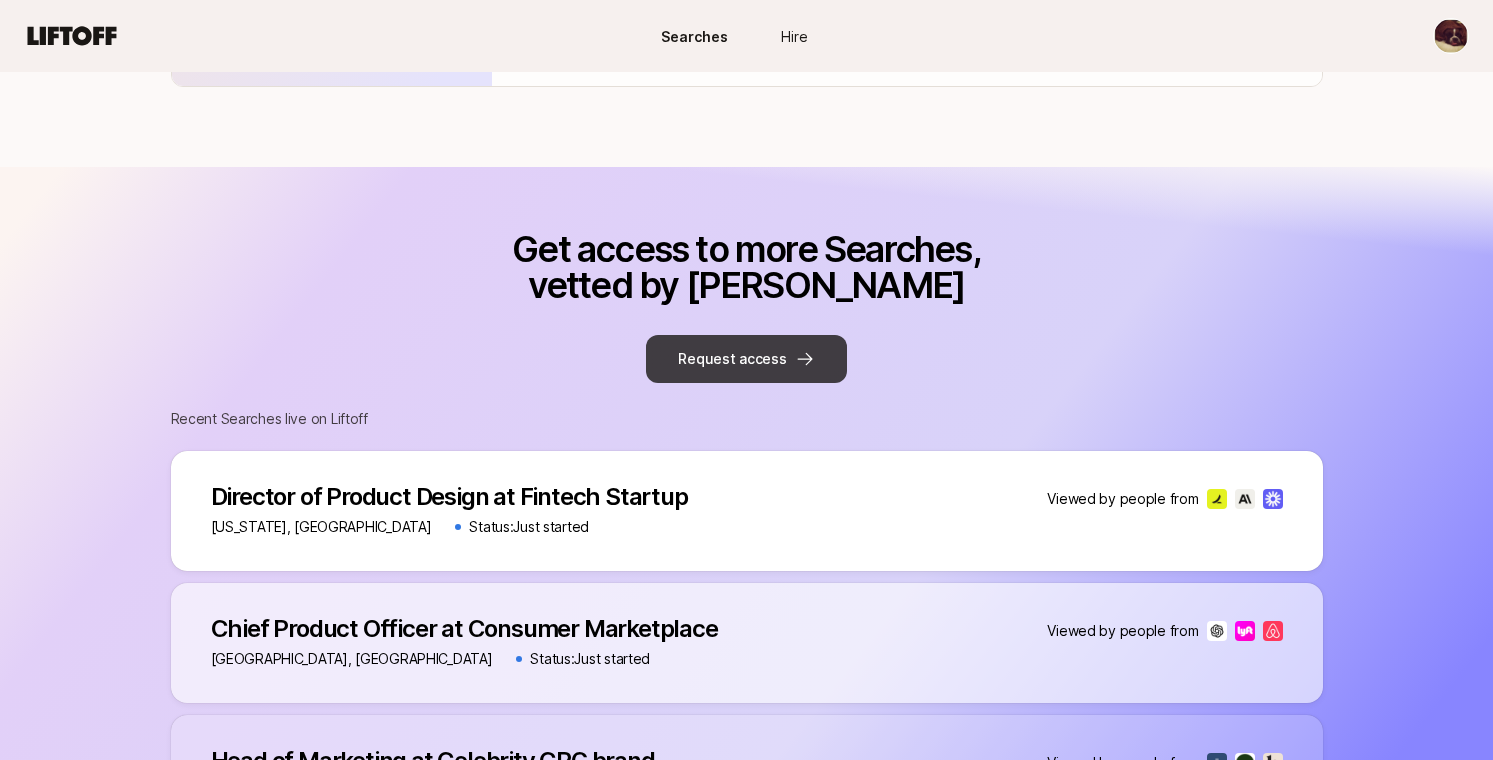 click 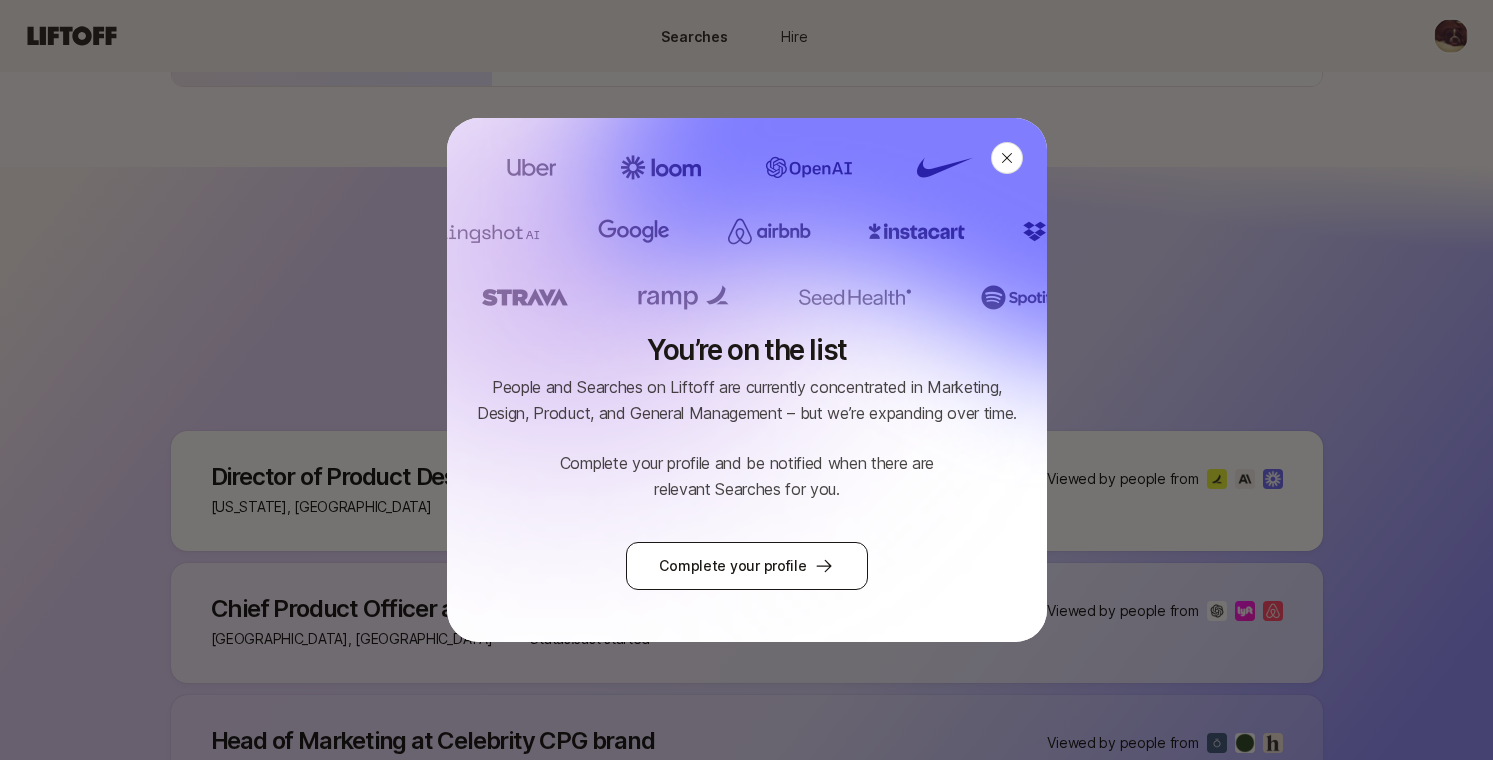 click on "Complete your profile" at bounding box center (746, 566) 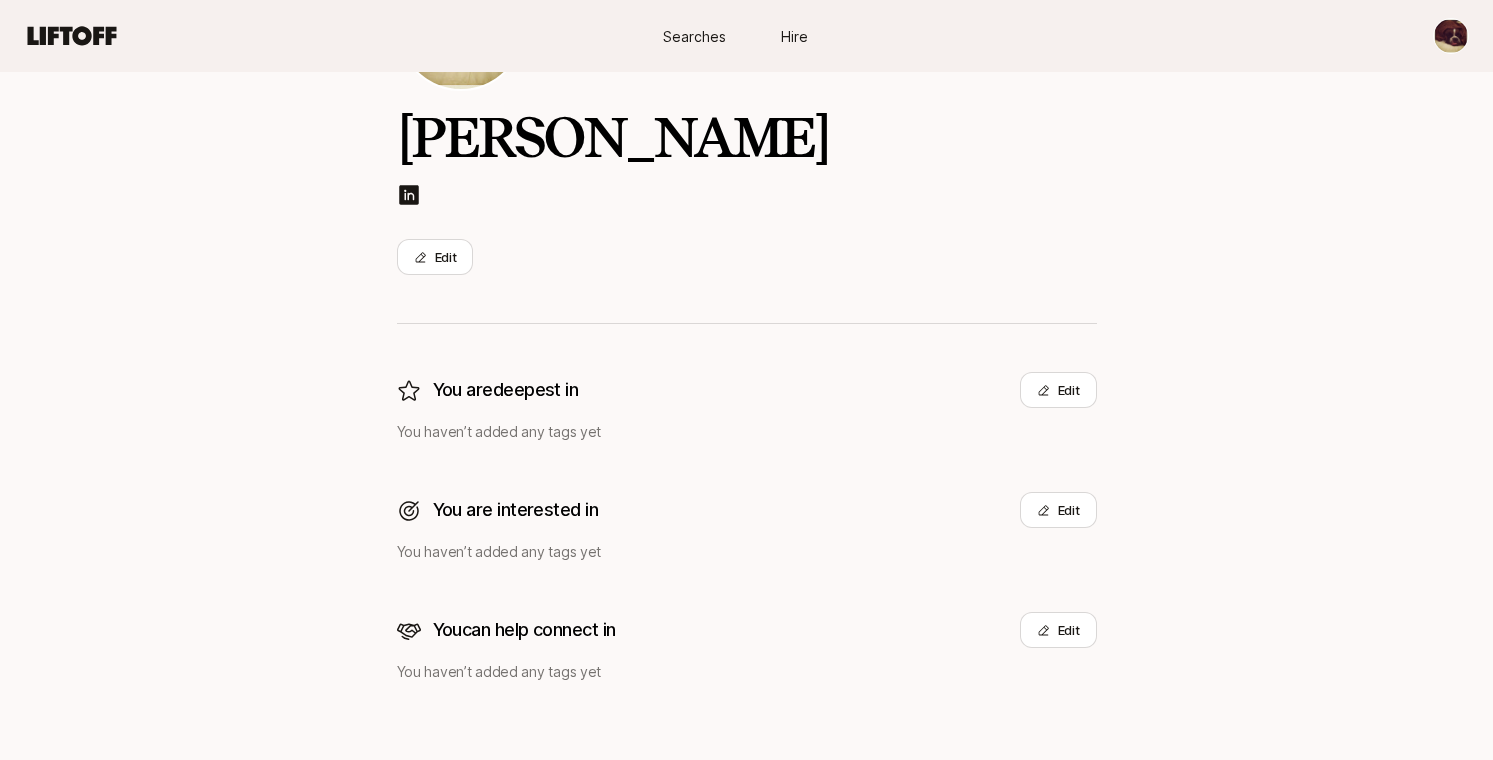 scroll, scrollTop: 174, scrollLeft: 0, axis: vertical 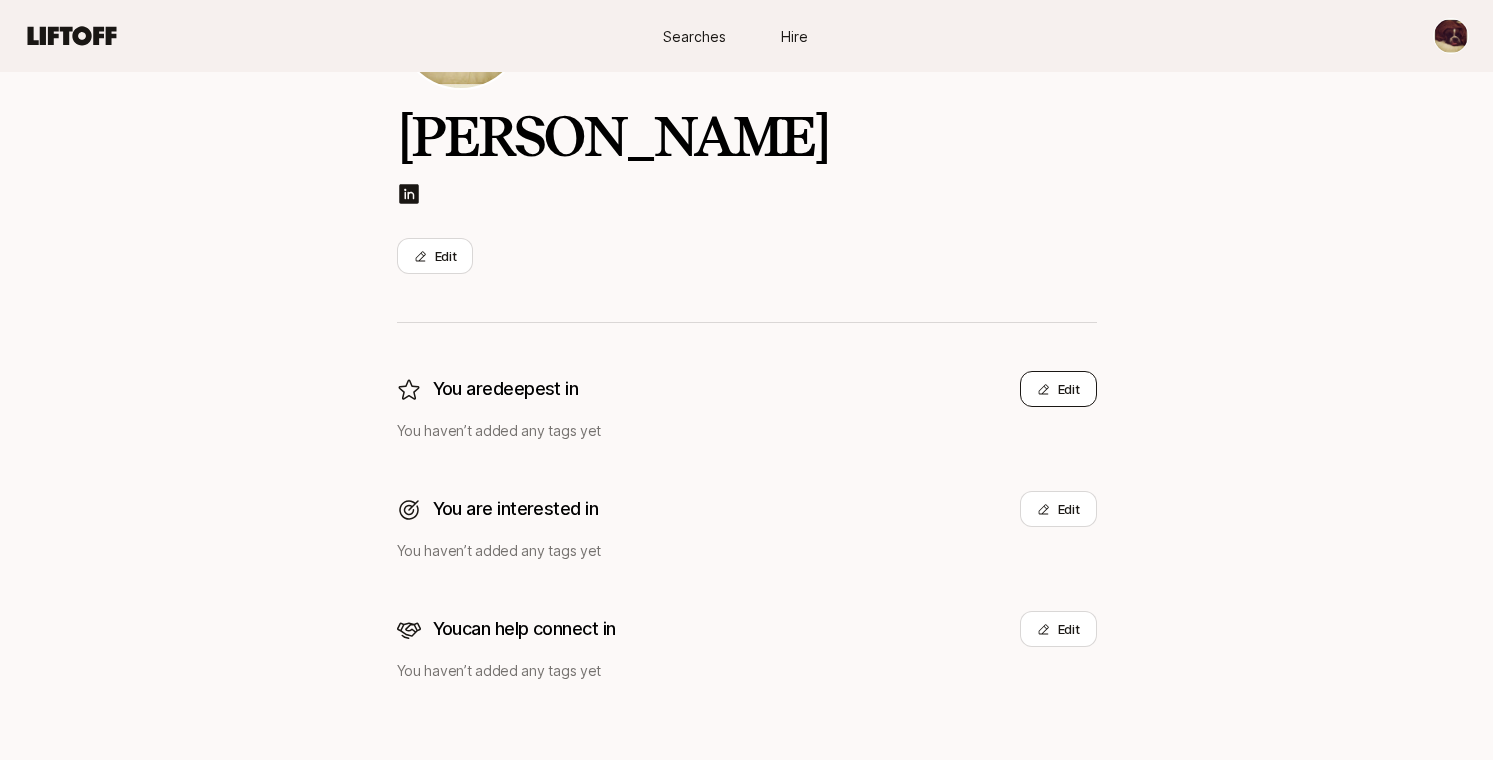click on "Edit" at bounding box center (1058, 389) 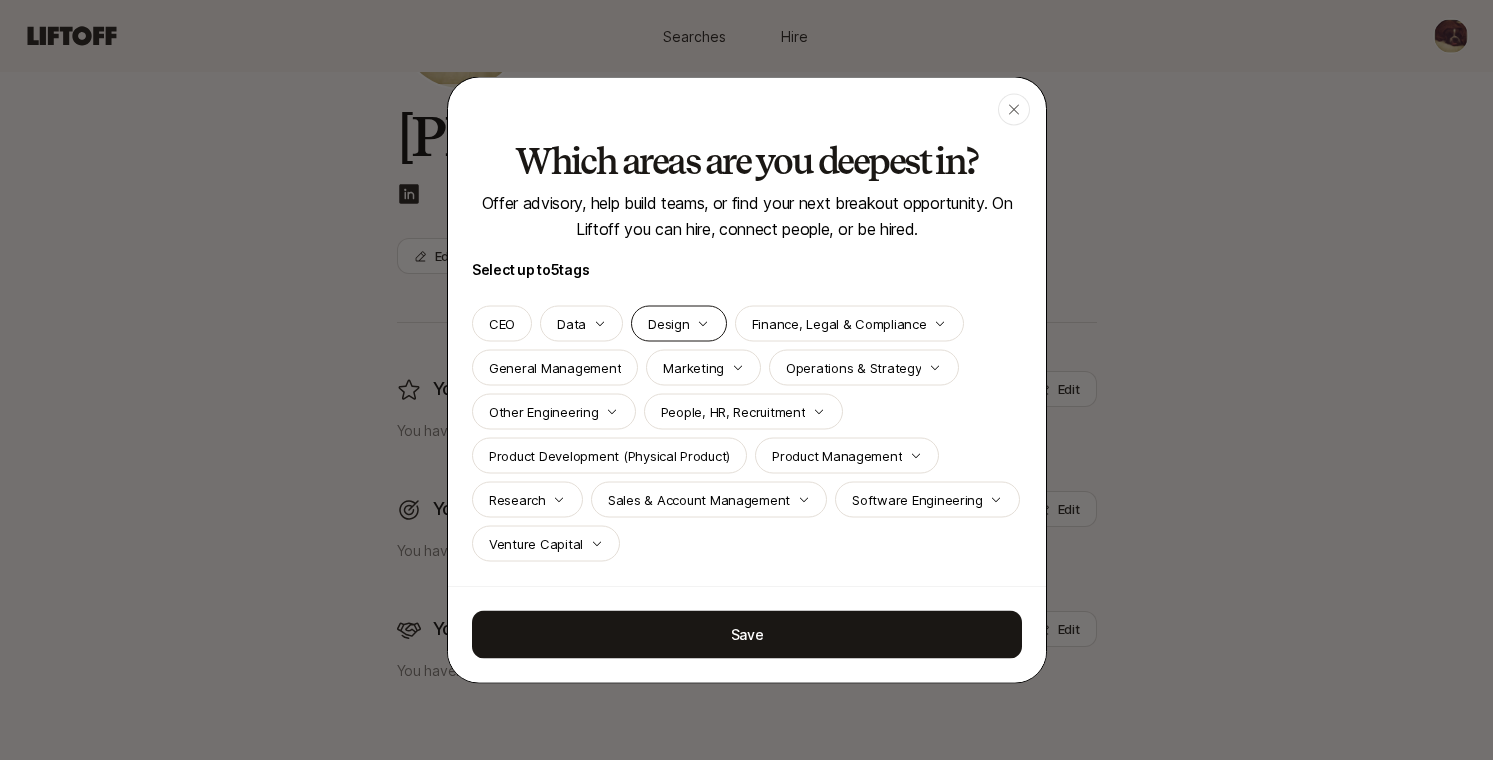 click on "Design" at bounding box center (678, 324) 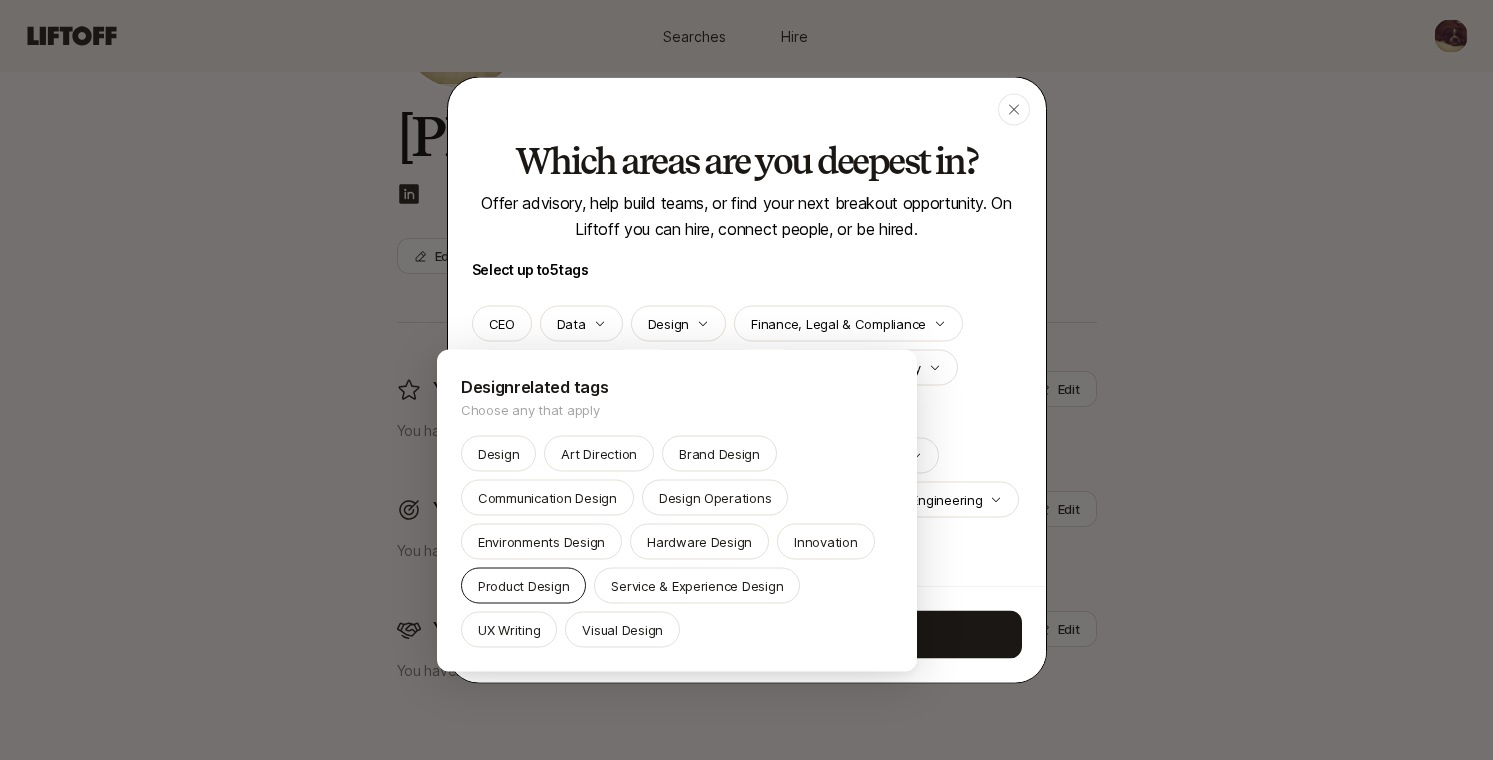 click on "Product Design" at bounding box center [523, 586] 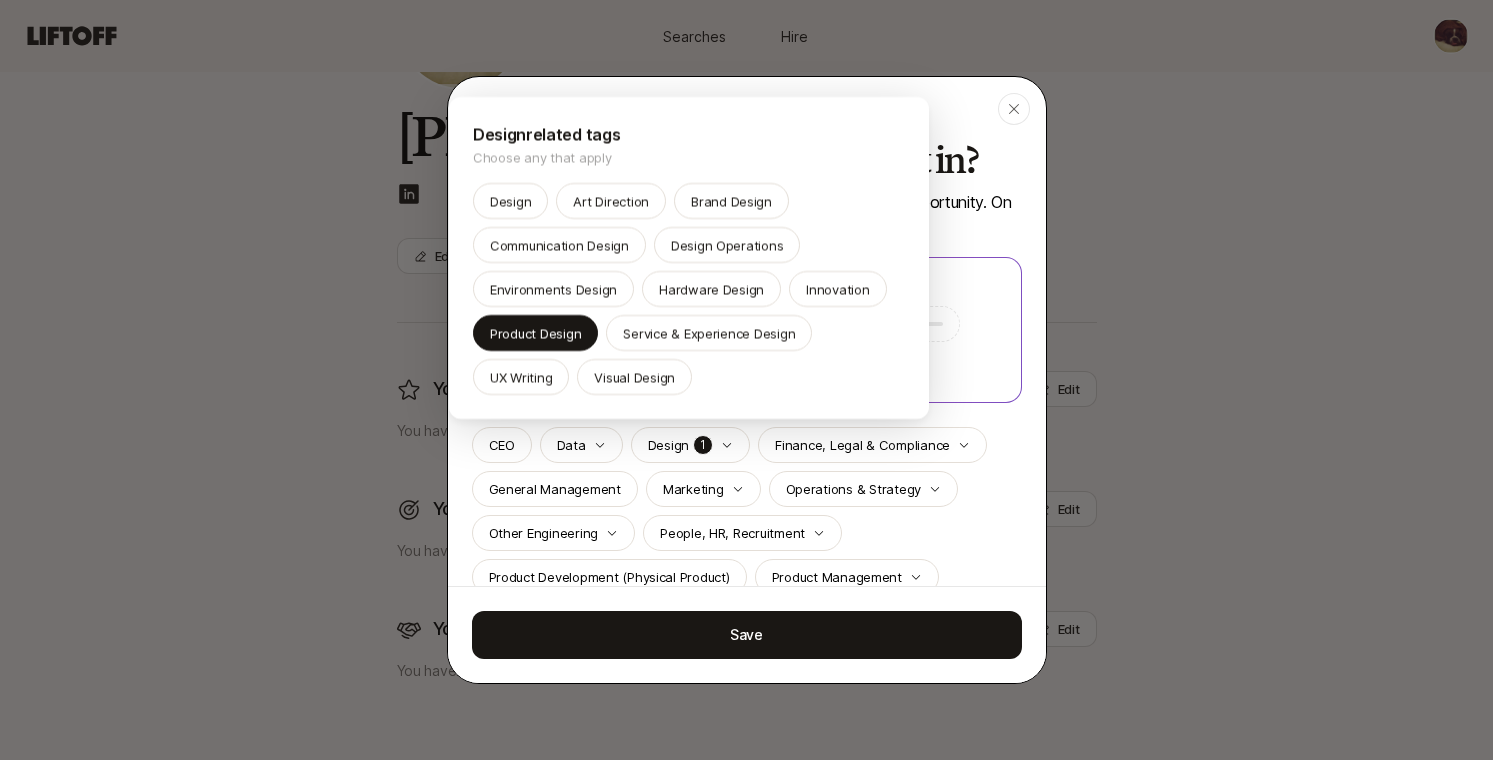 click at bounding box center (746, 380) 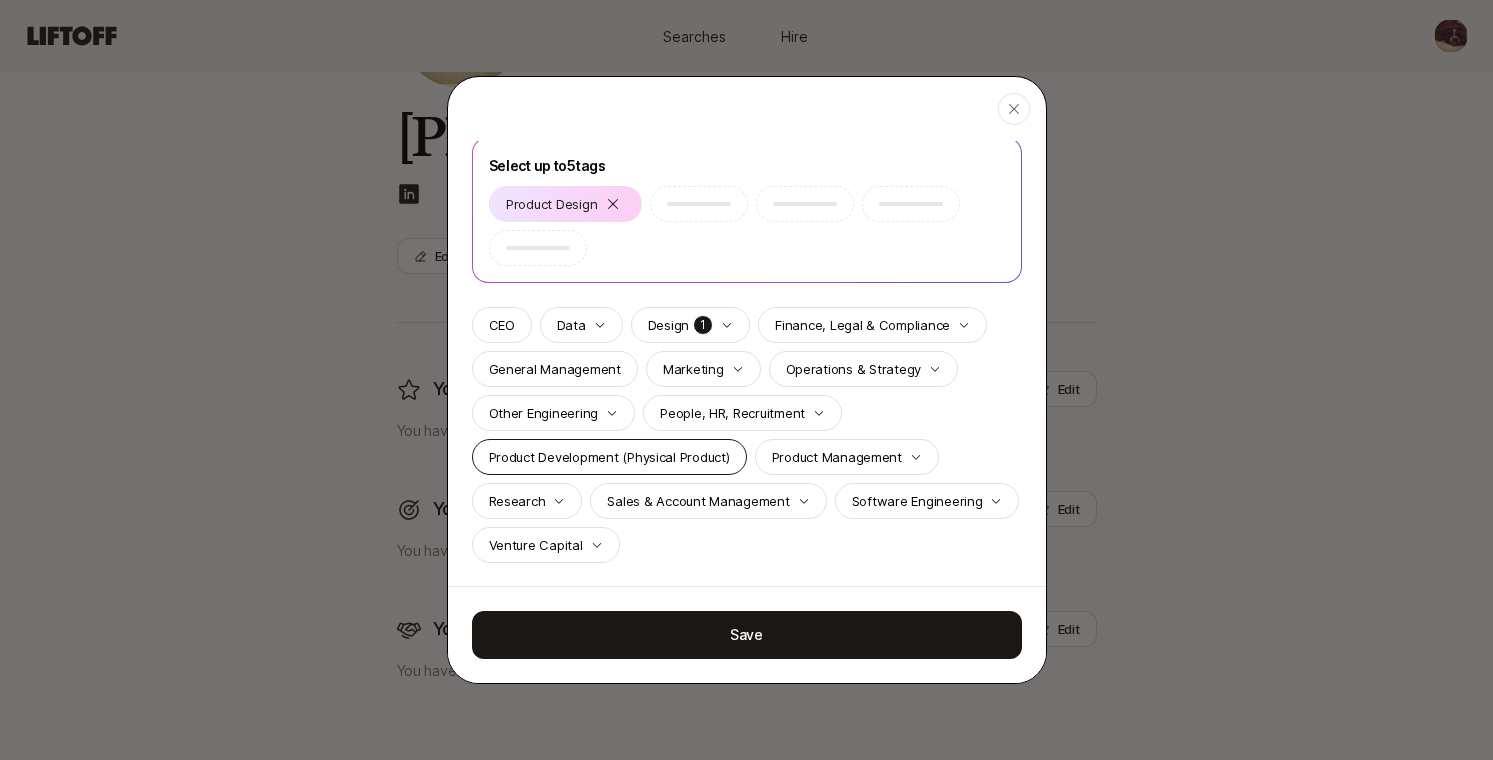 scroll, scrollTop: 121, scrollLeft: 0, axis: vertical 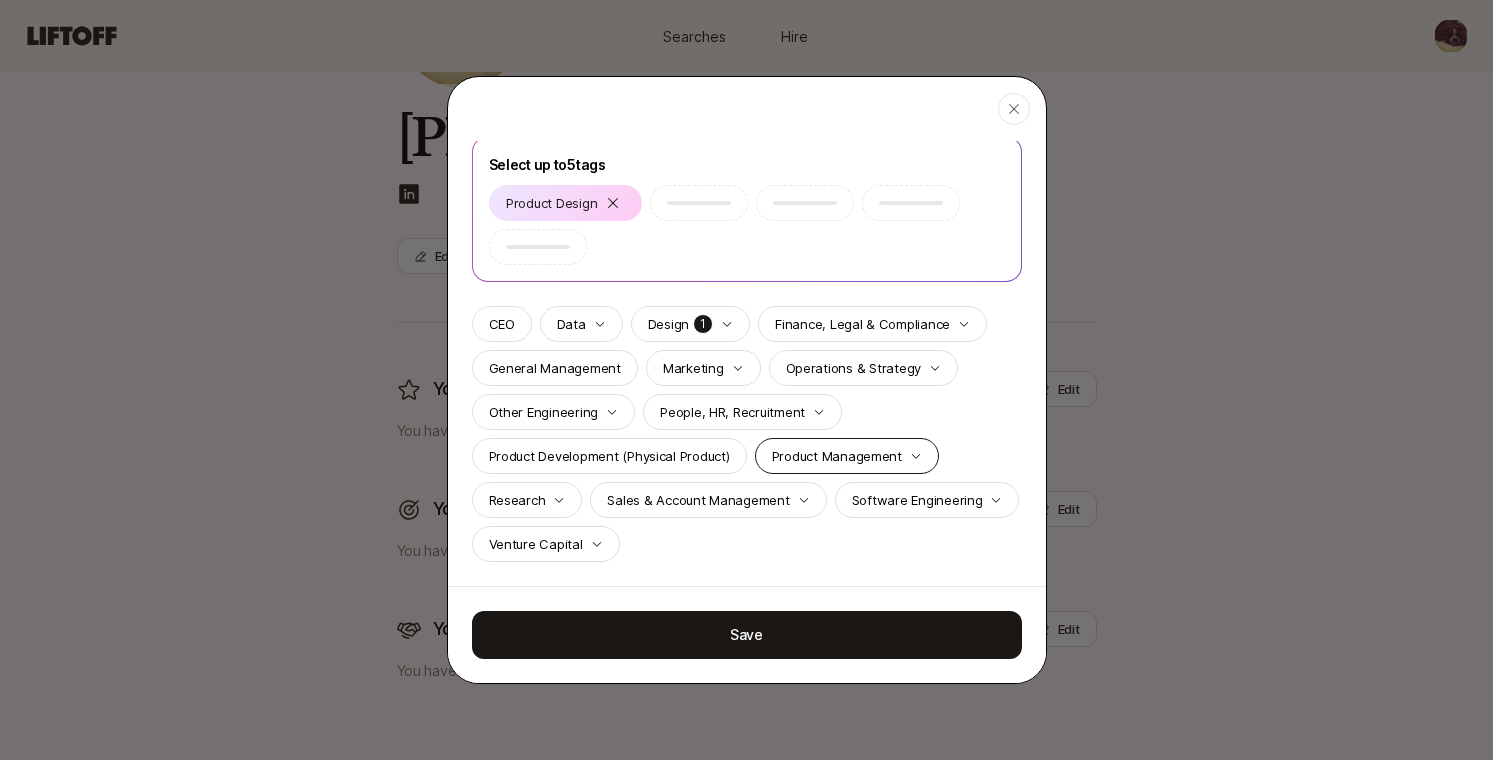 click on "Product Management" at bounding box center (837, 456) 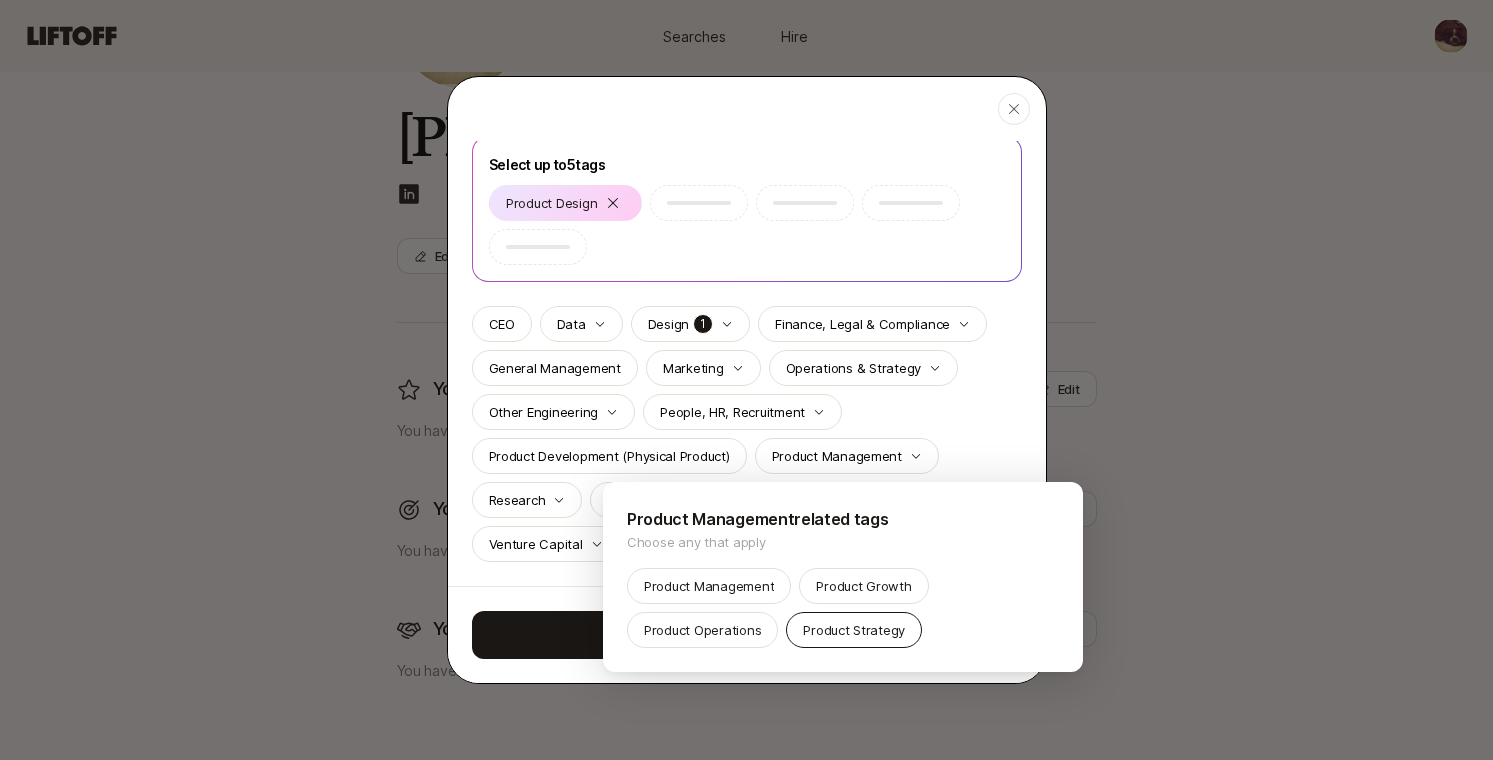 click on "Product Strategy" at bounding box center [854, 630] 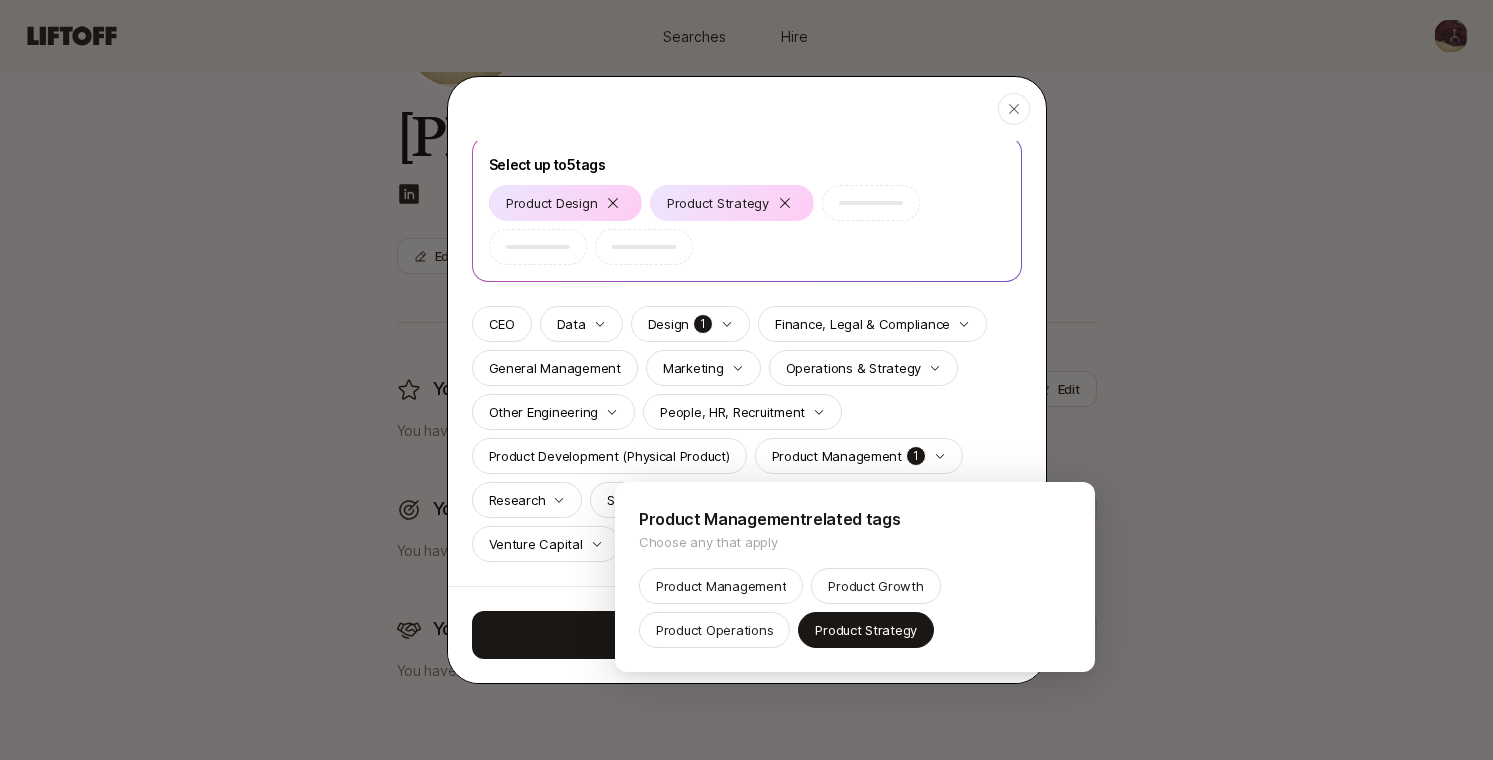 click at bounding box center (746, 380) 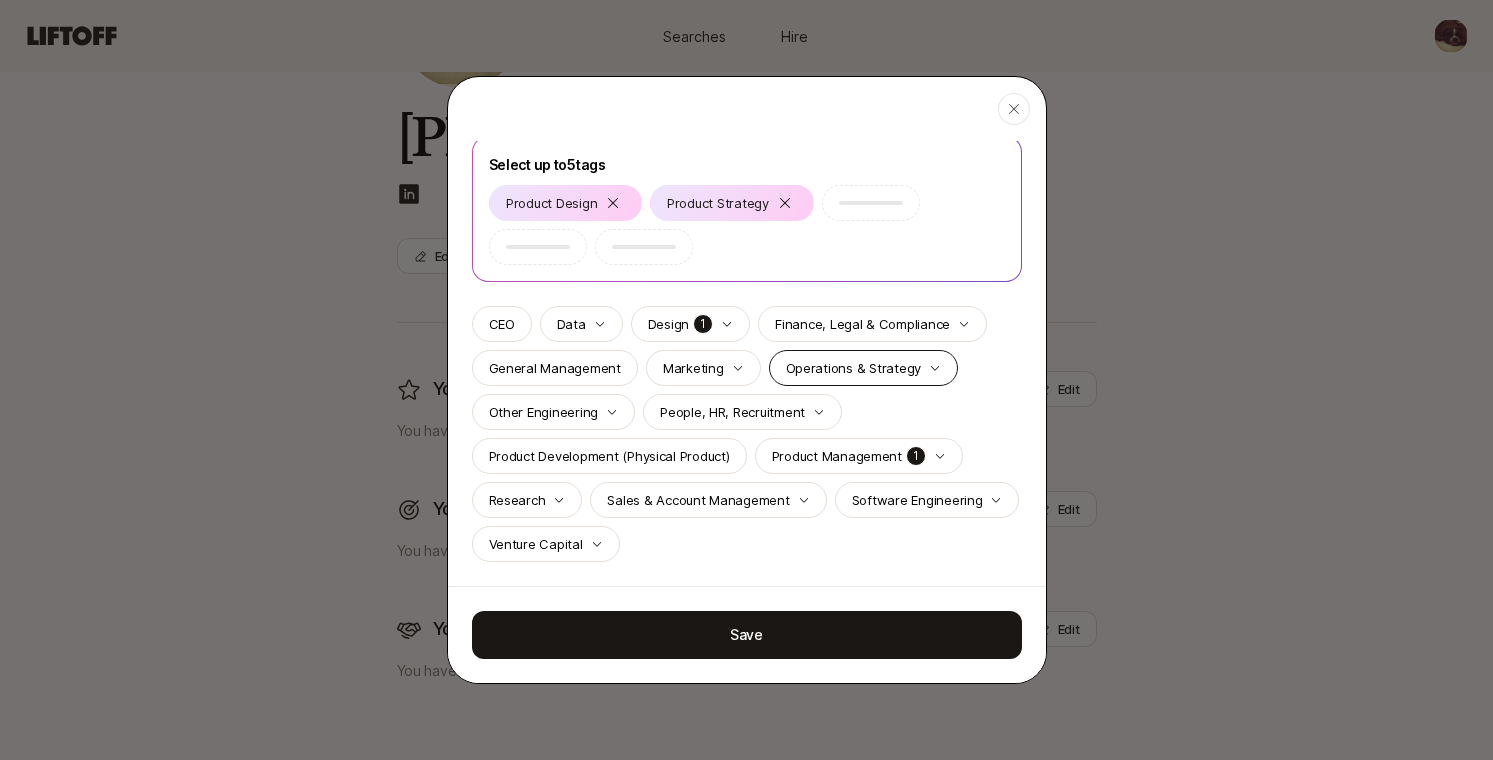 click on "Operations & Strategy" at bounding box center [854, 368] 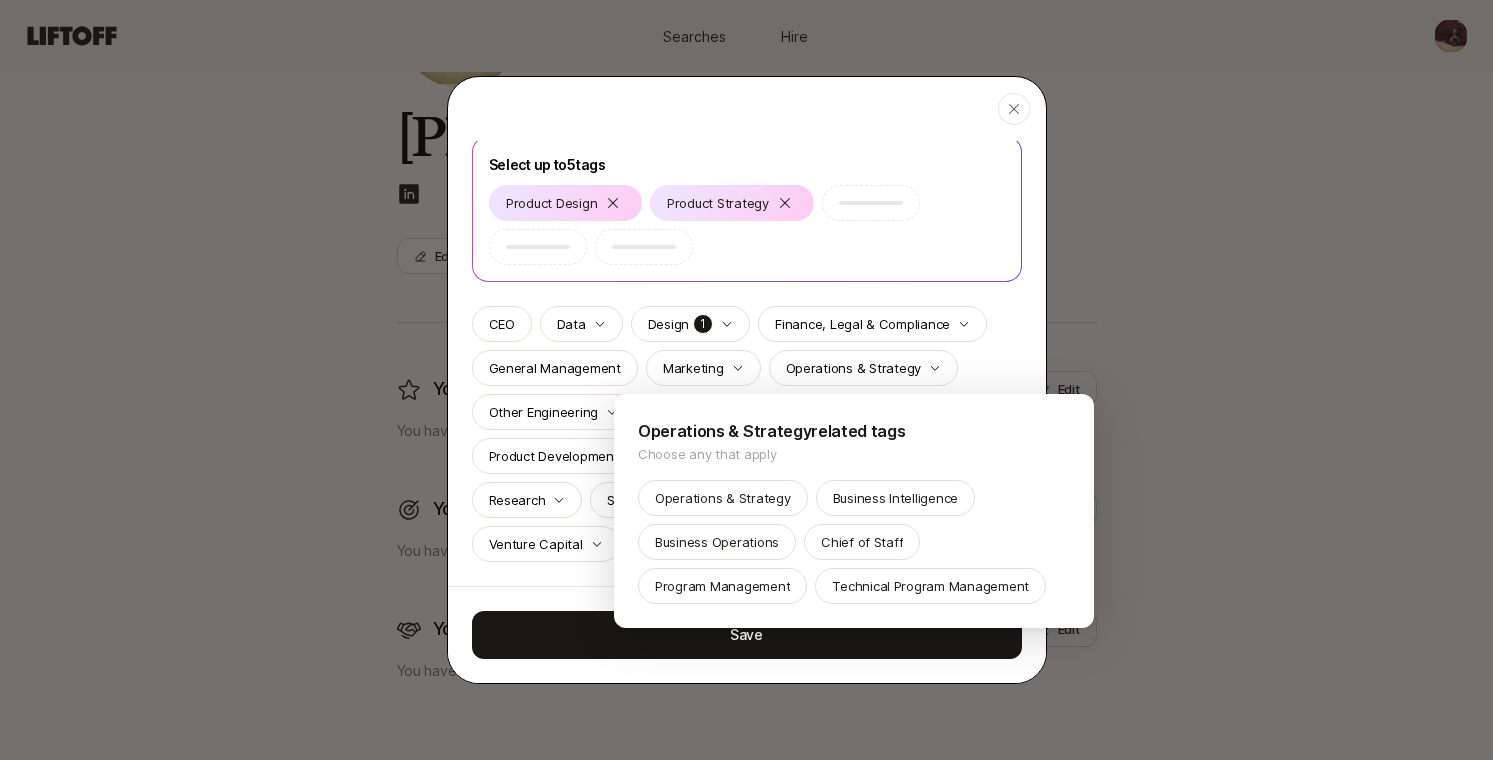click at bounding box center [746, 380] 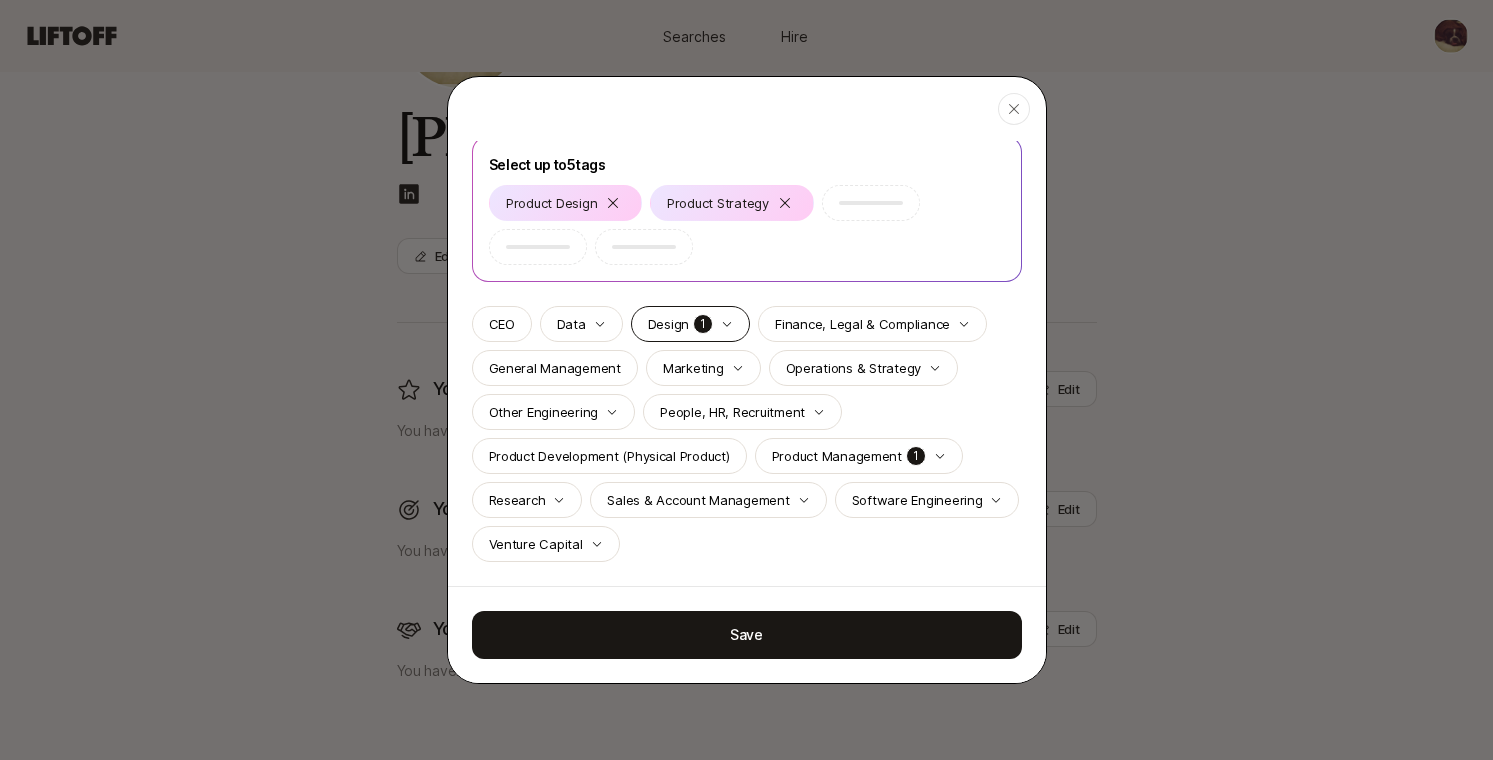 click 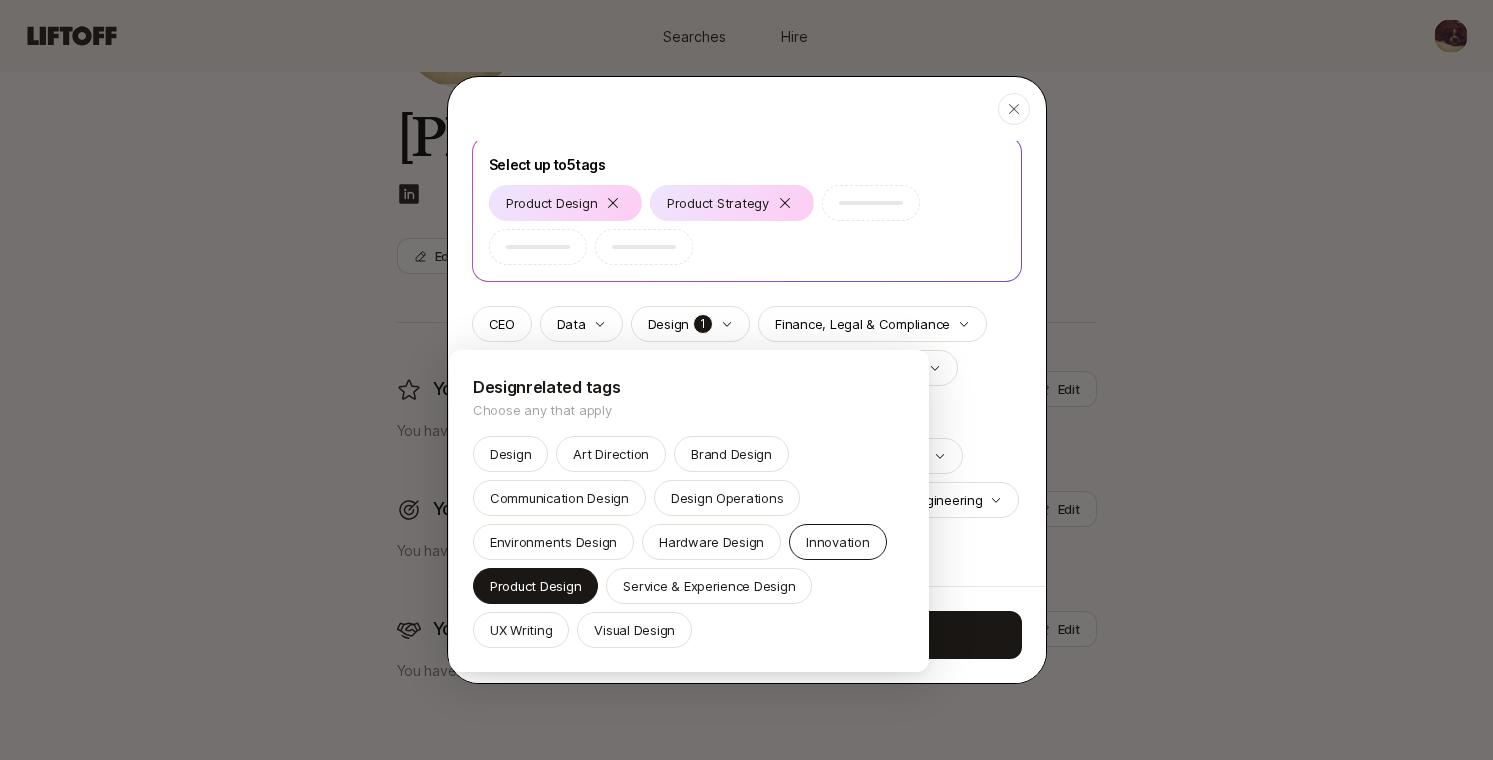 click on "Innovation" at bounding box center (837, 542) 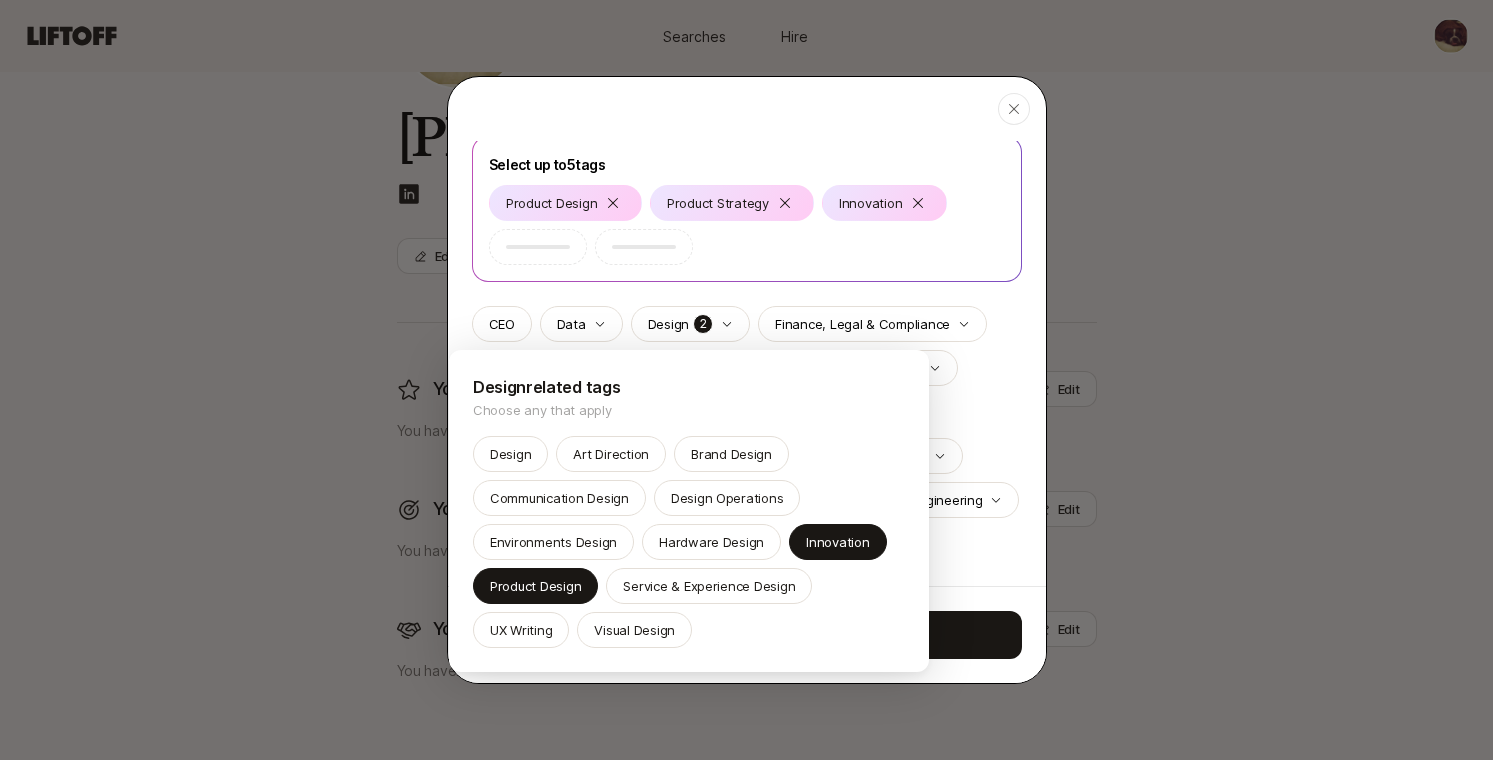 click at bounding box center (746, 380) 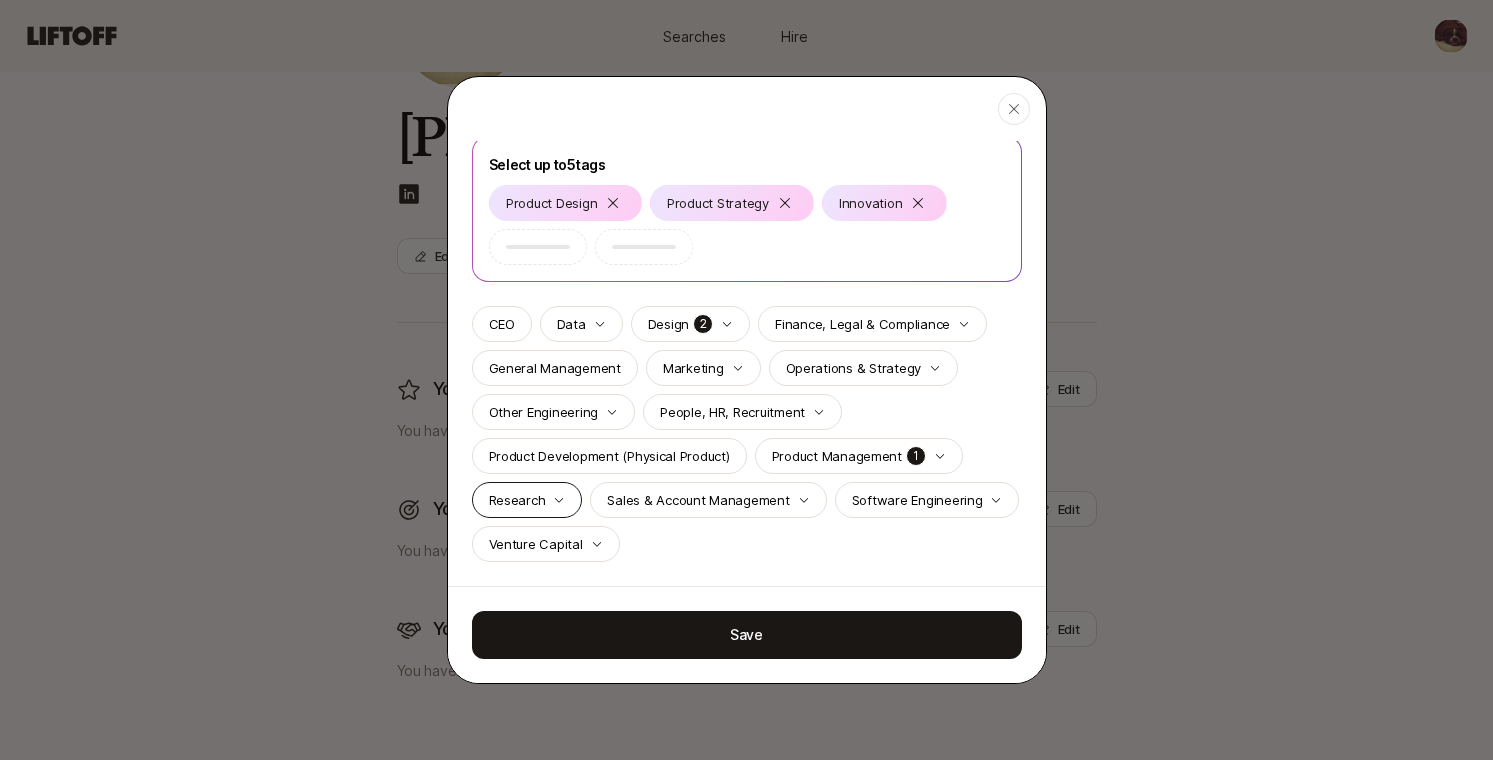 click 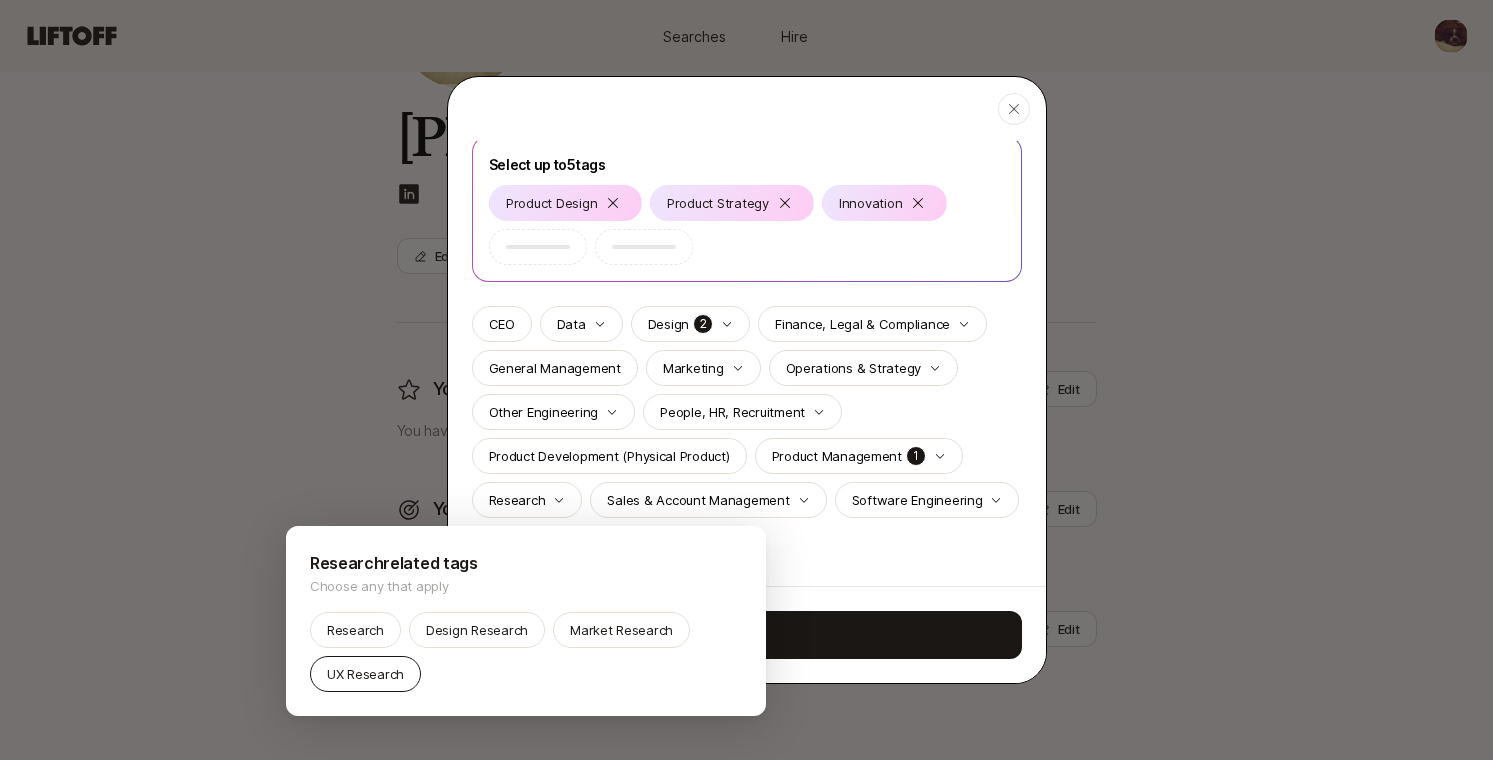 click on "UX Research" at bounding box center (365, 674) 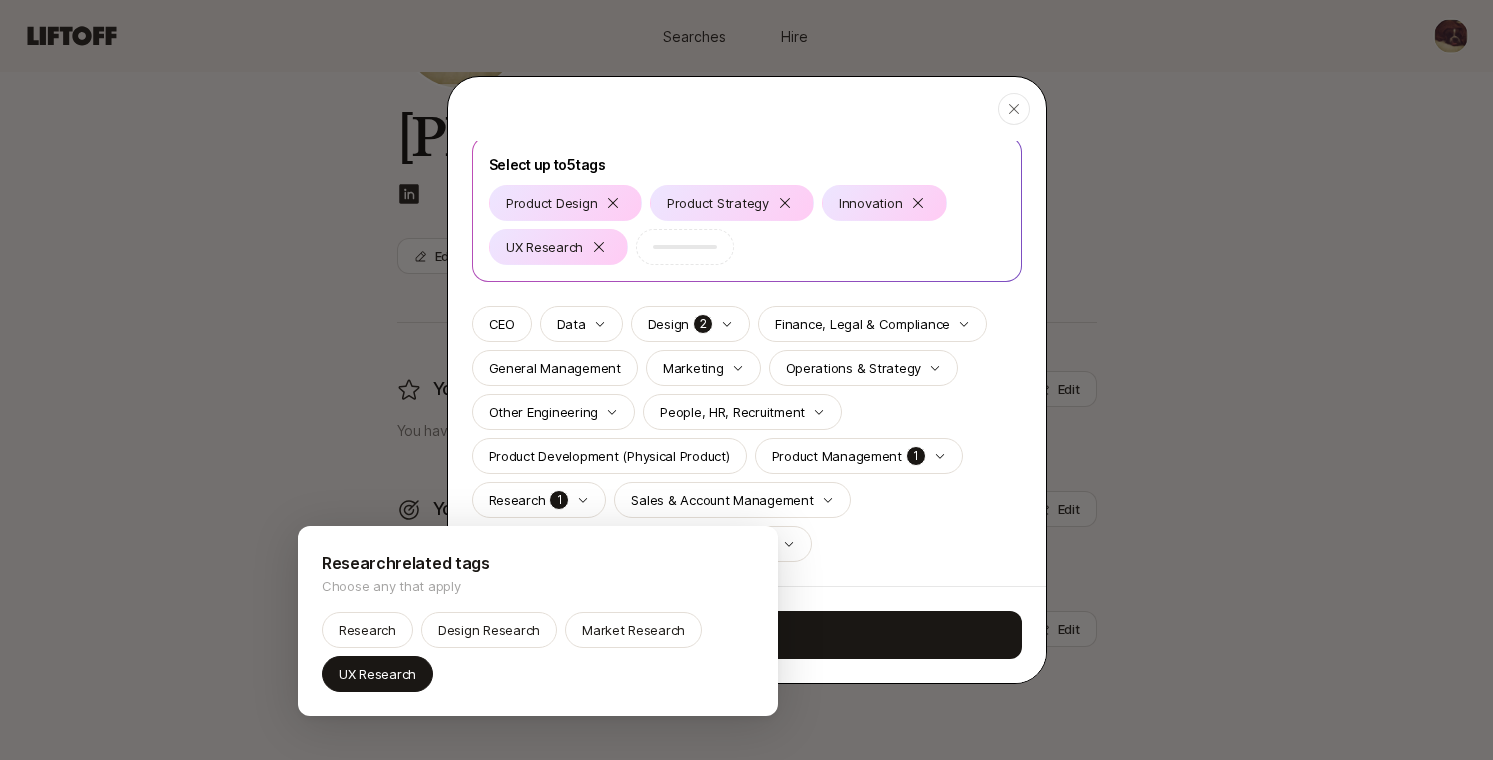 click at bounding box center [746, 380] 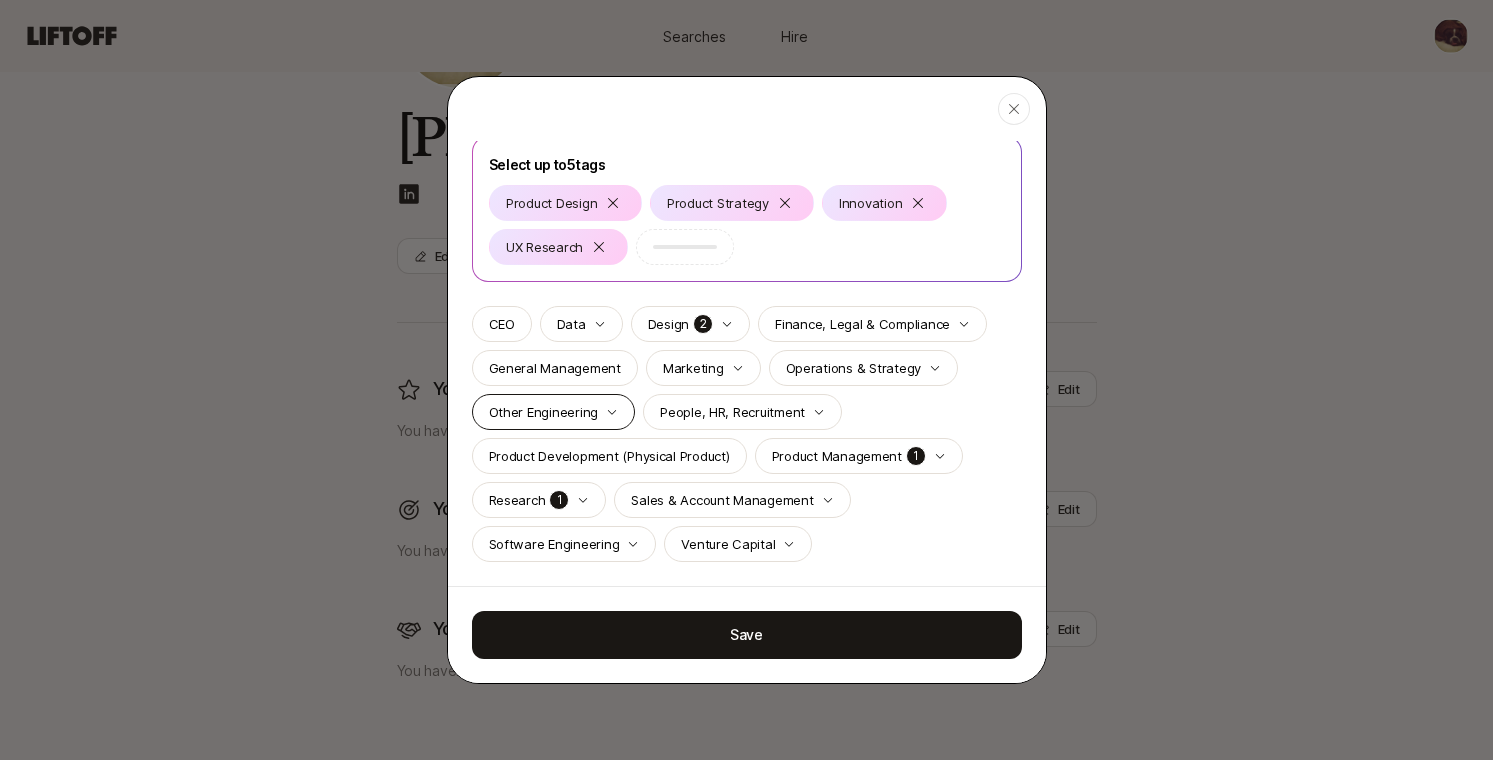click on "Other Engineering" at bounding box center [554, 412] 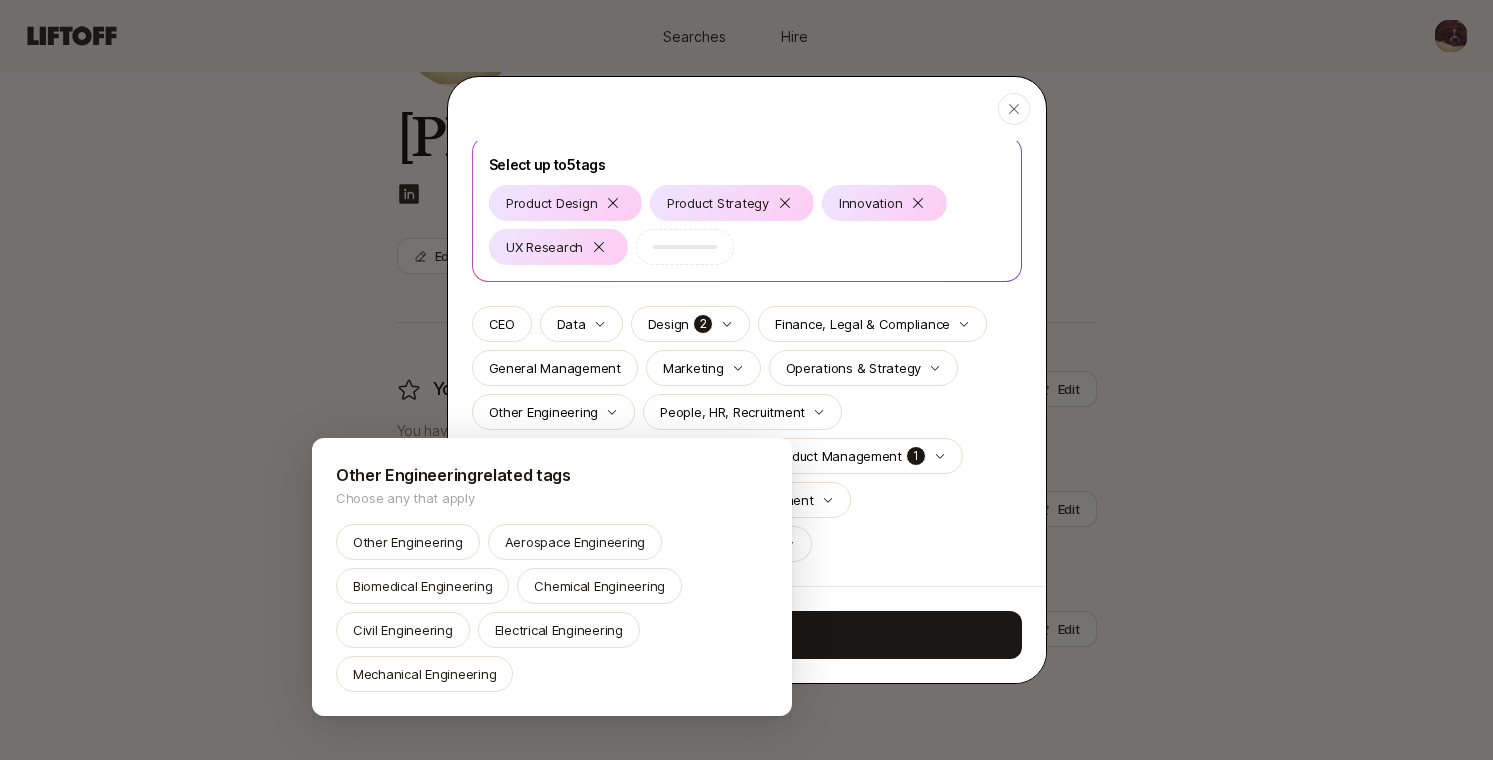 click at bounding box center [746, 380] 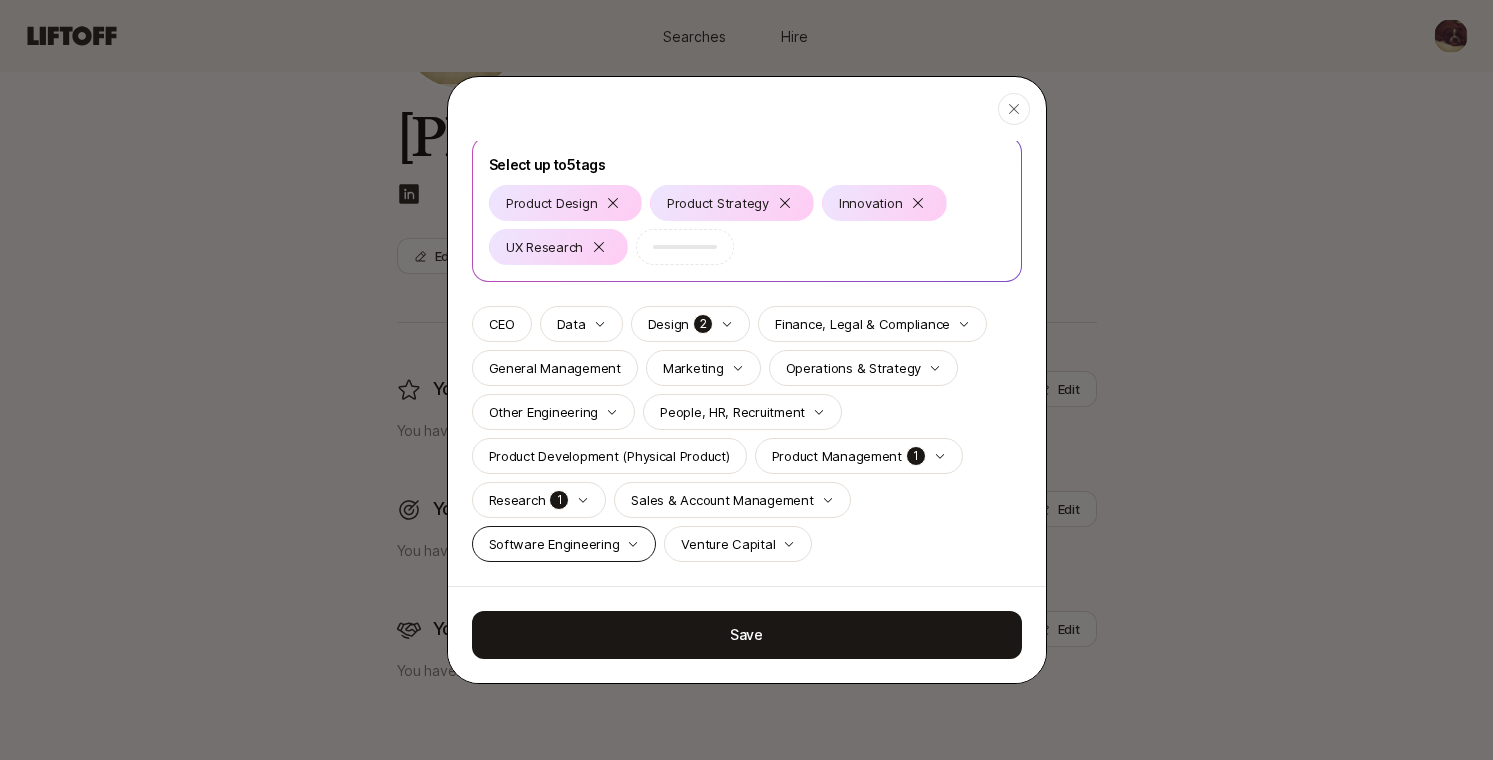 click 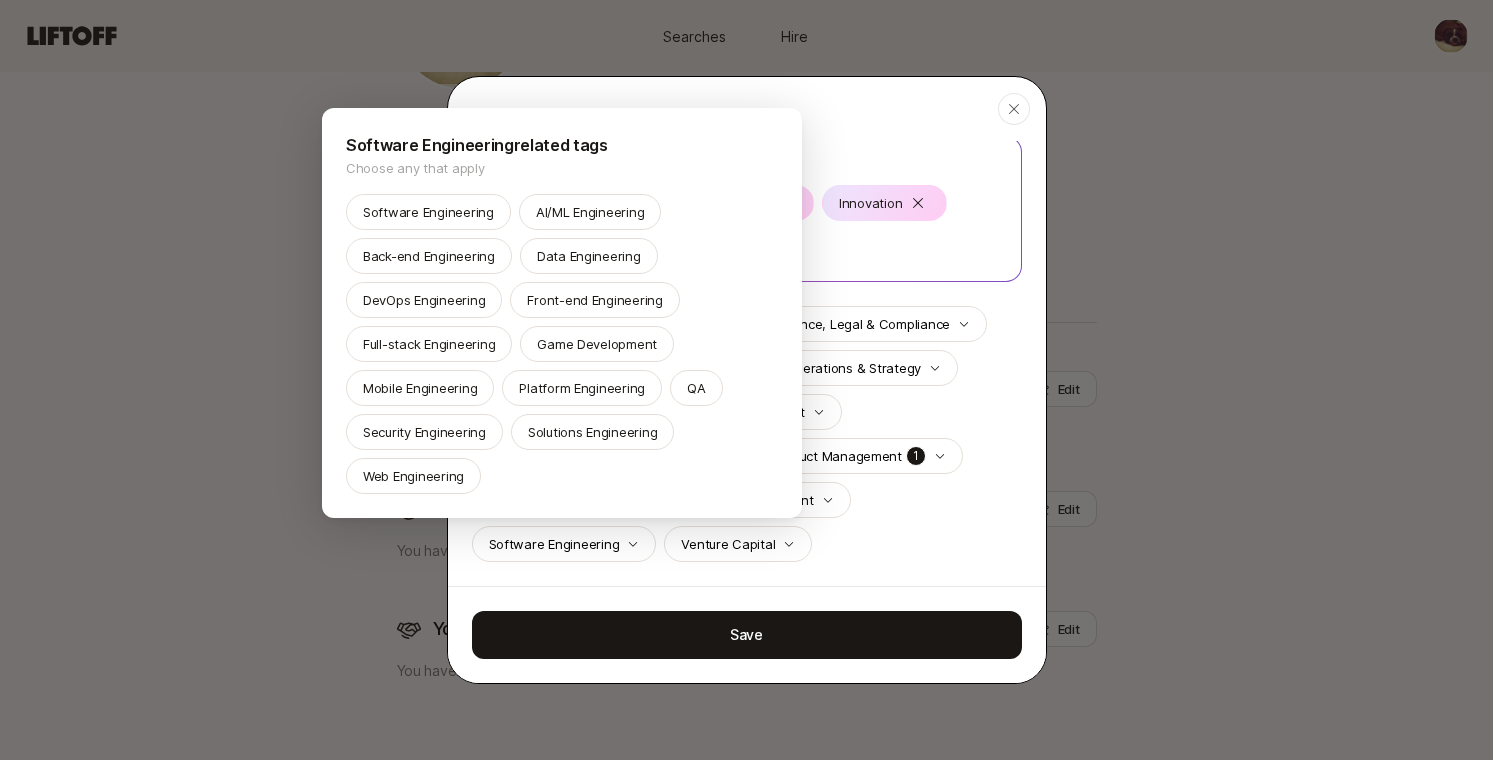 click at bounding box center [746, 380] 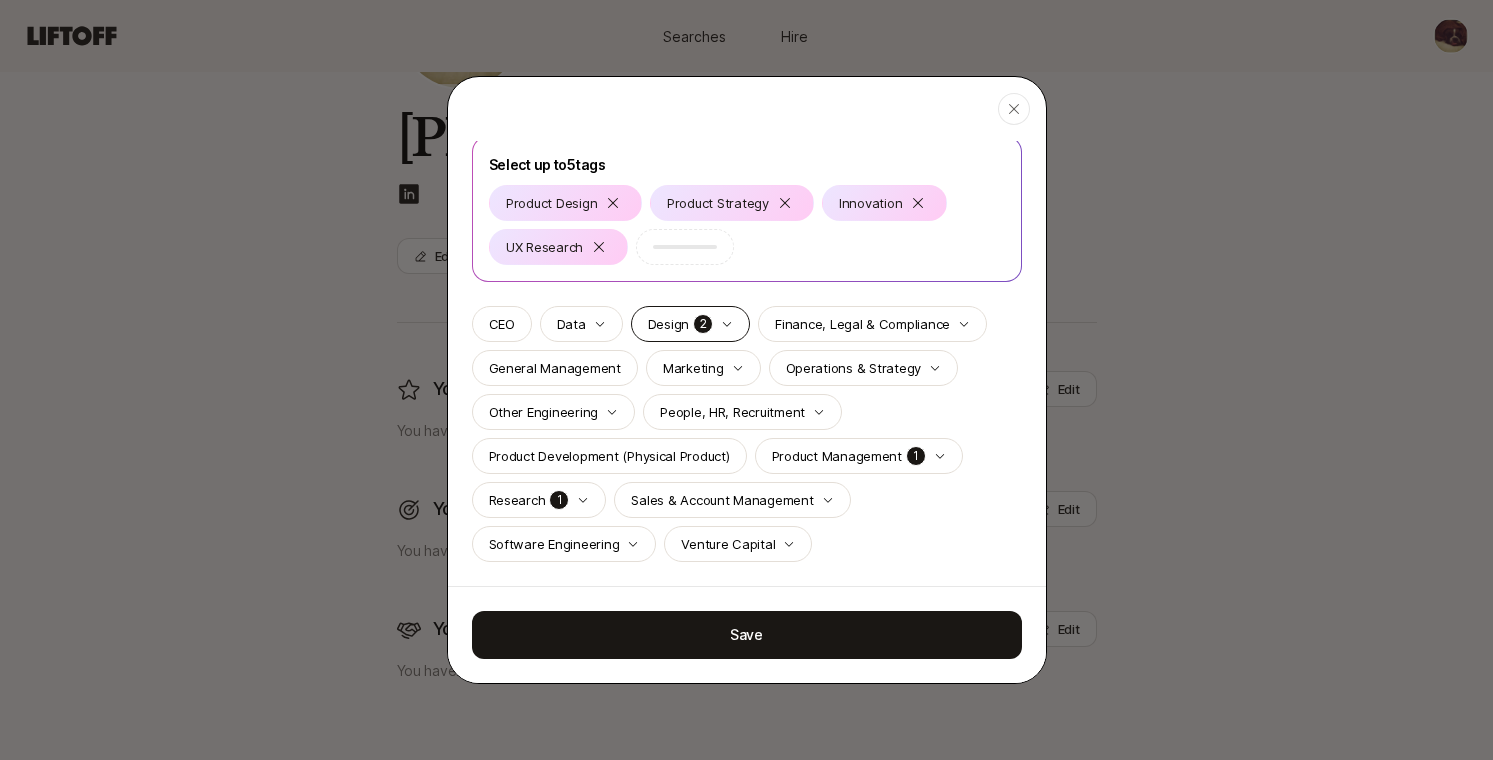 click on "2" at bounding box center [703, 324] 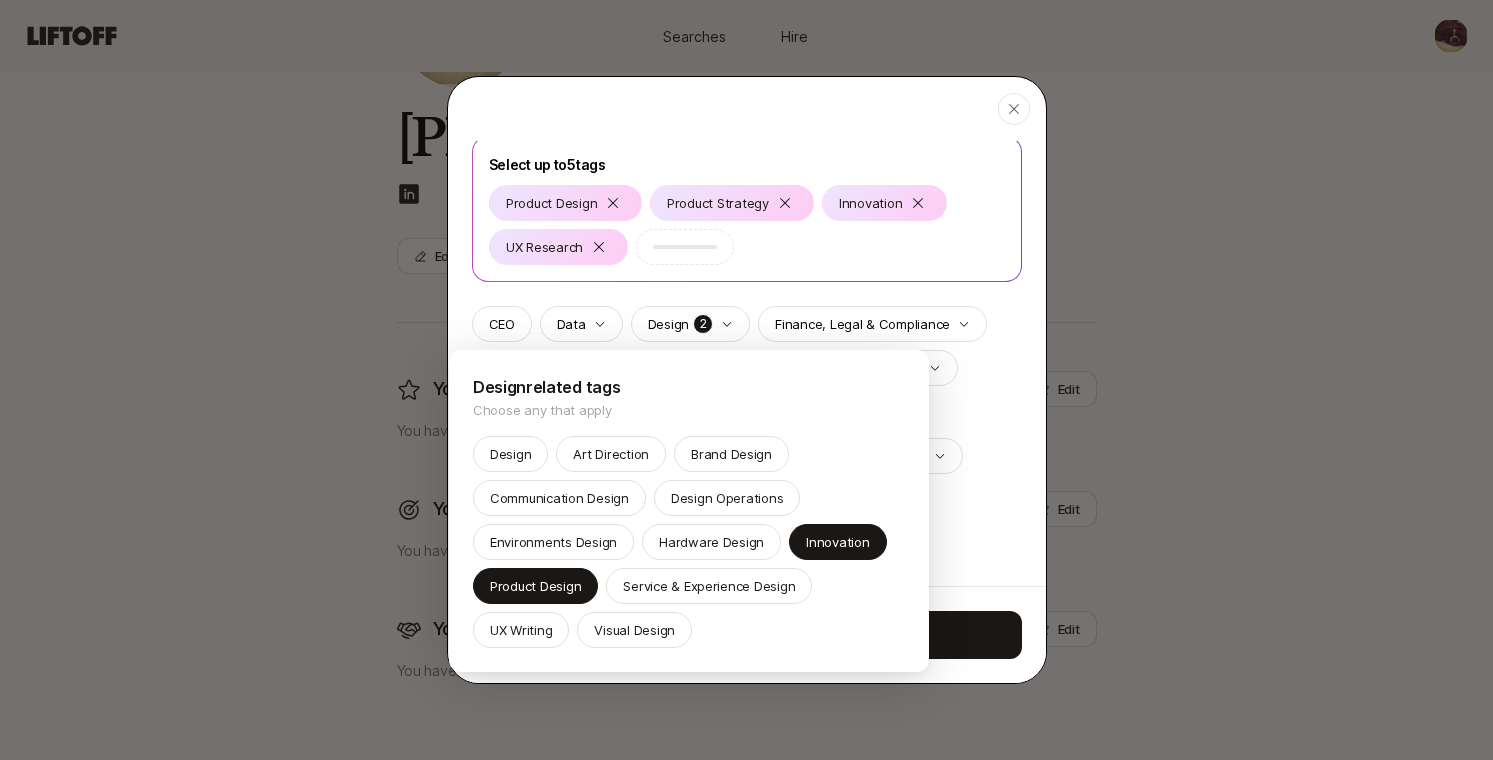 click at bounding box center (746, 380) 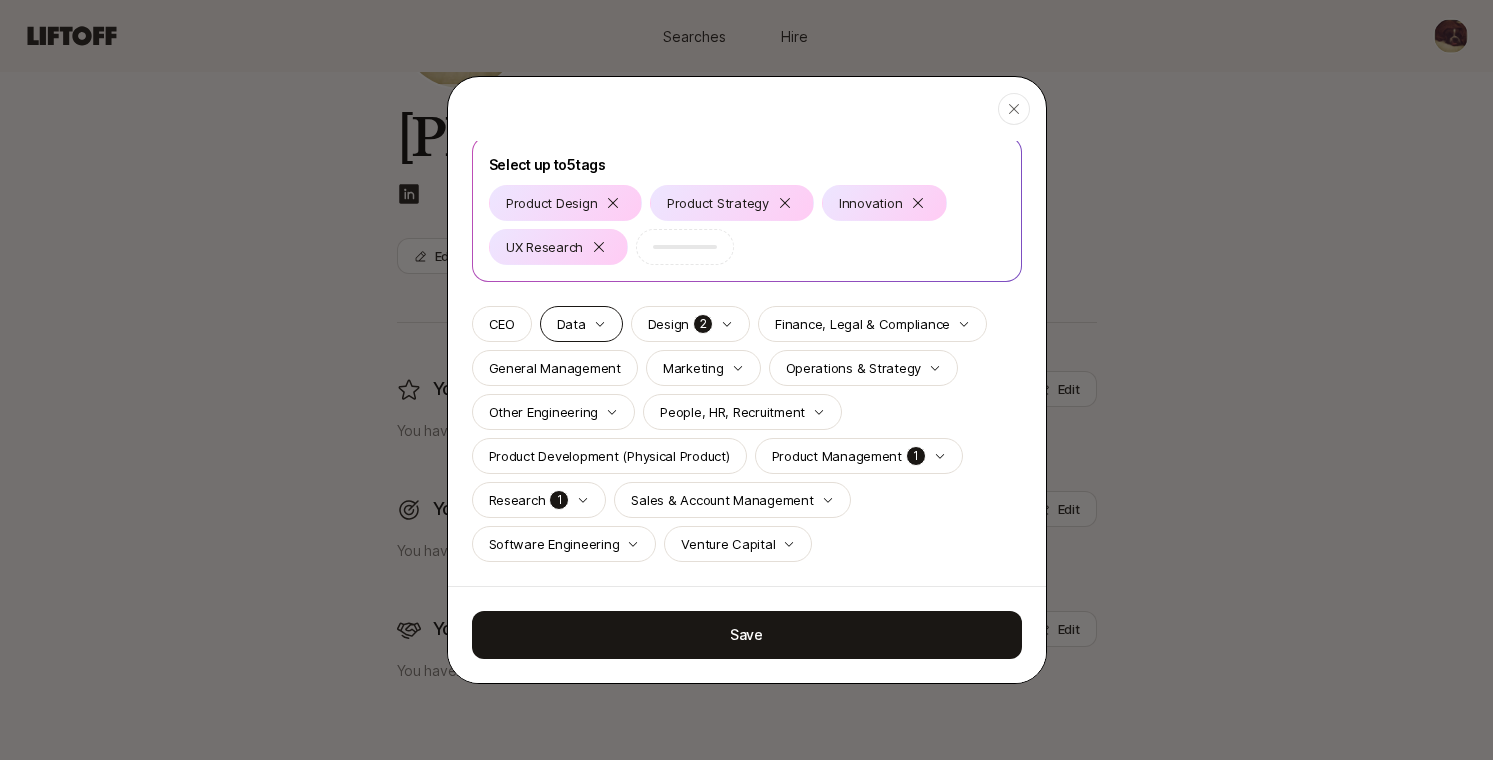 click on "Data" at bounding box center [581, 324] 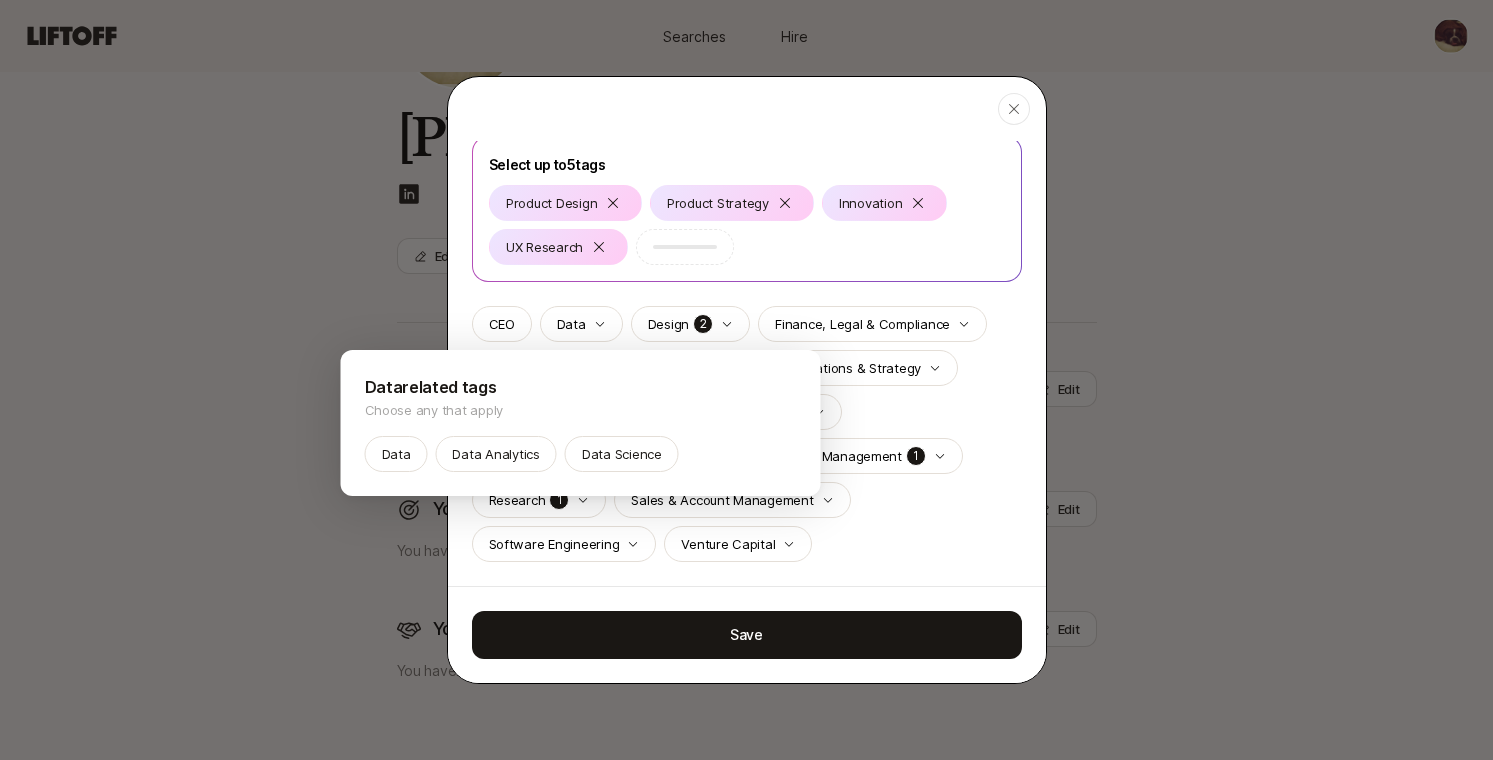 click at bounding box center [746, 380] 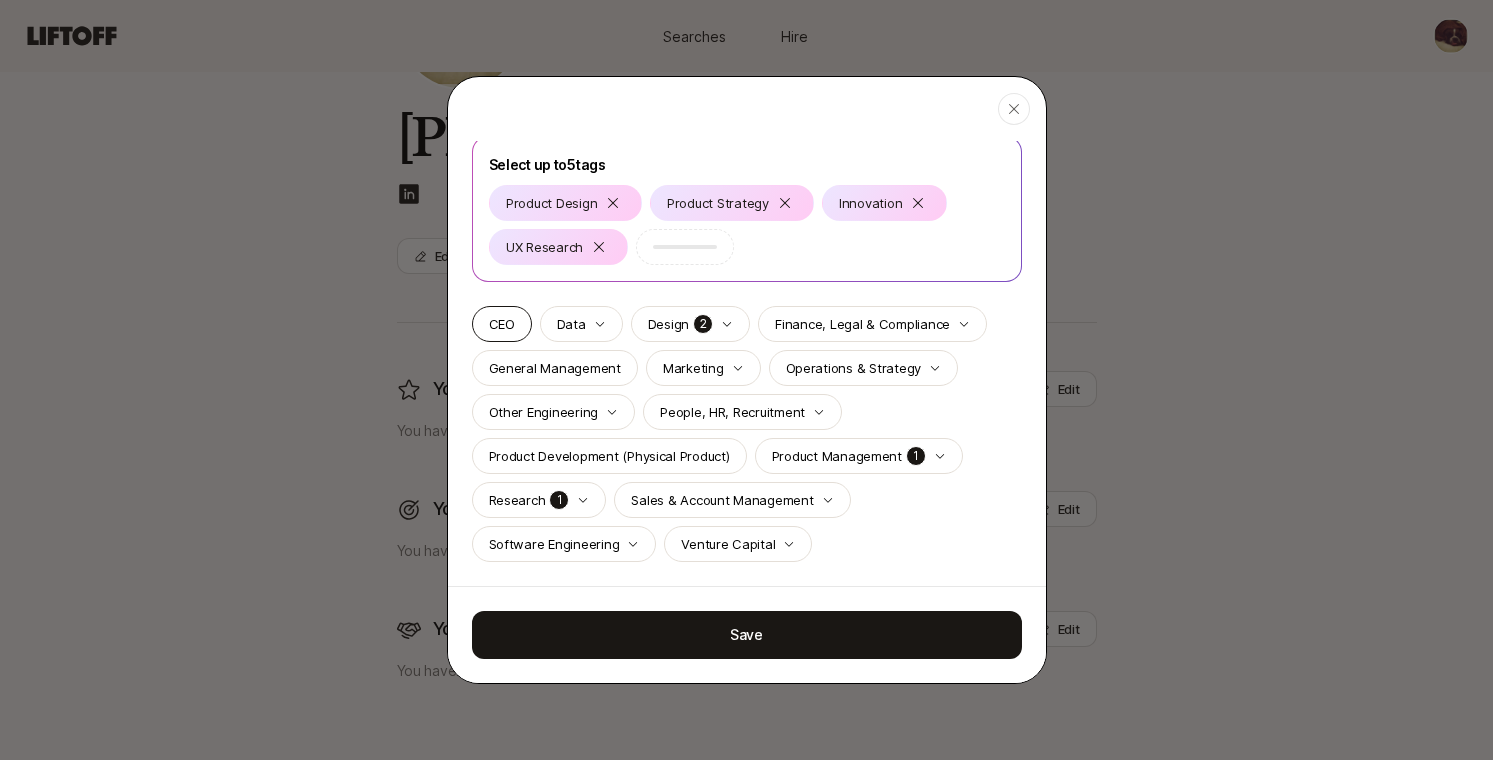 click on "CEO" at bounding box center (502, 324) 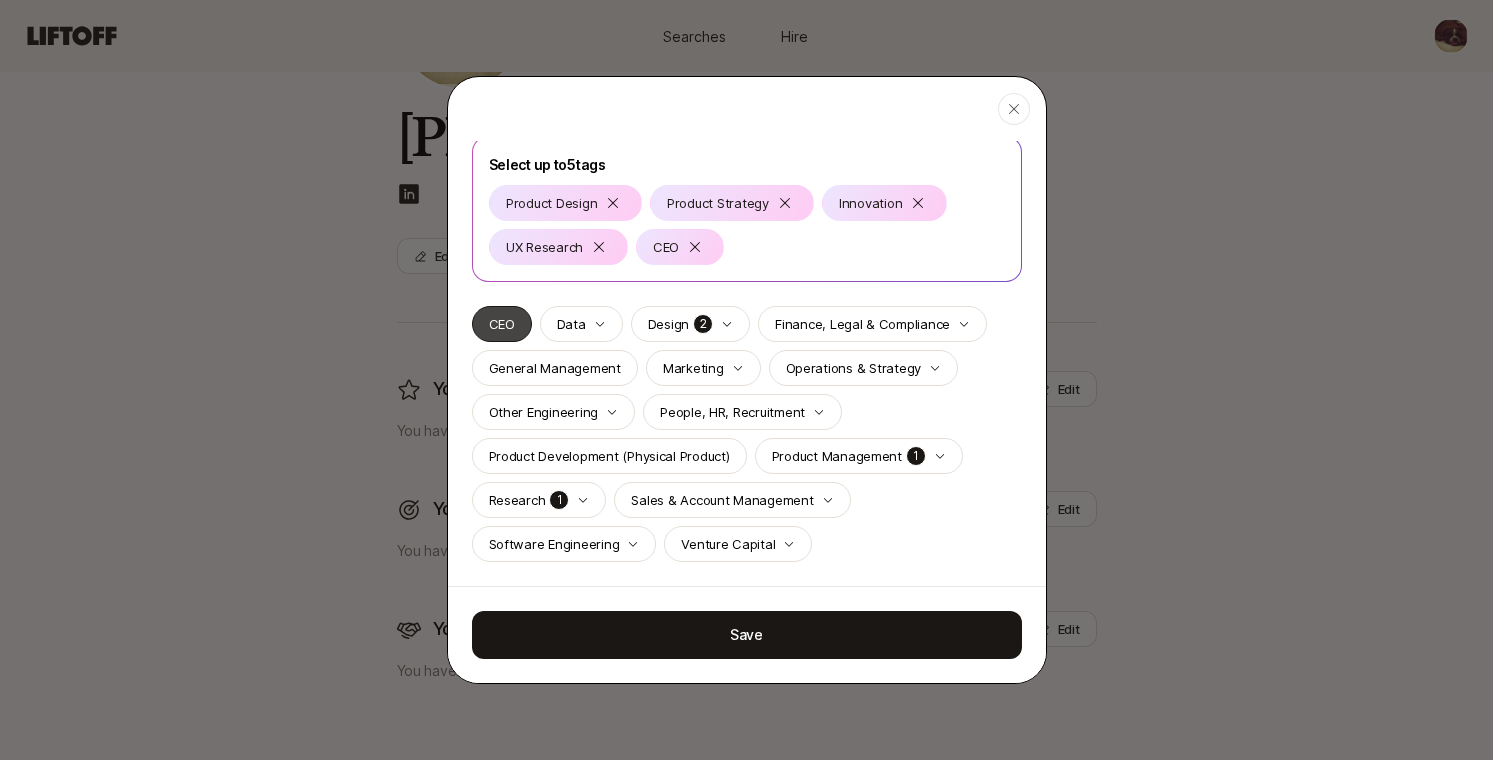 click on "CEO" at bounding box center [502, 324] 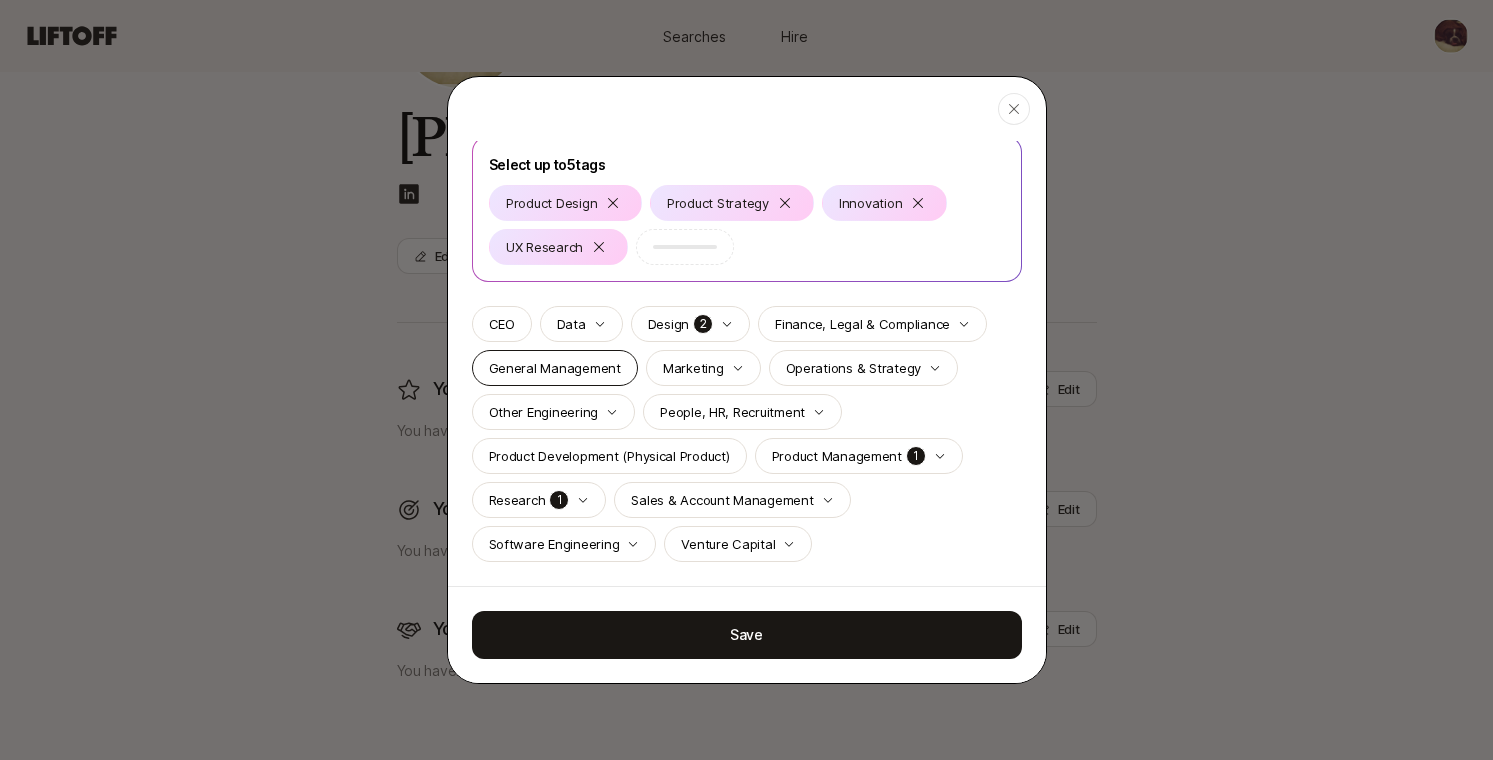 click on "General Management" at bounding box center [555, 368] 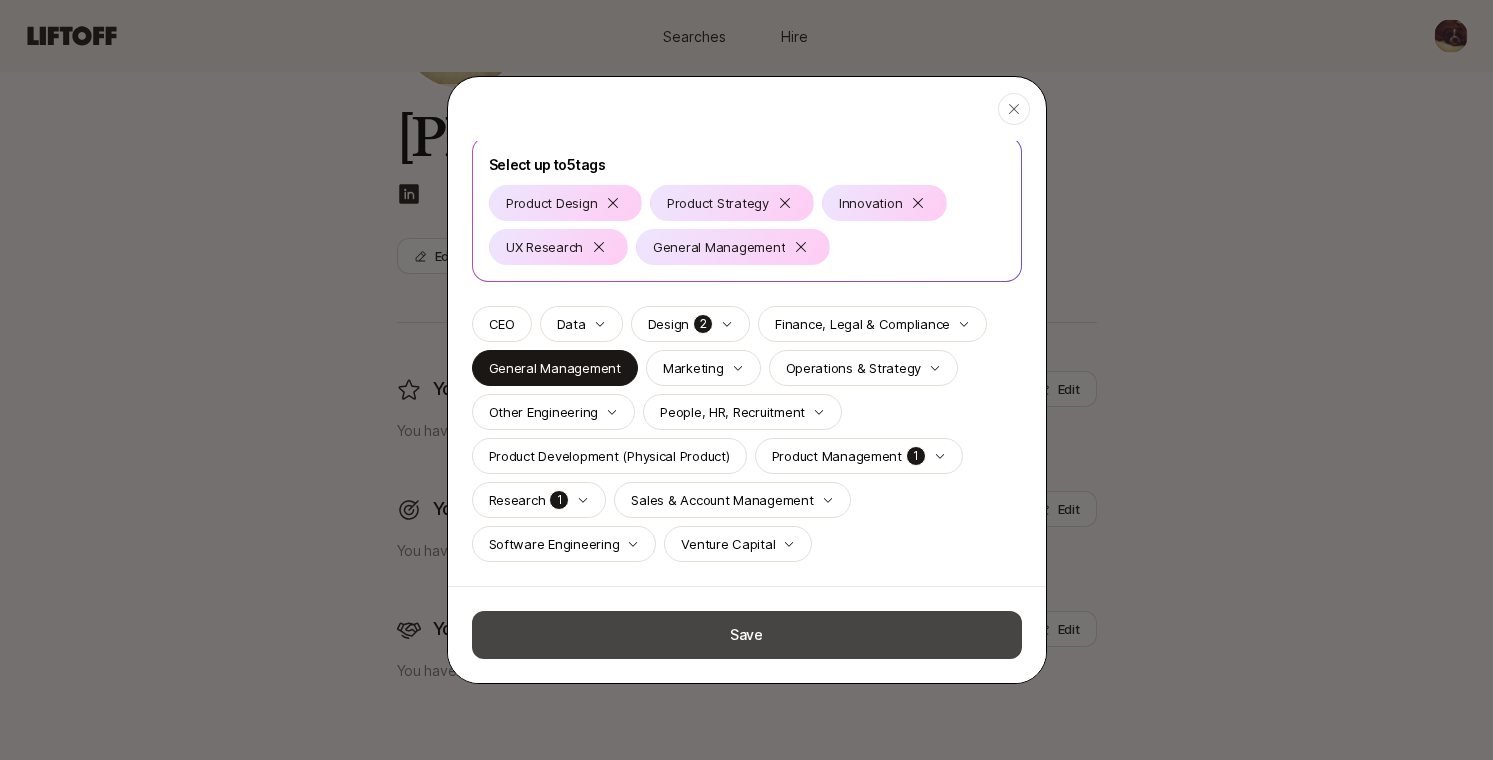 click on "Save" at bounding box center [747, 635] 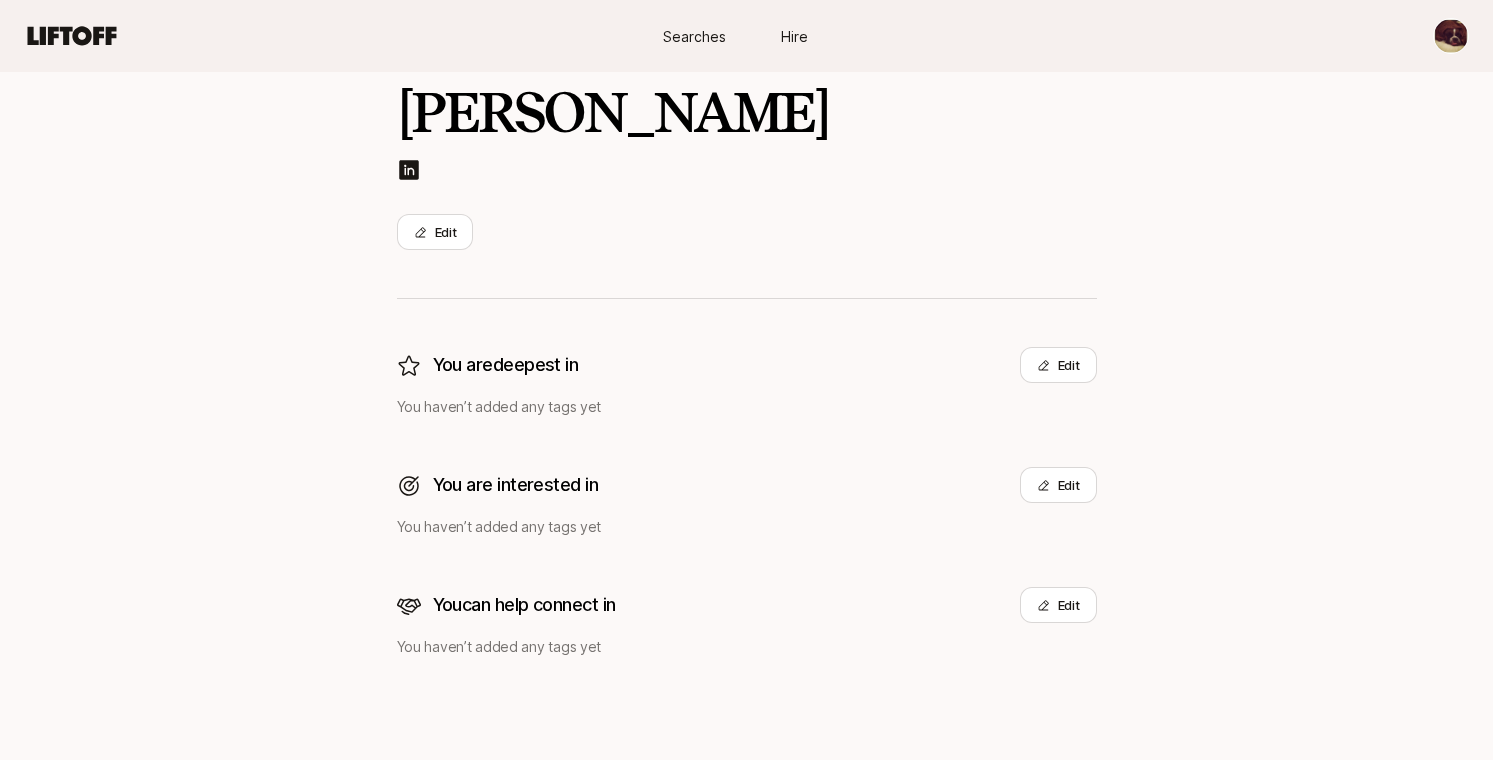 scroll, scrollTop: 241, scrollLeft: 0, axis: vertical 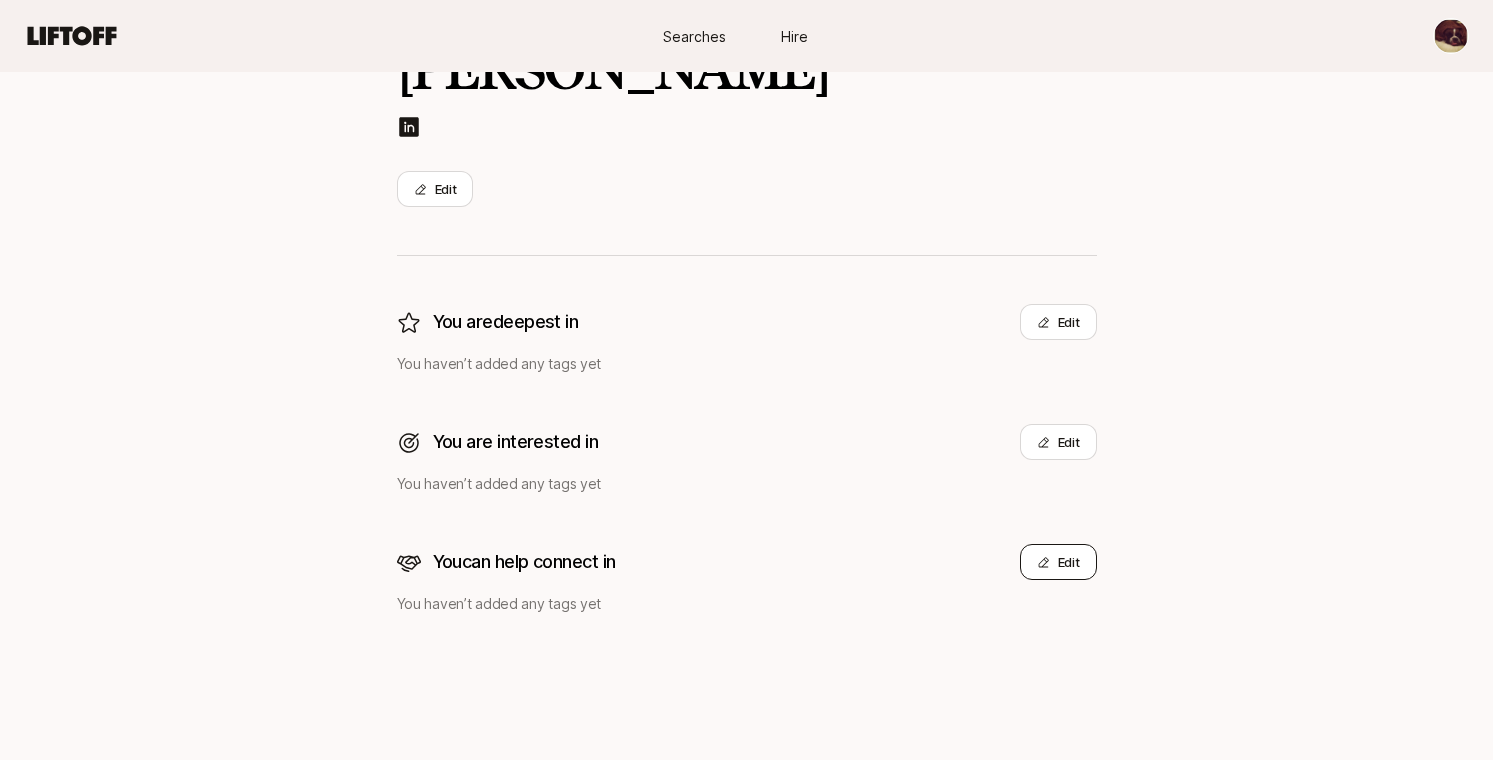 click on "Edit" at bounding box center (1058, 562) 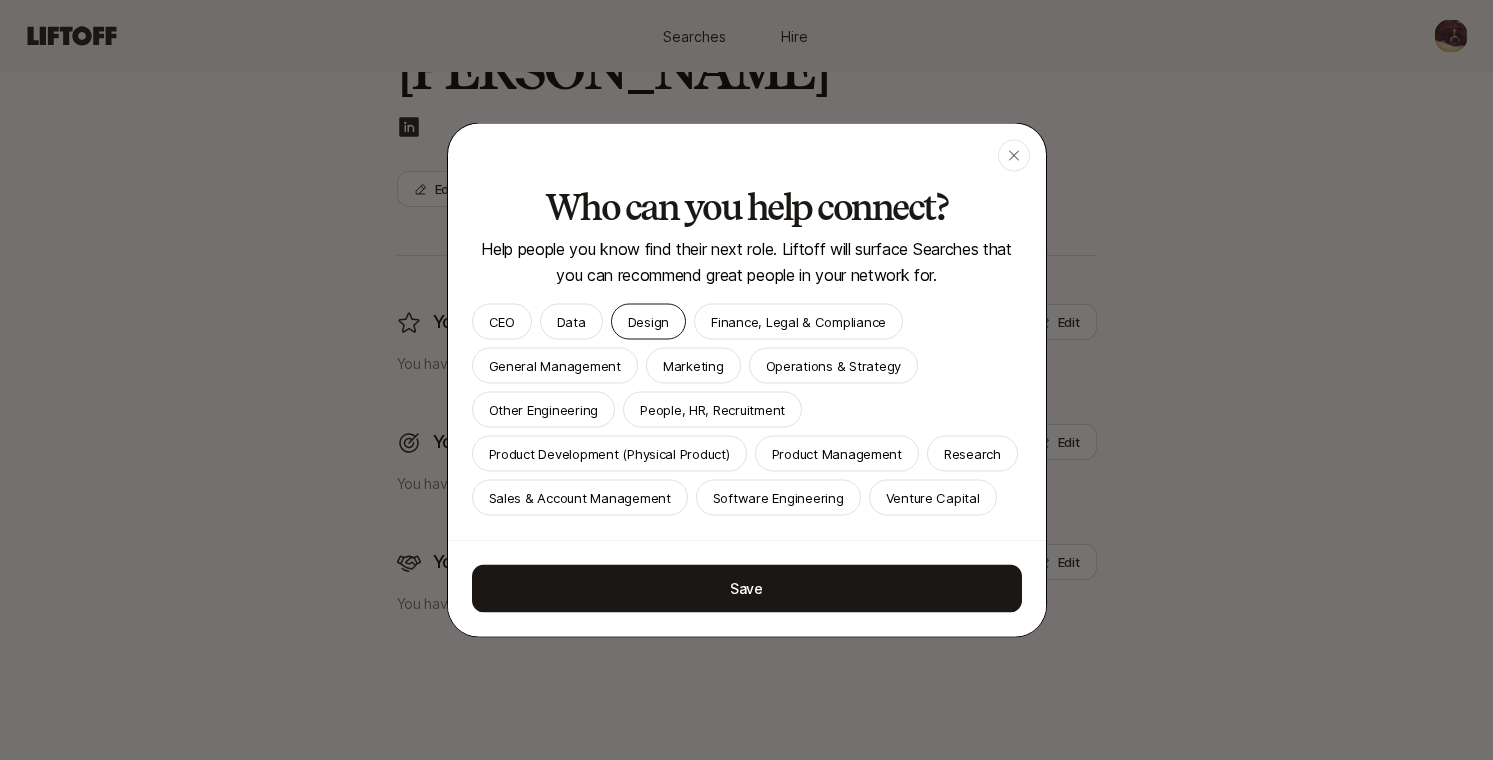 click on "Design" at bounding box center [648, 322] 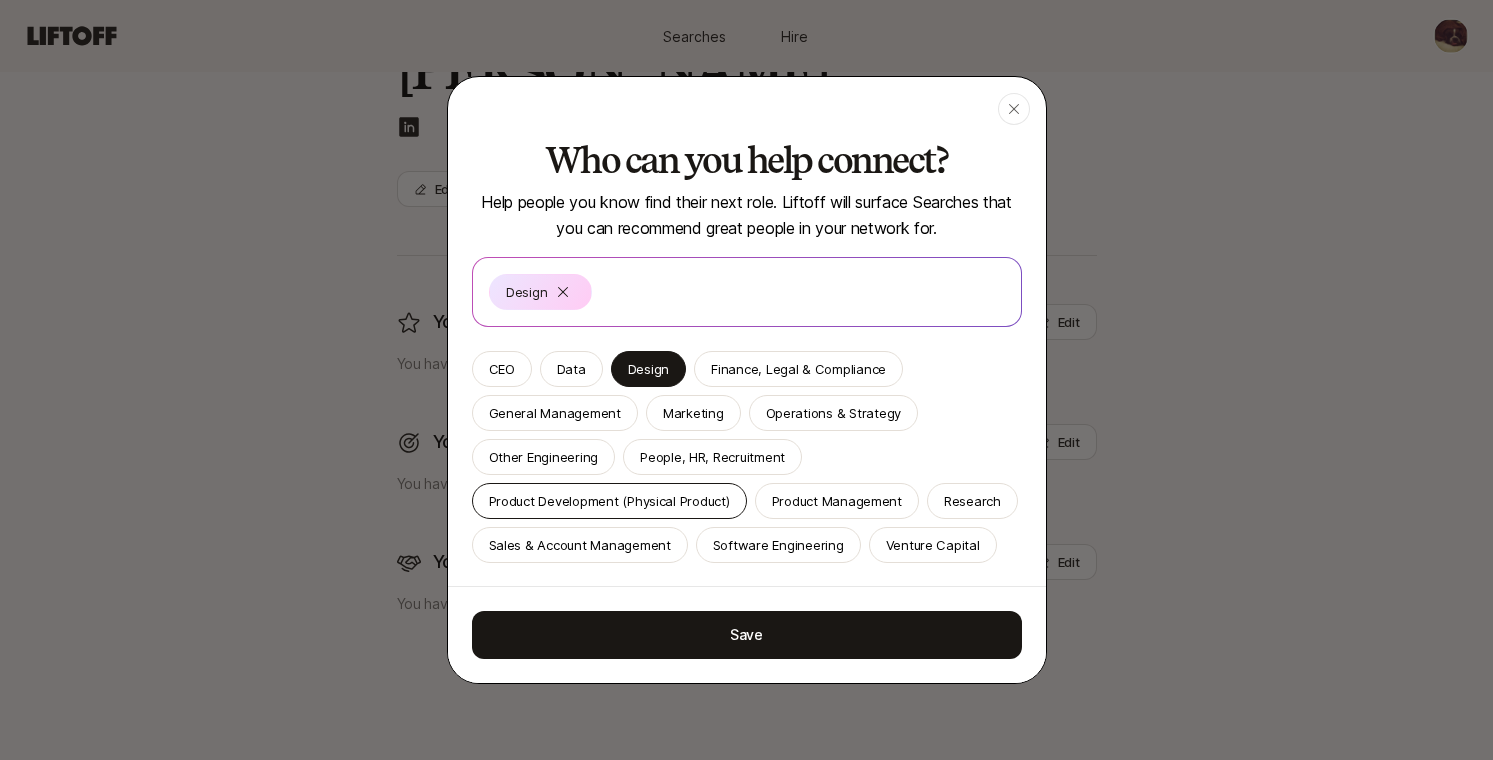 scroll, scrollTop: 1, scrollLeft: 0, axis: vertical 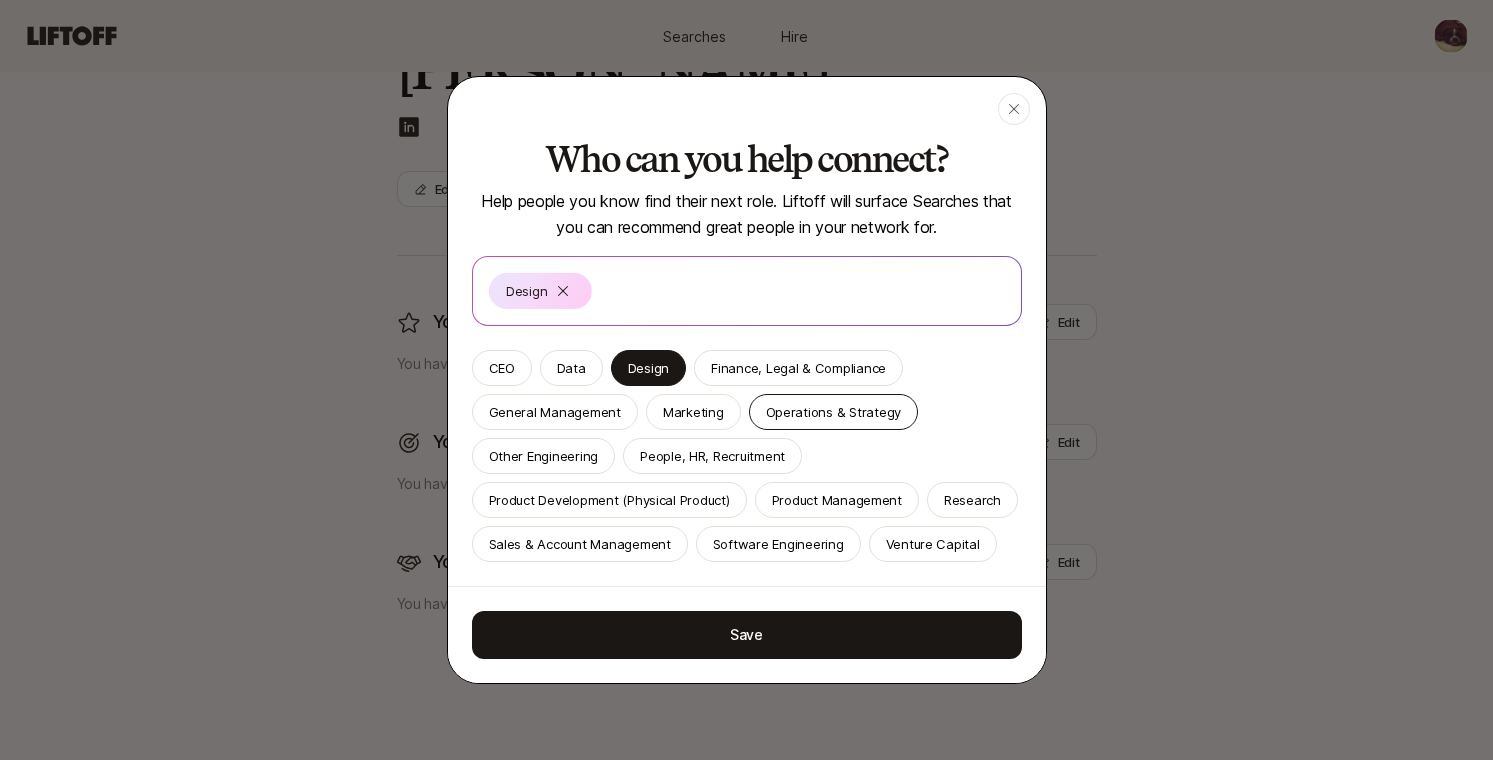 click on "Operations & Strategy" at bounding box center (834, 412) 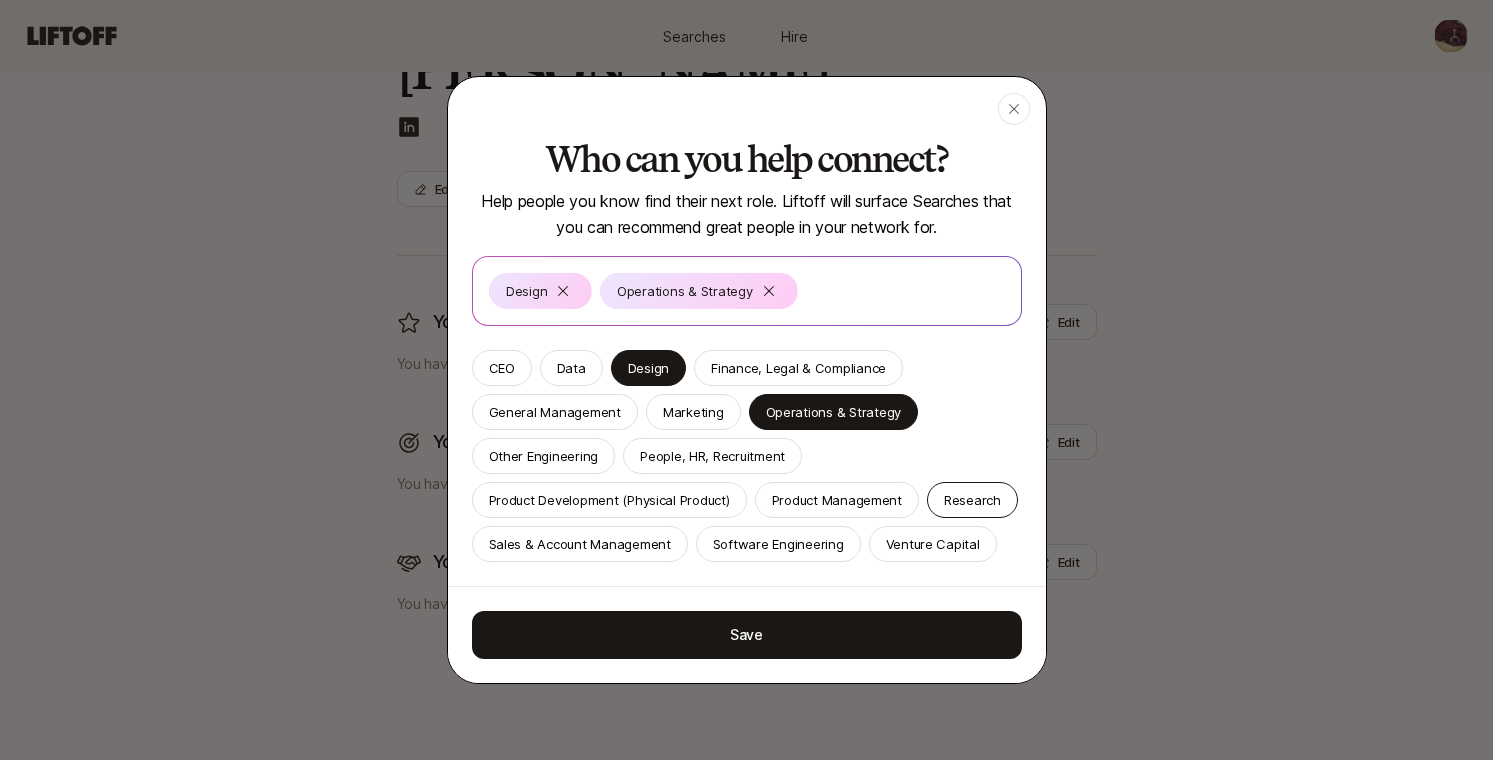 click on "Research" at bounding box center [972, 500] 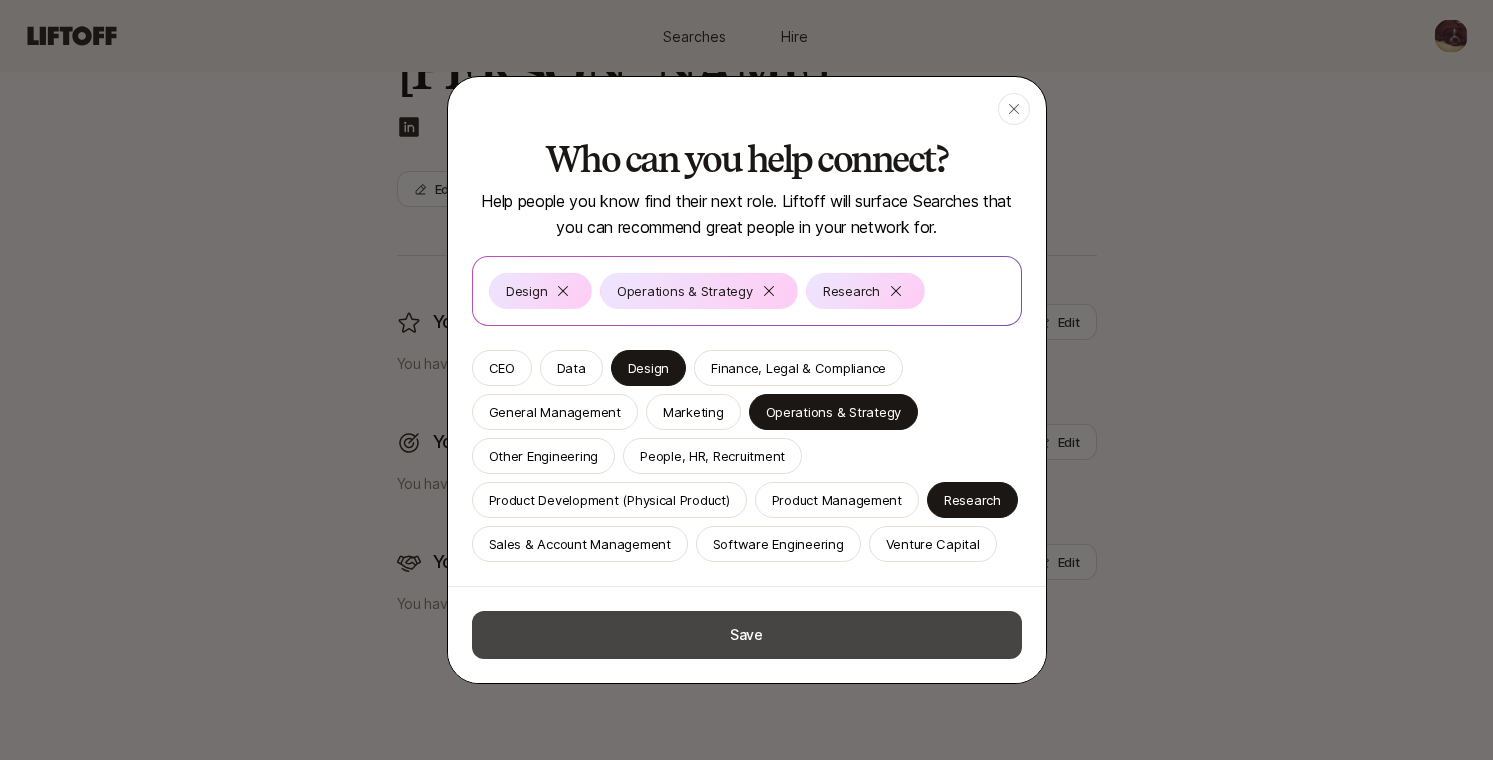 click on "Save" at bounding box center [747, 635] 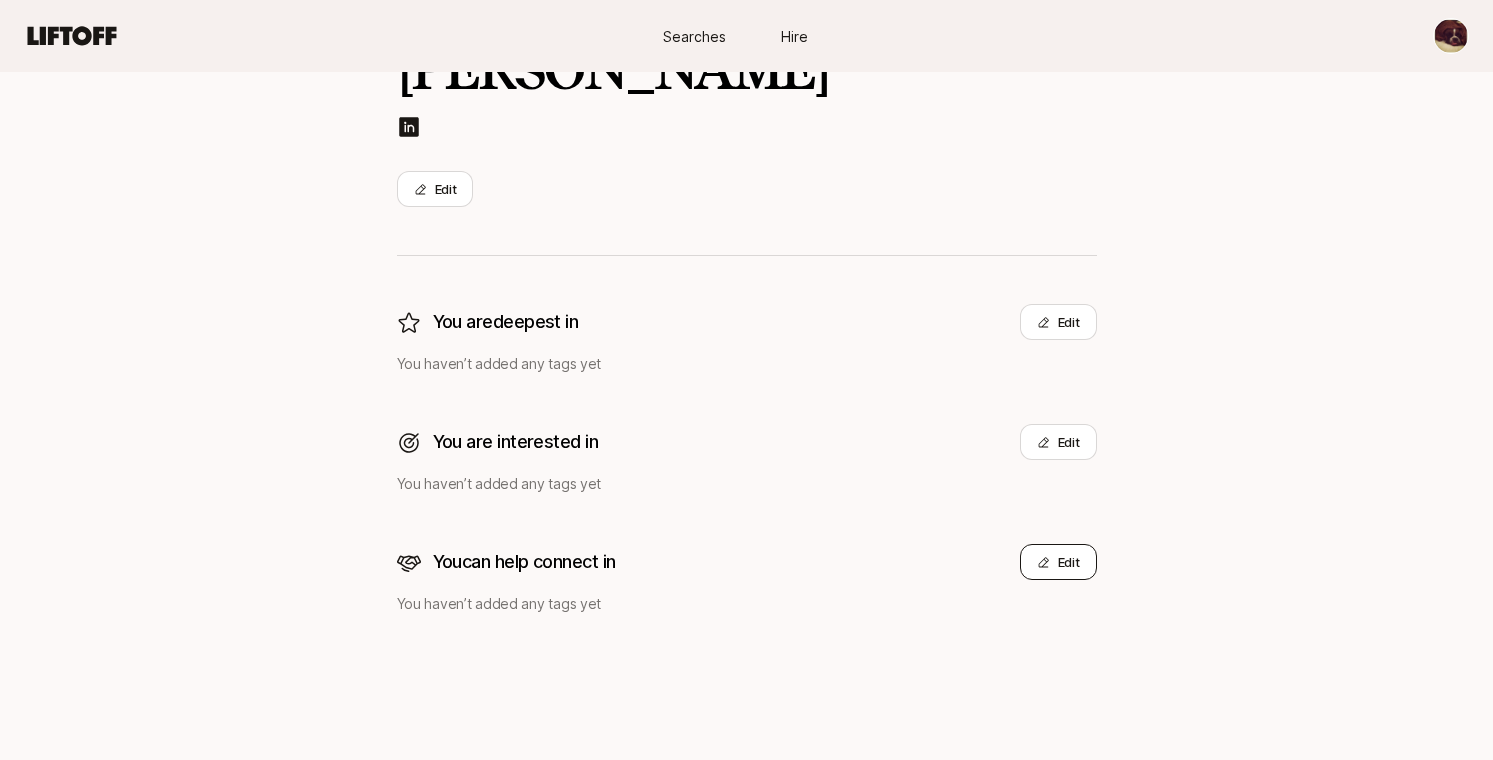 click on "Edit" at bounding box center (1058, 562) 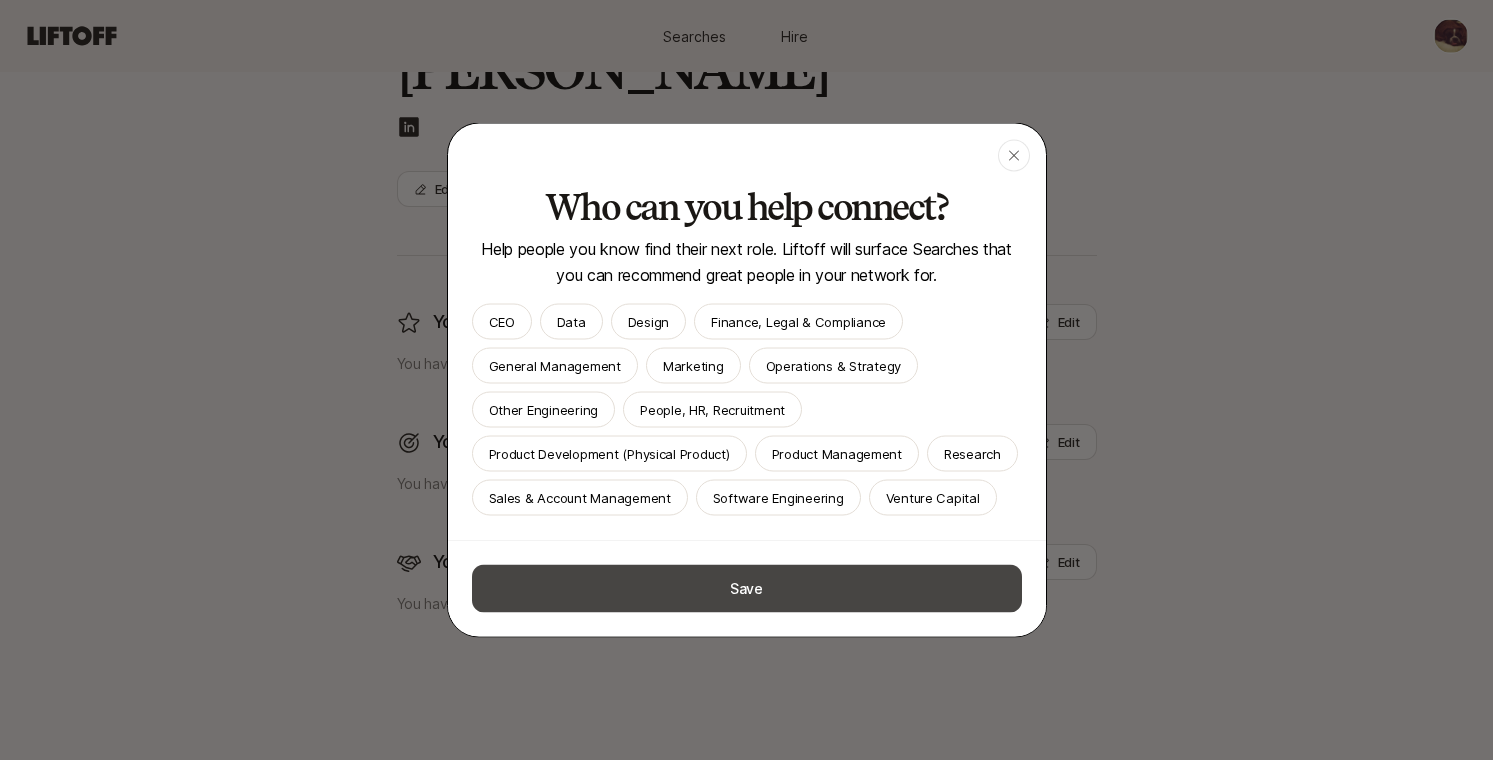 click on "Save" at bounding box center (747, 589) 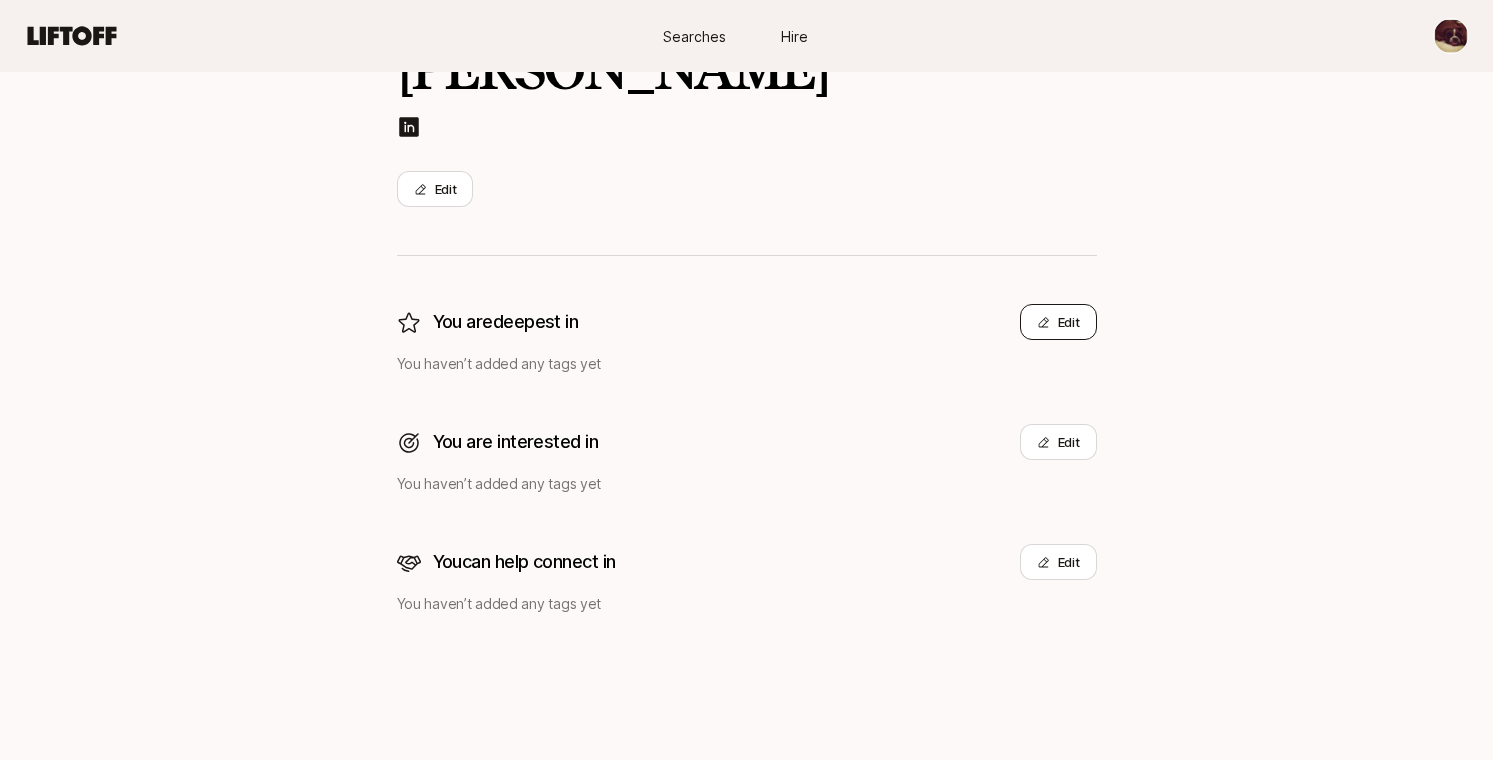 click on "Edit" at bounding box center [1058, 322] 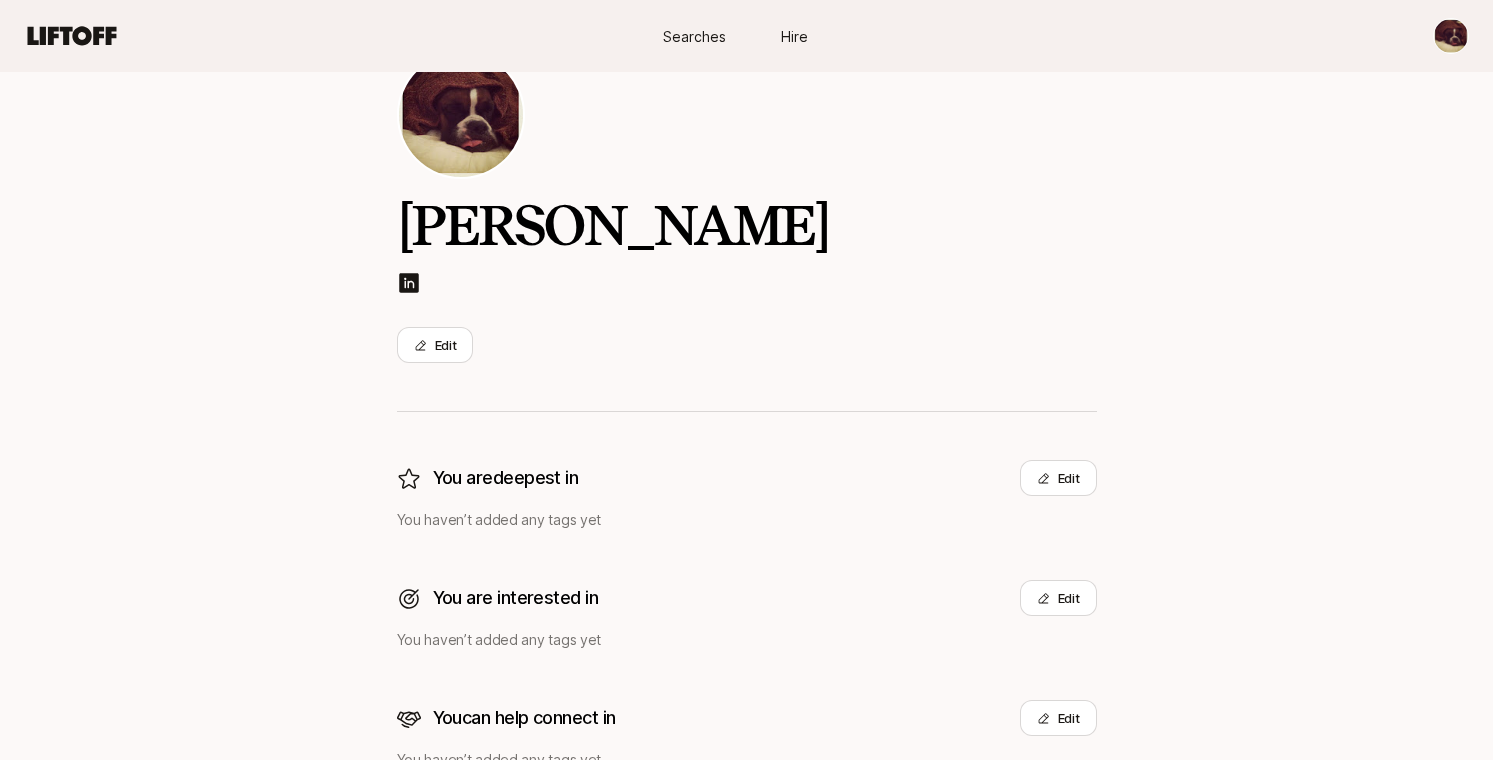 scroll, scrollTop: 241, scrollLeft: 0, axis: vertical 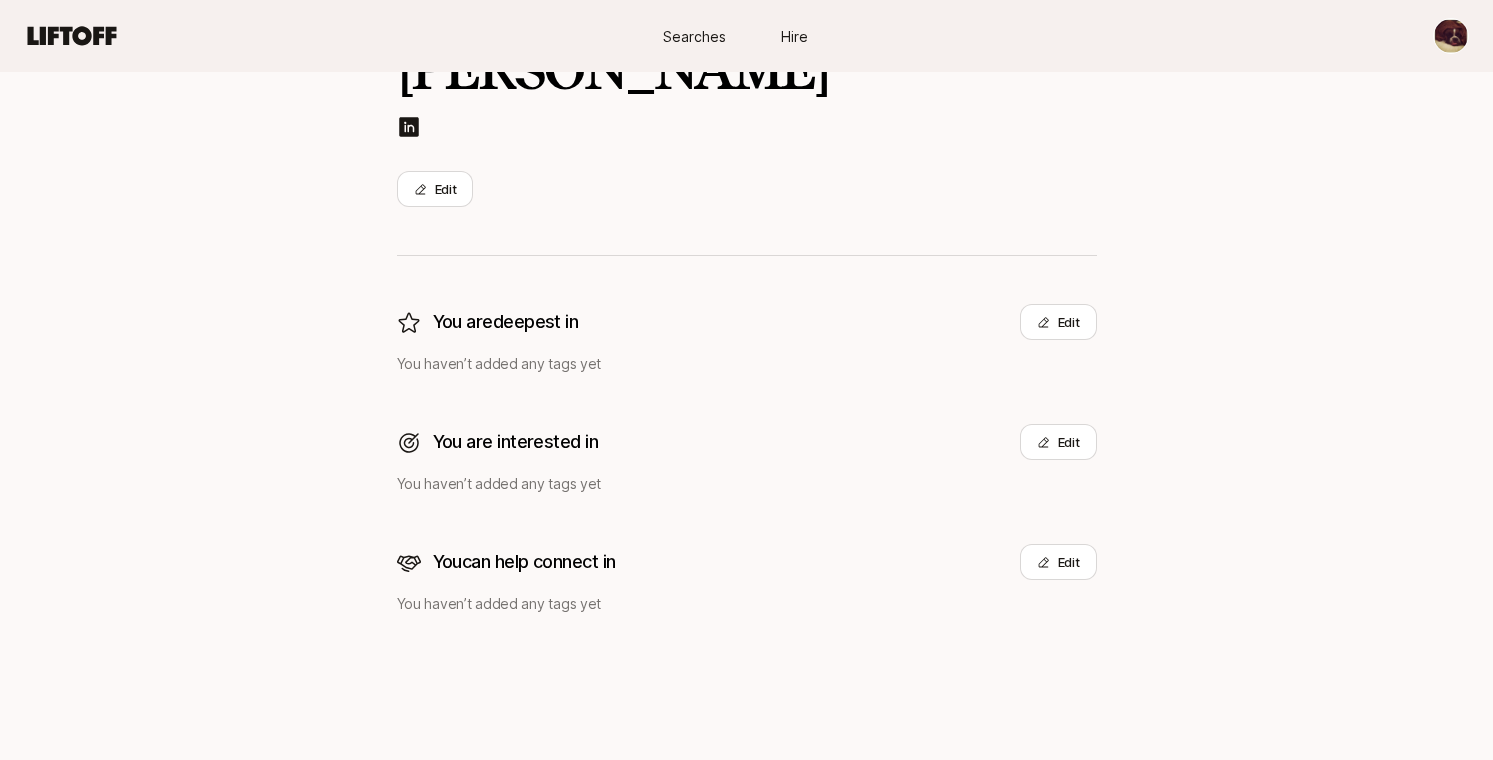 click on "Searches" at bounding box center (694, 36) 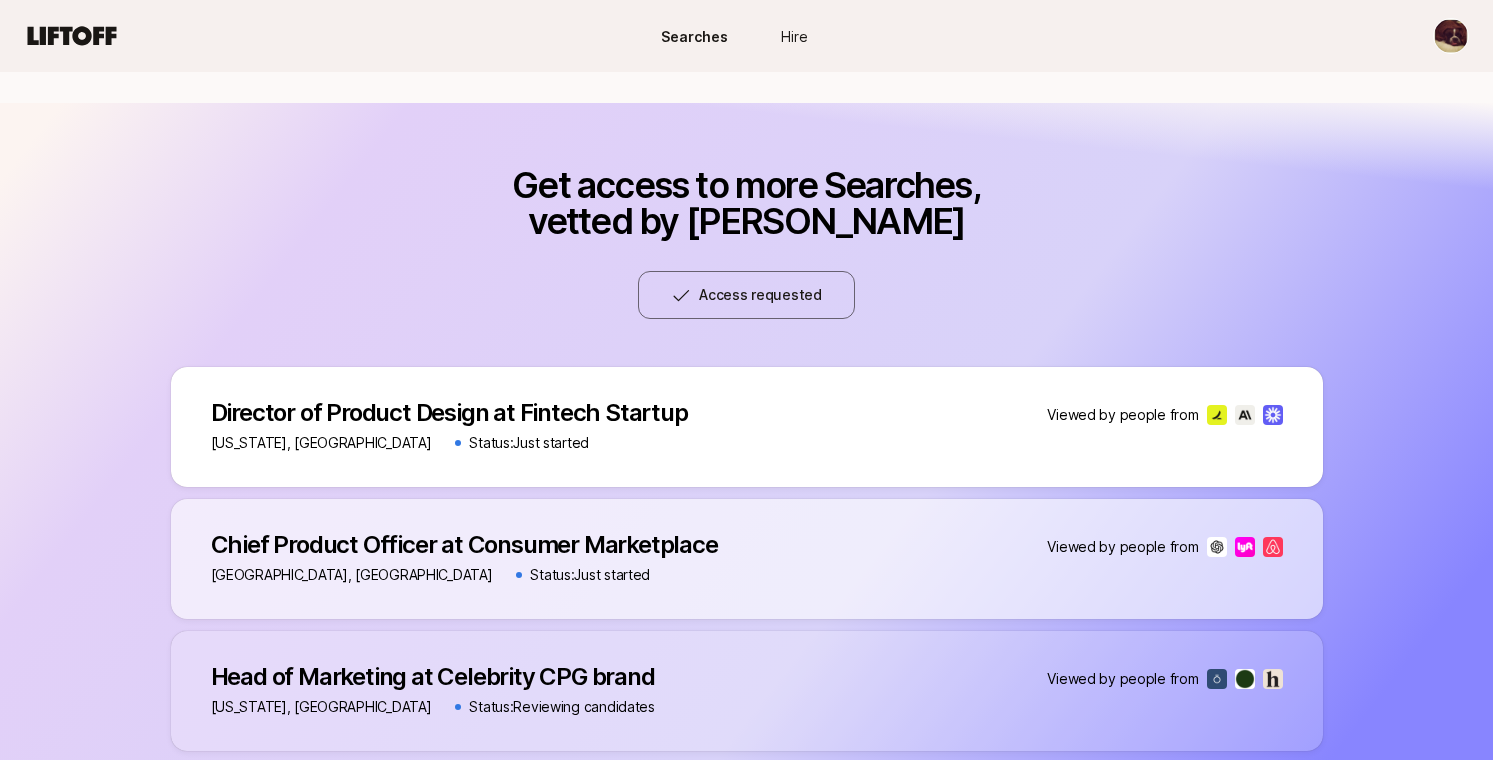 scroll, scrollTop: 1097, scrollLeft: 0, axis: vertical 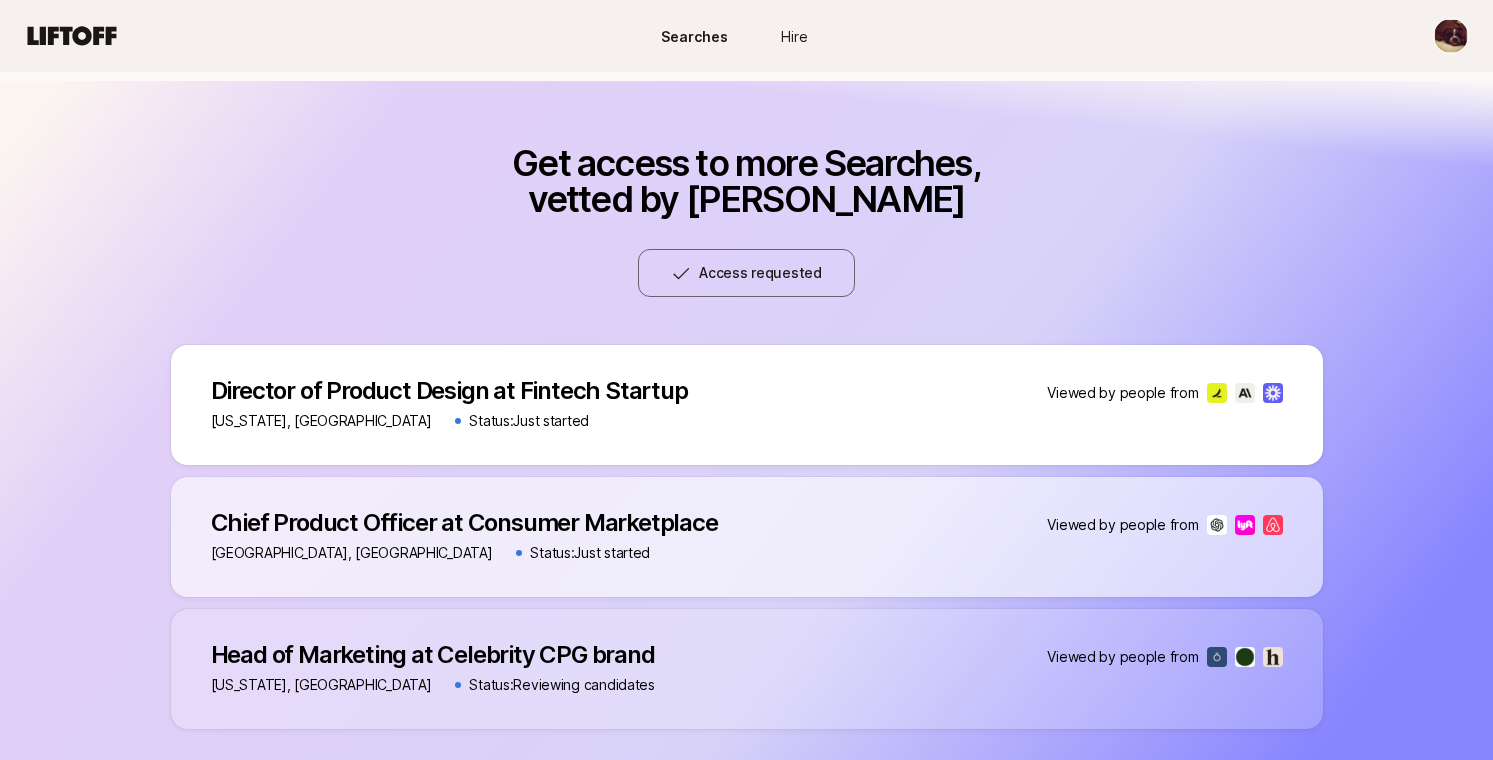 click on "Director of Product Design at Fintech Startup Director of Product Design at Fintech Startup Director of Product Design at Fintech Startup [US_STATE], [GEOGRAPHIC_DATA] Status:  Just started Viewed by people from" at bounding box center [747, 405] 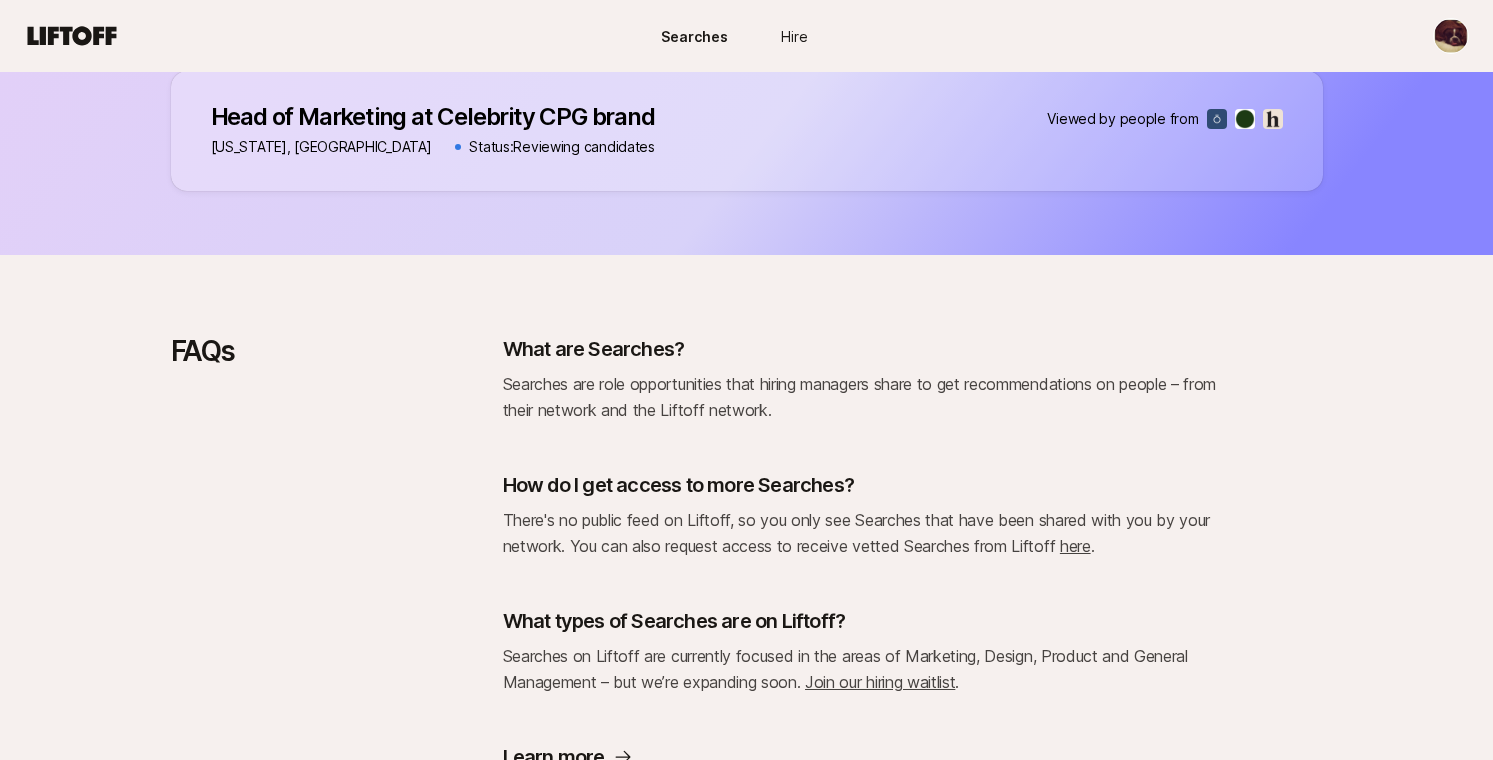 scroll, scrollTop: 1727, scrollLeft: 0, axis: vertical 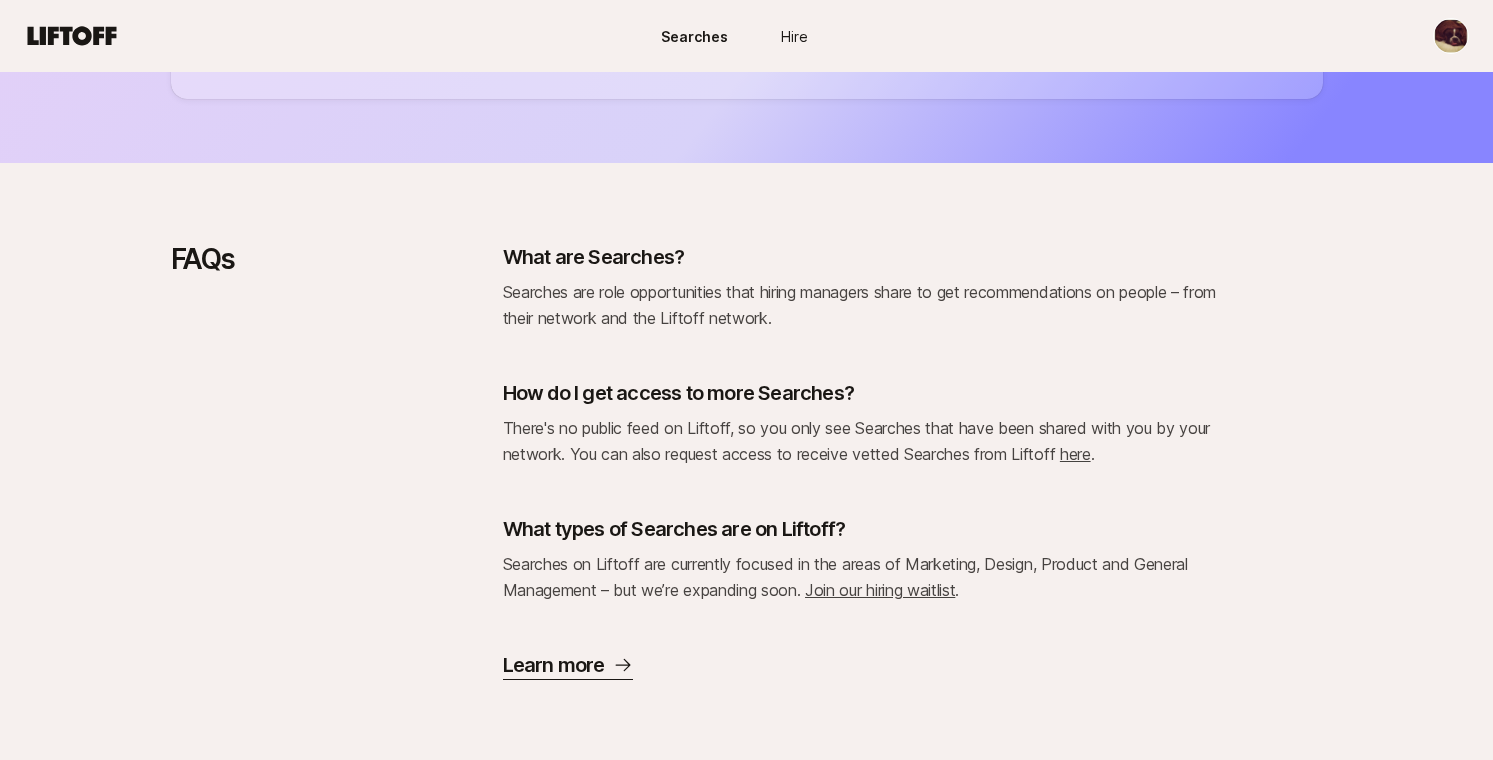 click 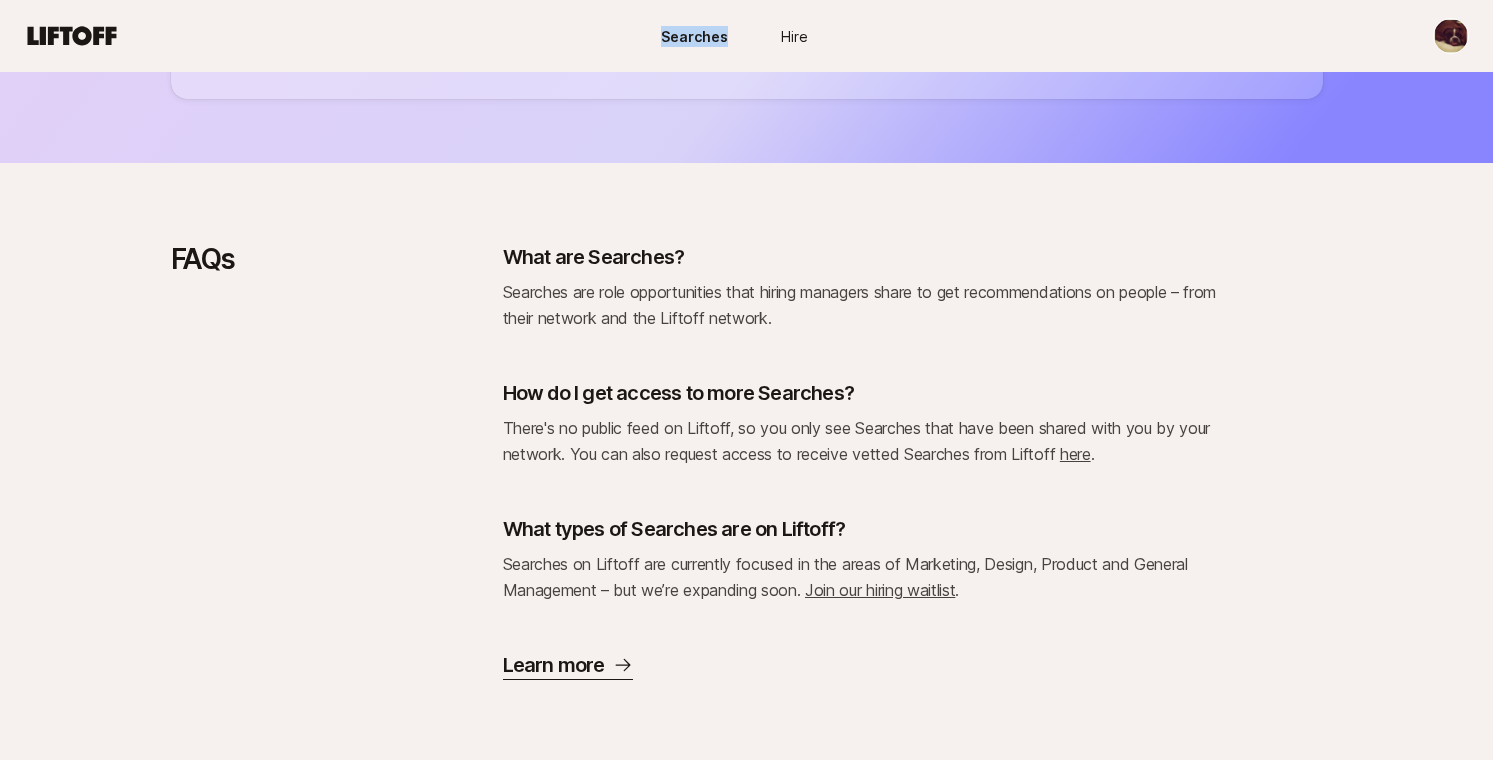 click 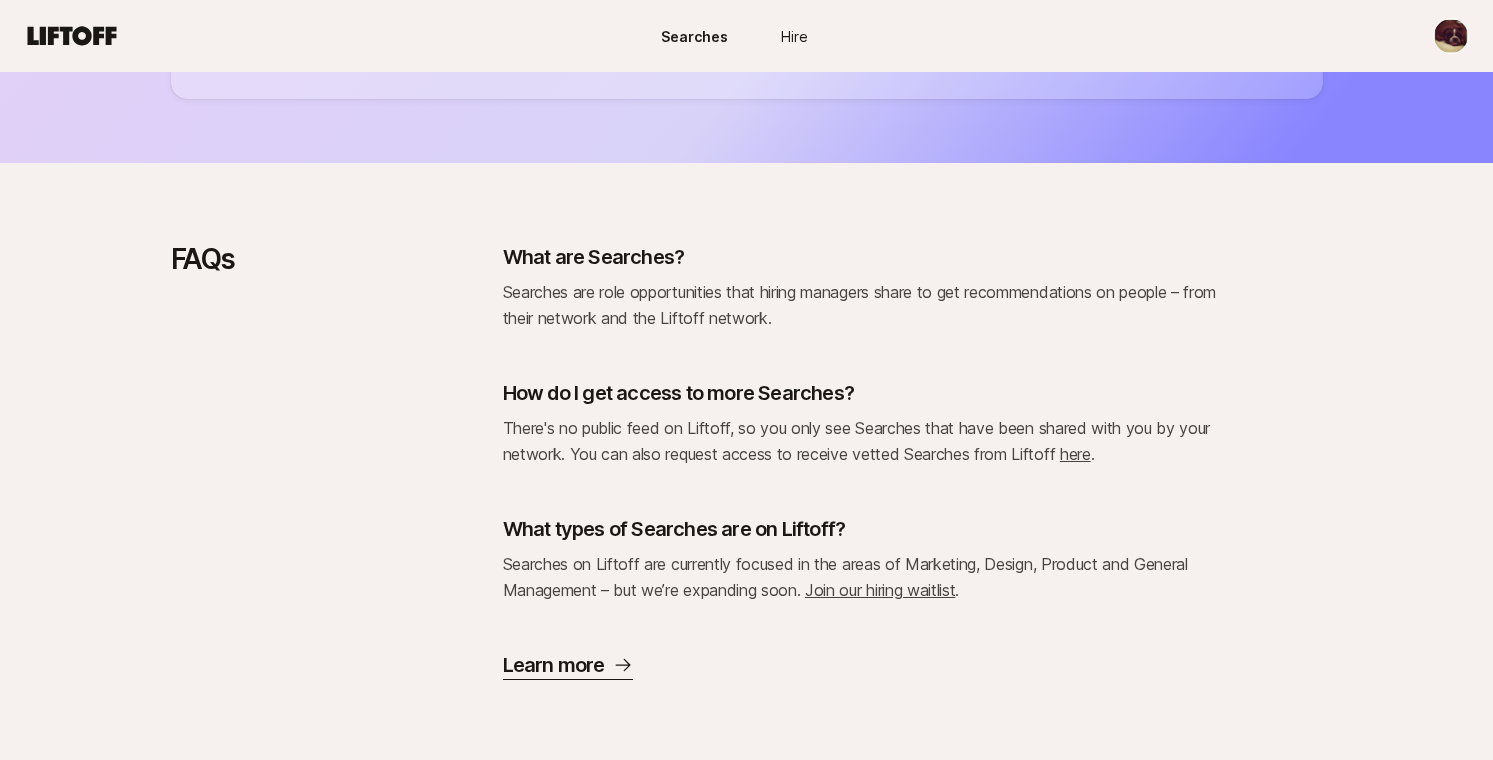 click 